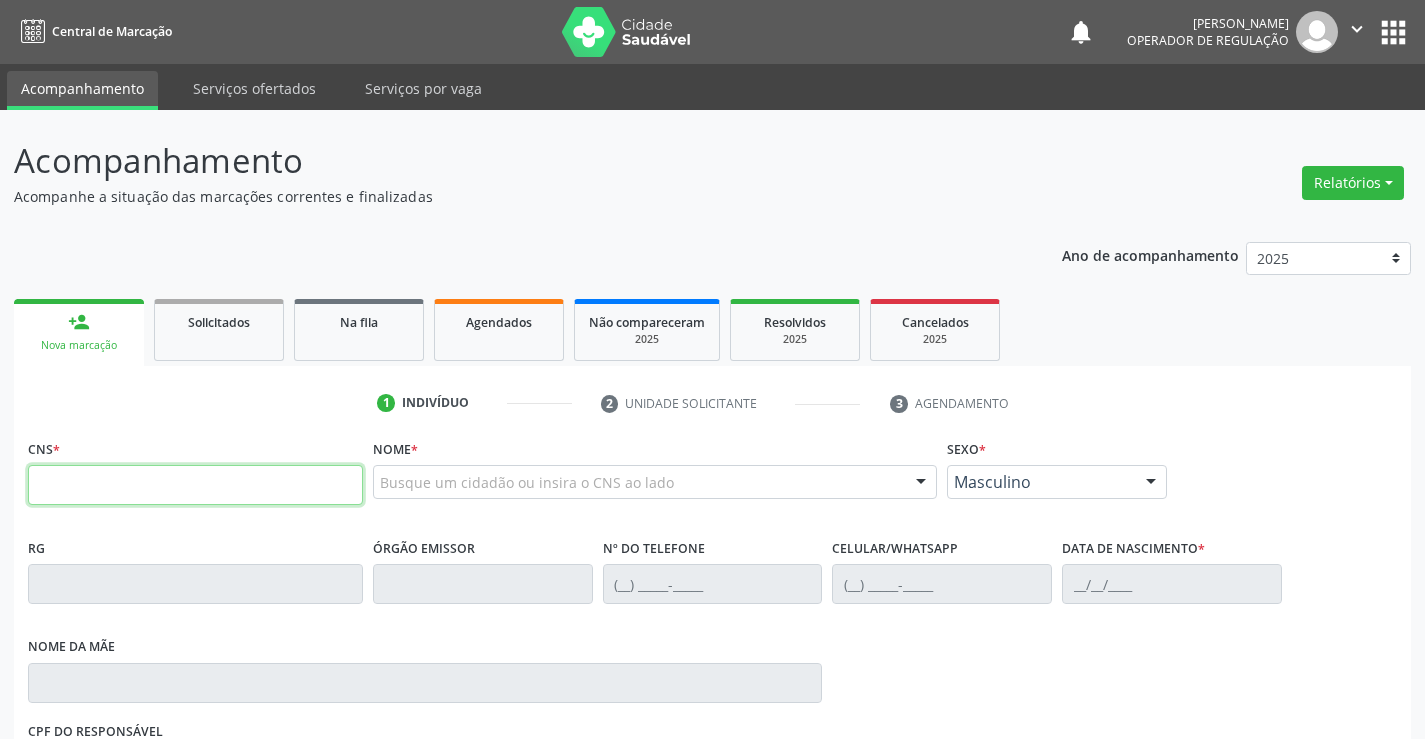 scroll, scrollTop: 331, scrollLeft: 0, axis: vertical 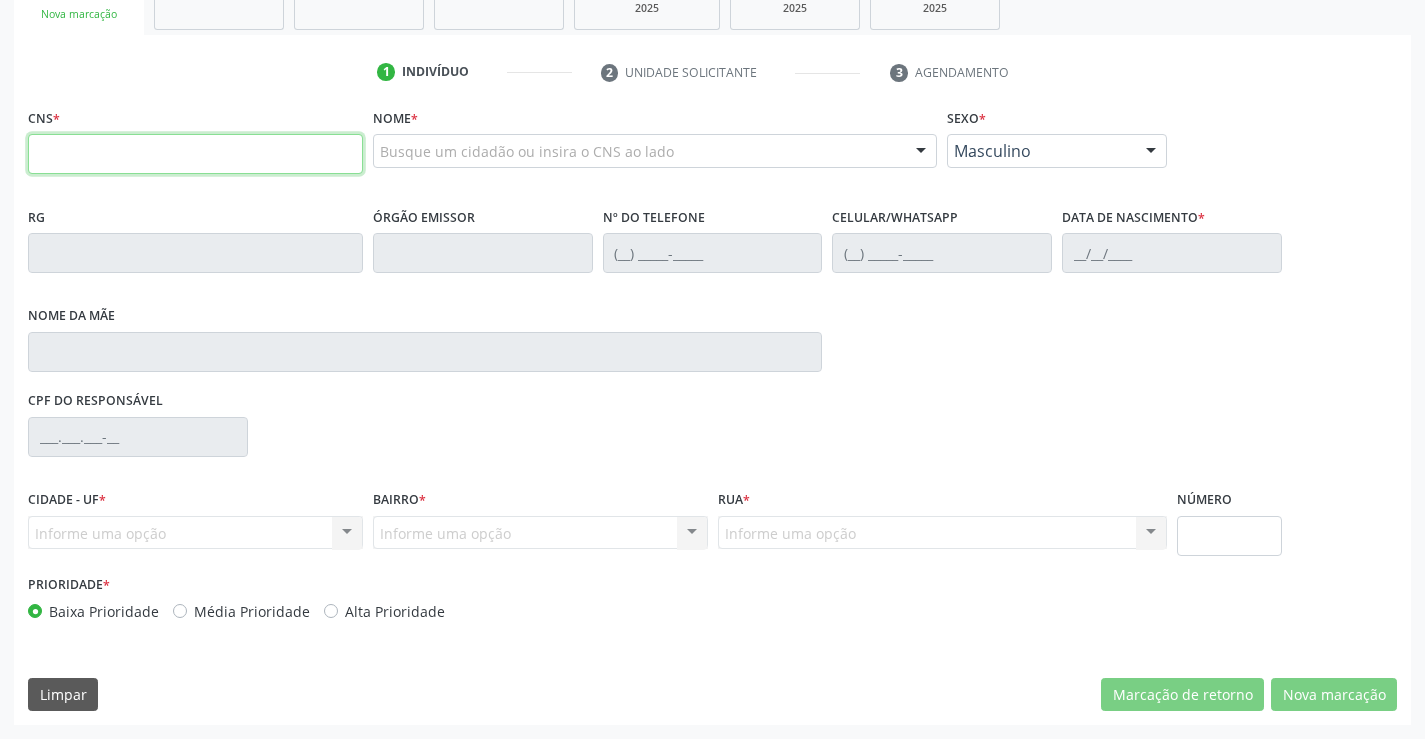drag, startPoint x: 0, startPoint y: 0, endPoint x: 214, endPoint y: 150, distance: 261.33502 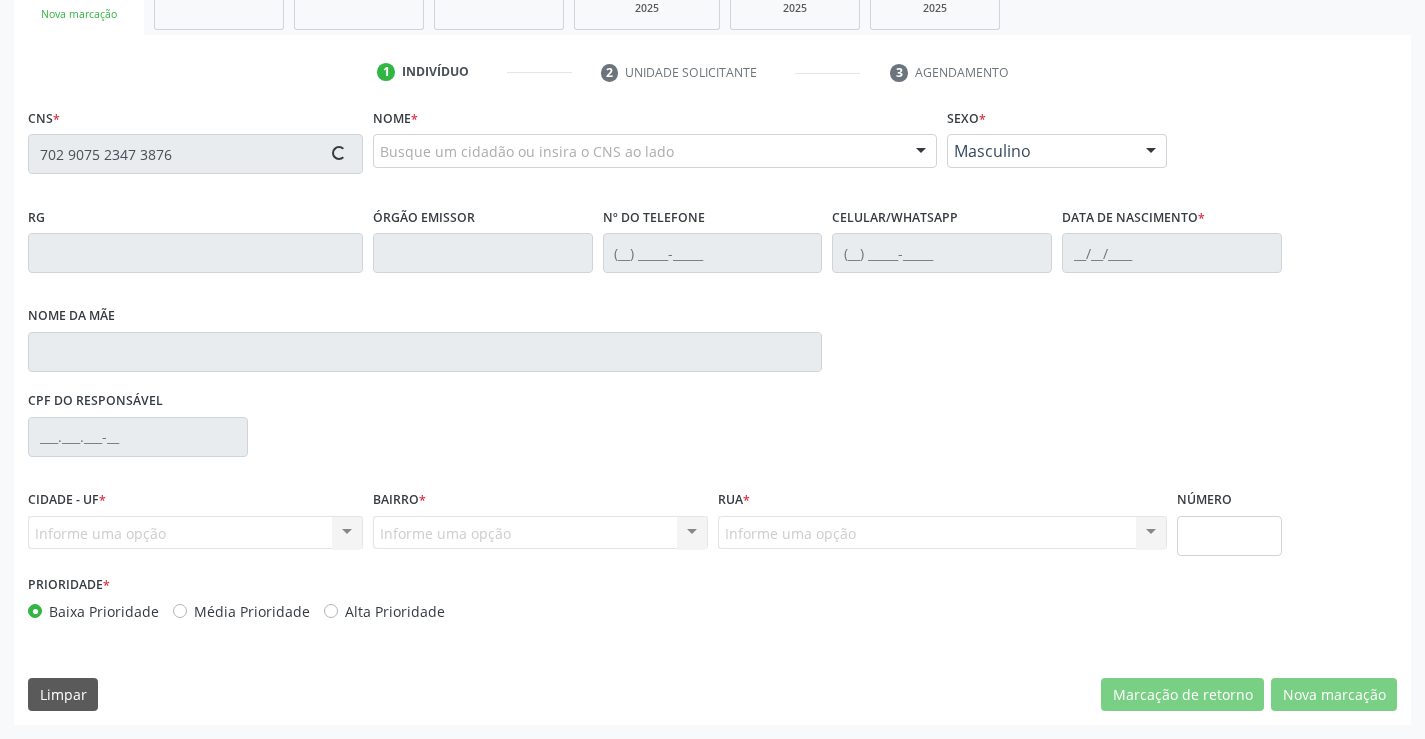 type on "702 9075 2347 3876" 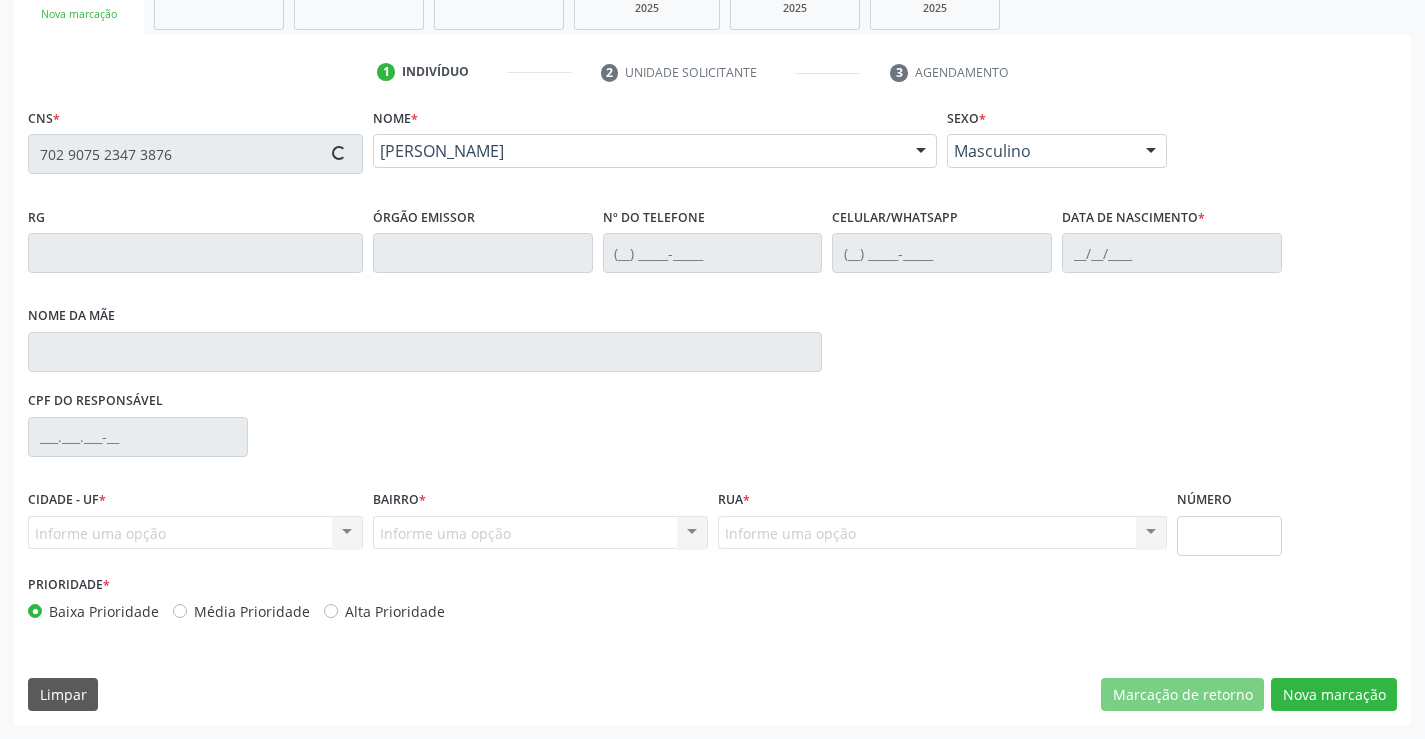 type on "459161039" 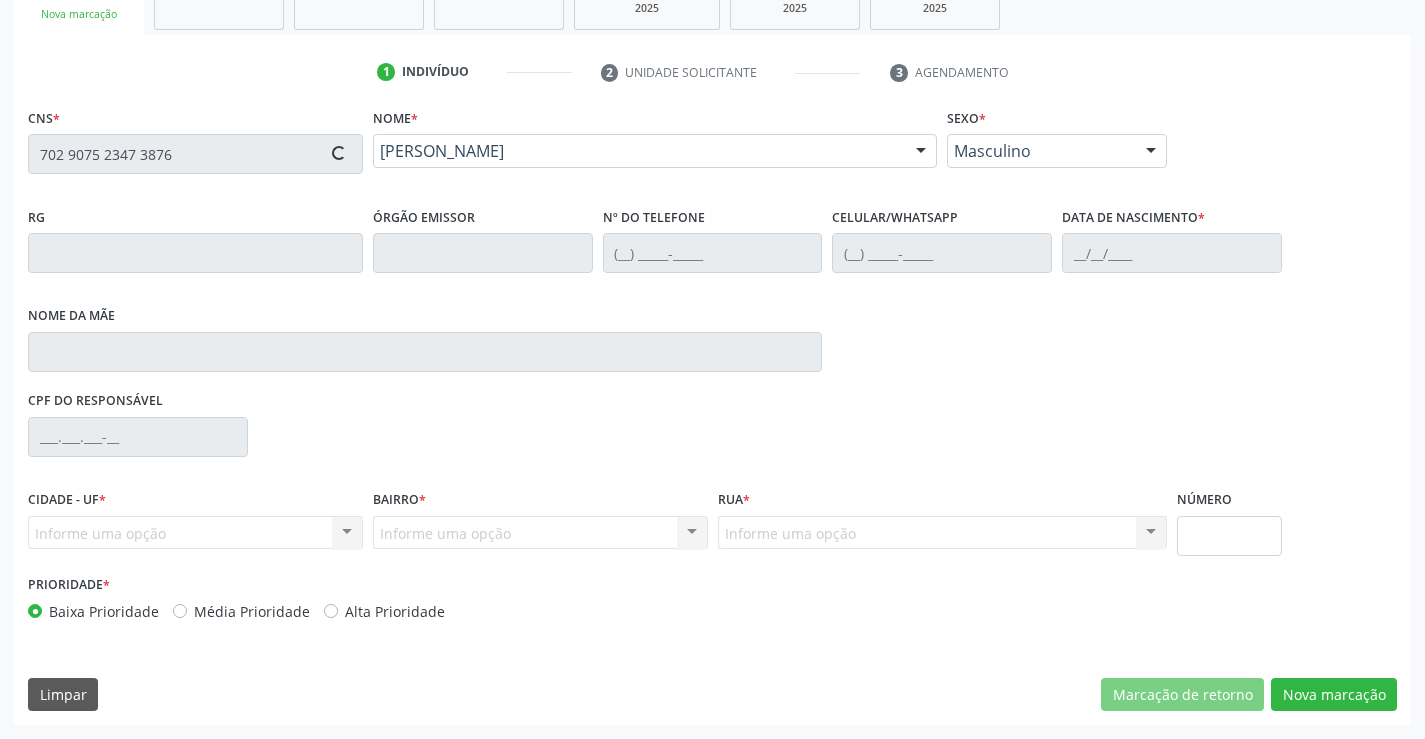 type on "[PHONE_NUMBER]" 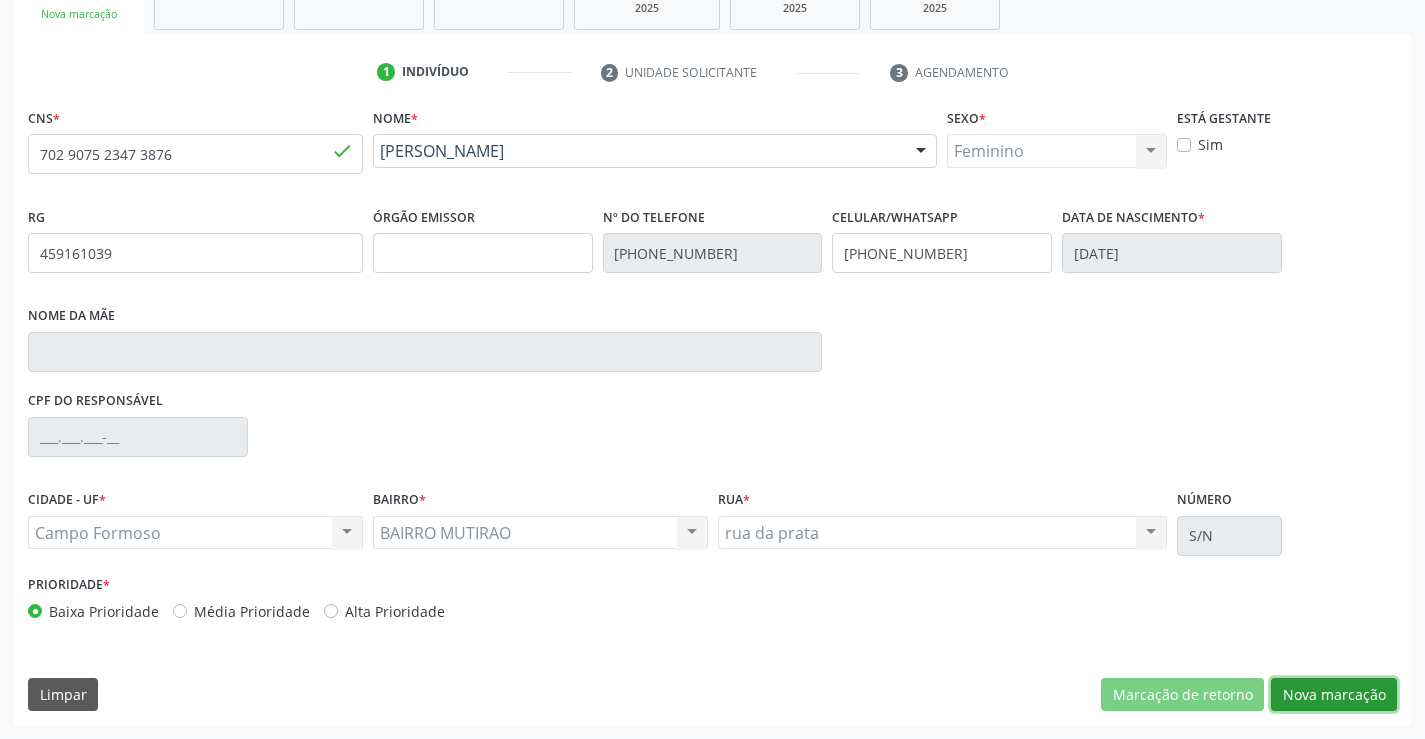 click on "Nova marcação" at bounding box center (1334, 695) 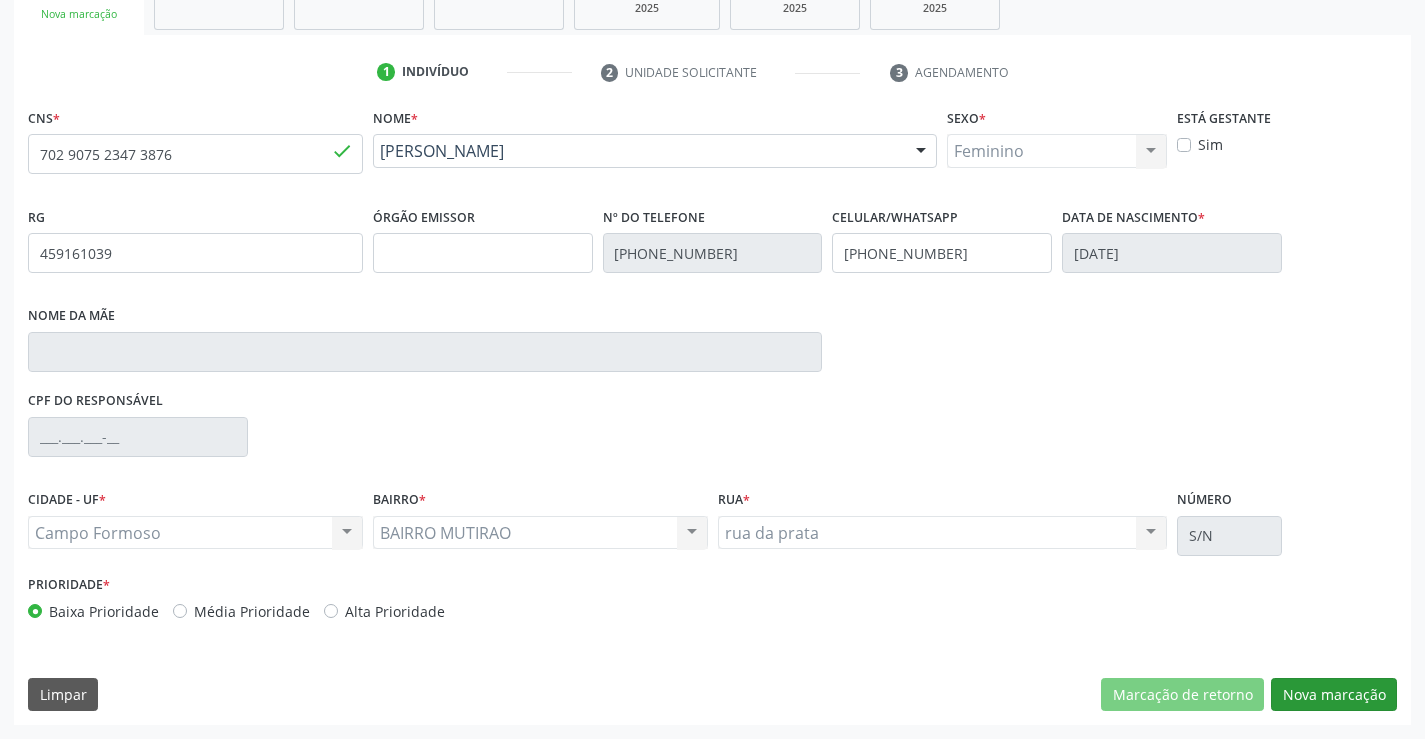 scroll, scrollTop: 167, scrollLeft: 0, axis: vertical 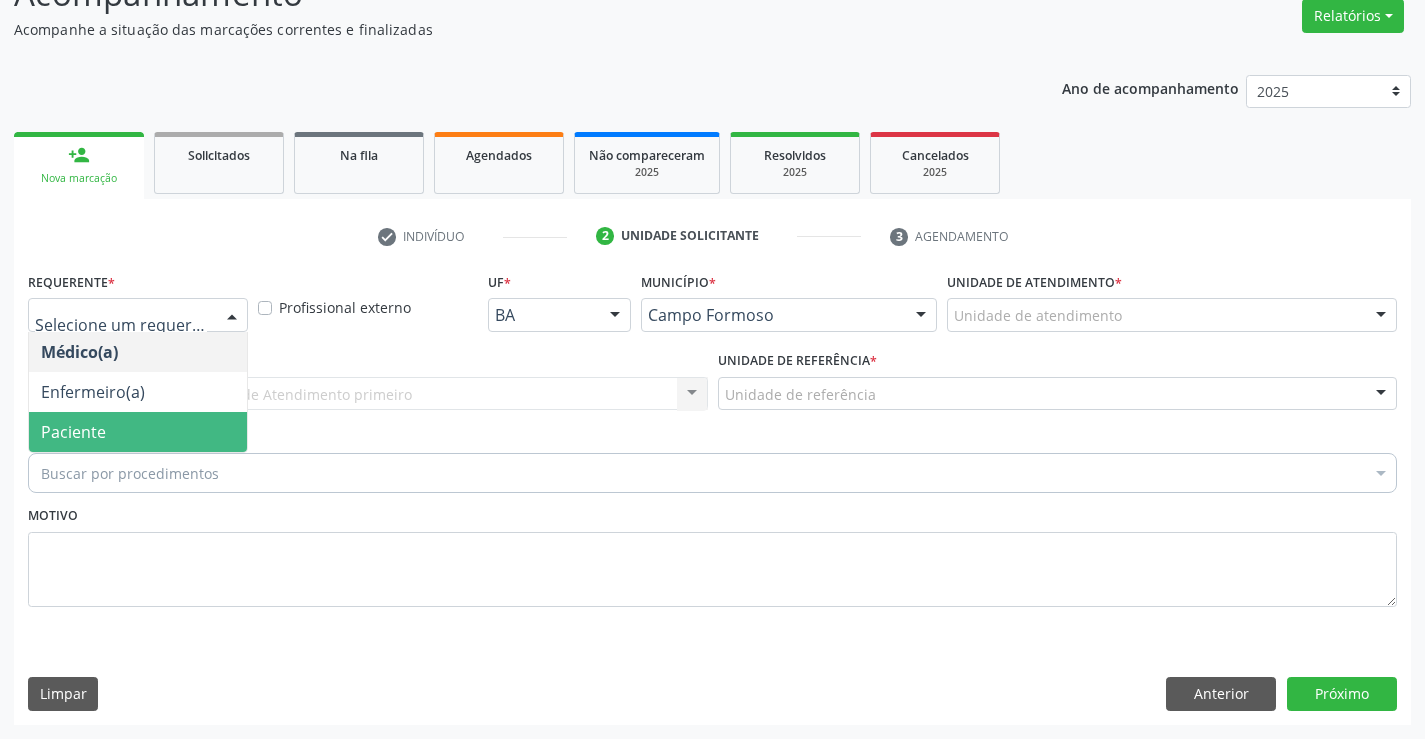 click on "Paciente" at bounding box center (138, 432) 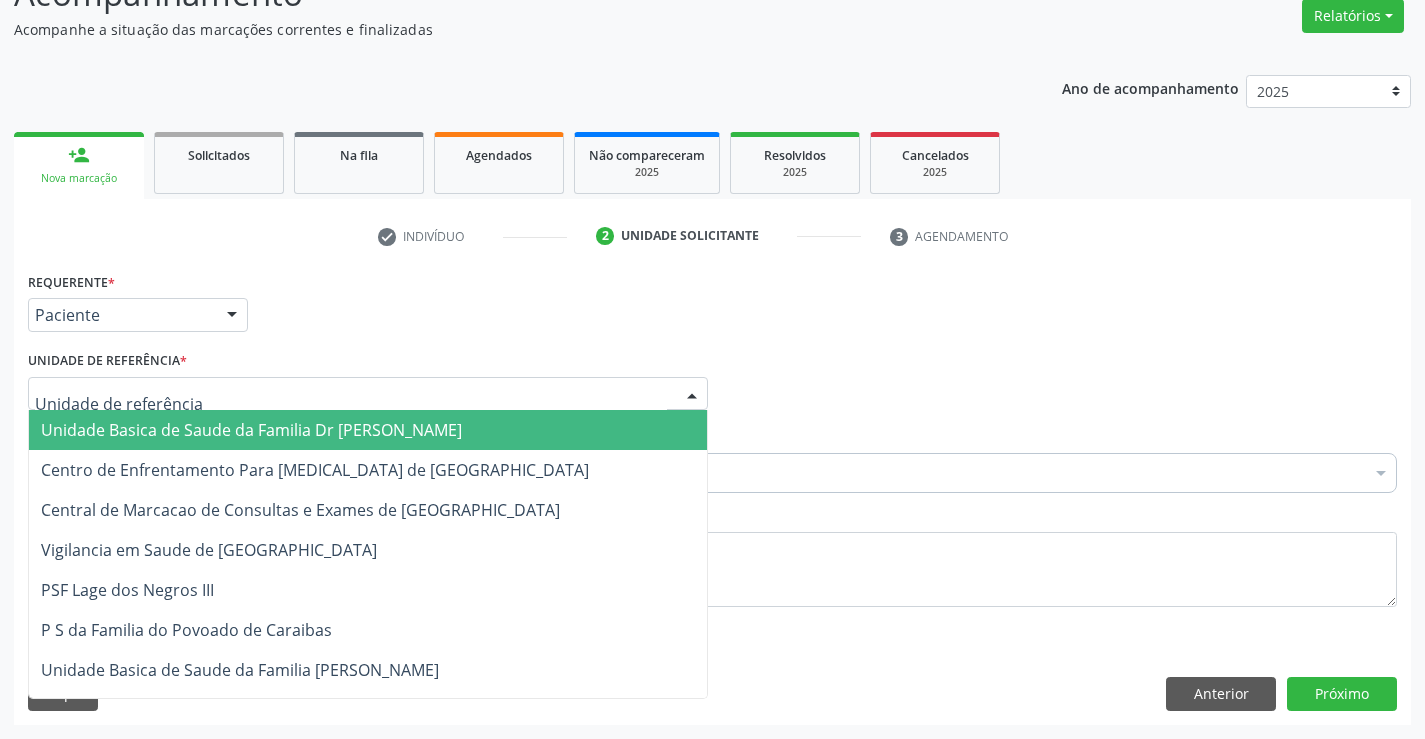 click on "Unidade Basica de Saude da Familia Dr [PERSON_NAME]" at bounding box center (368, 430) 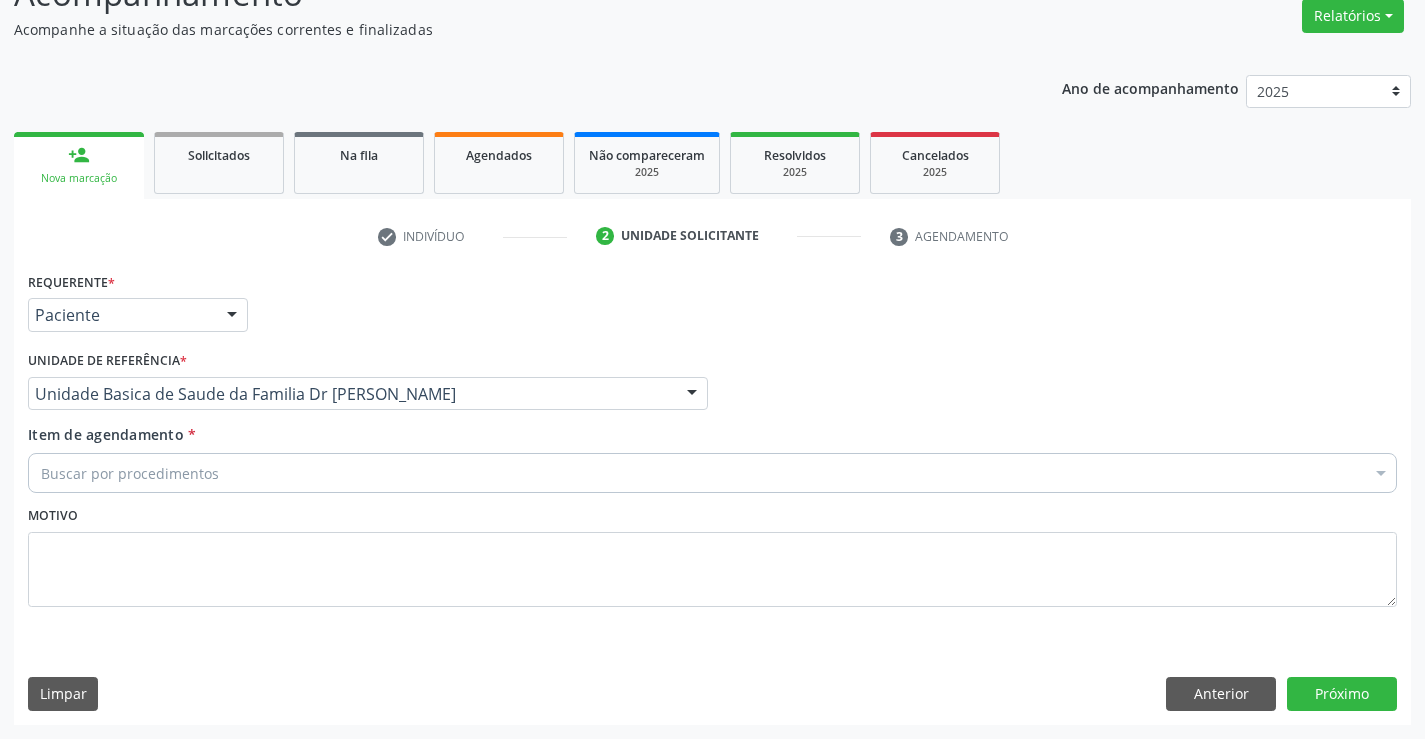 click on "Buscar por procedimentos" at bounding box center (712, 473) 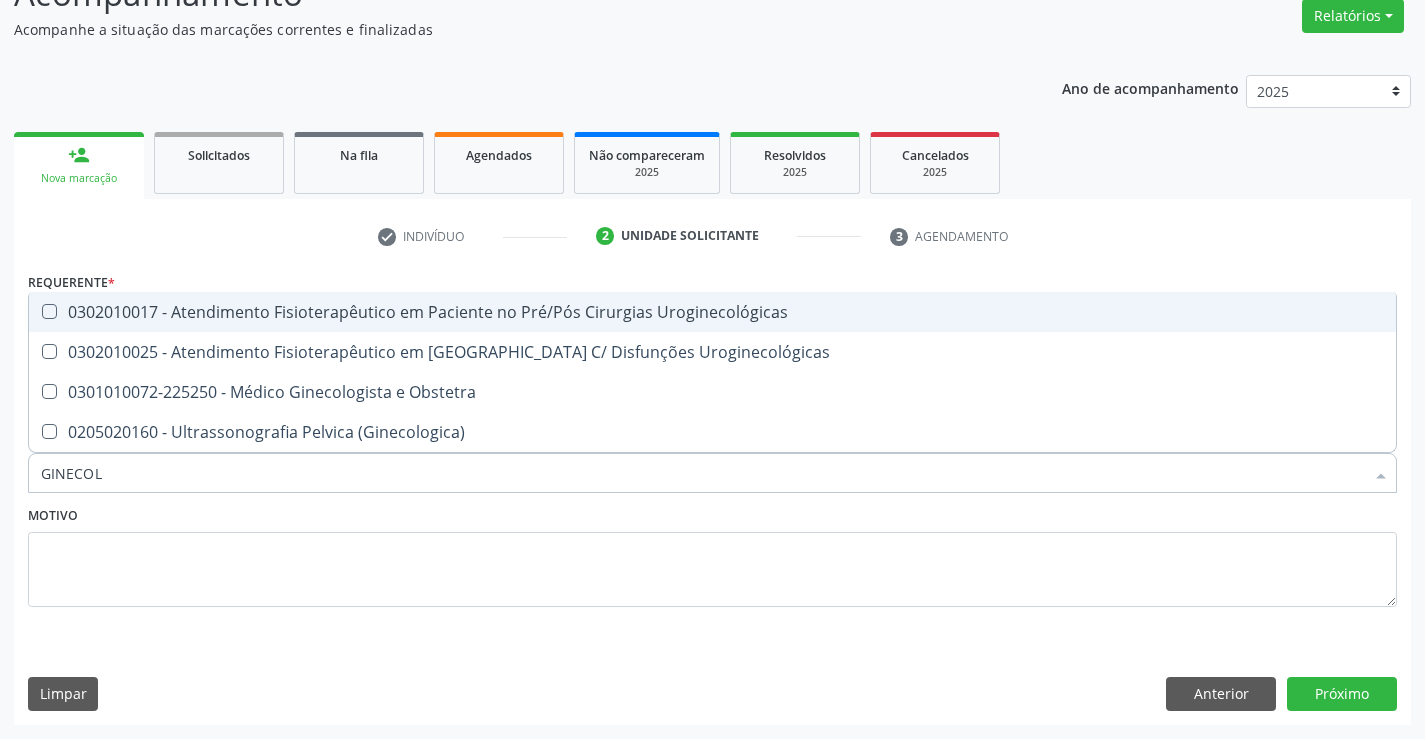 type on "GINECOLO" 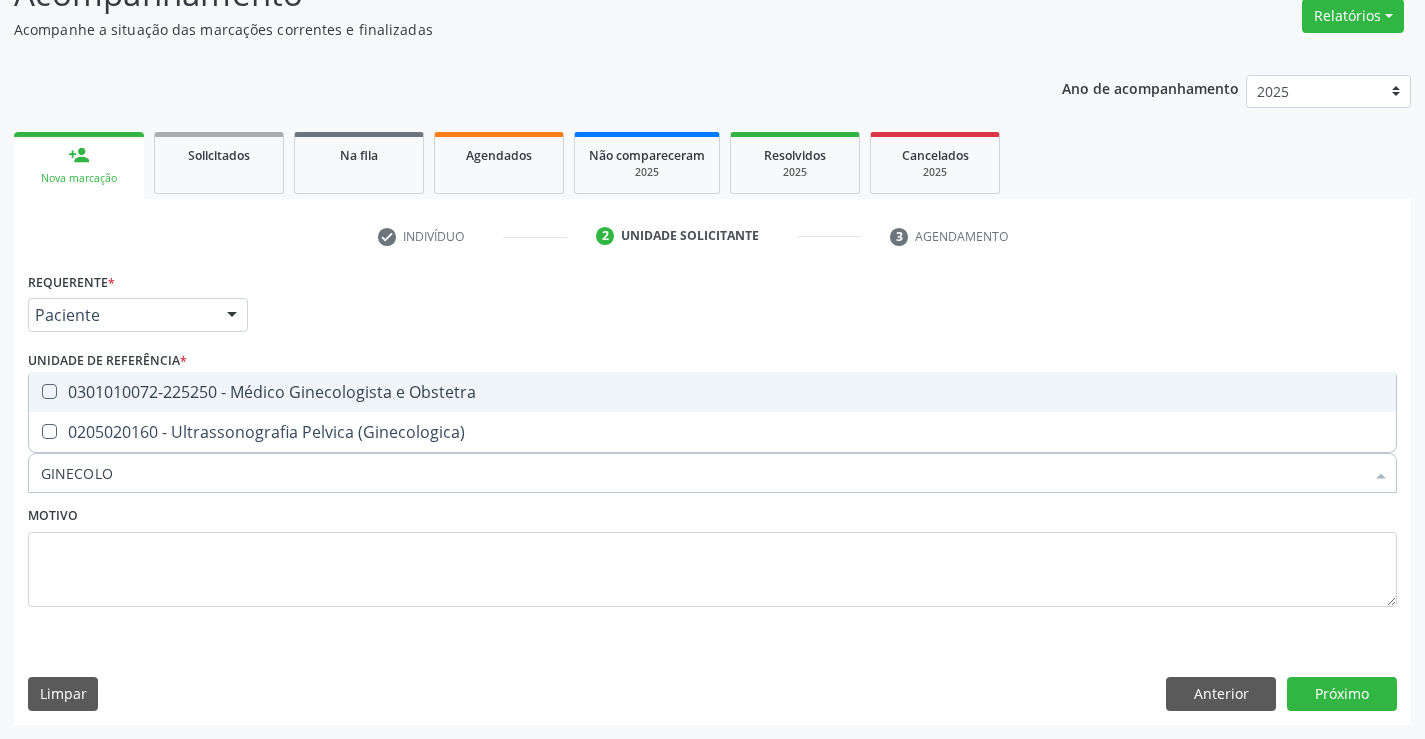 click on "0301010072-225250 - Médico Ginecologista e Obstetra" at bounding box center [712, 392] 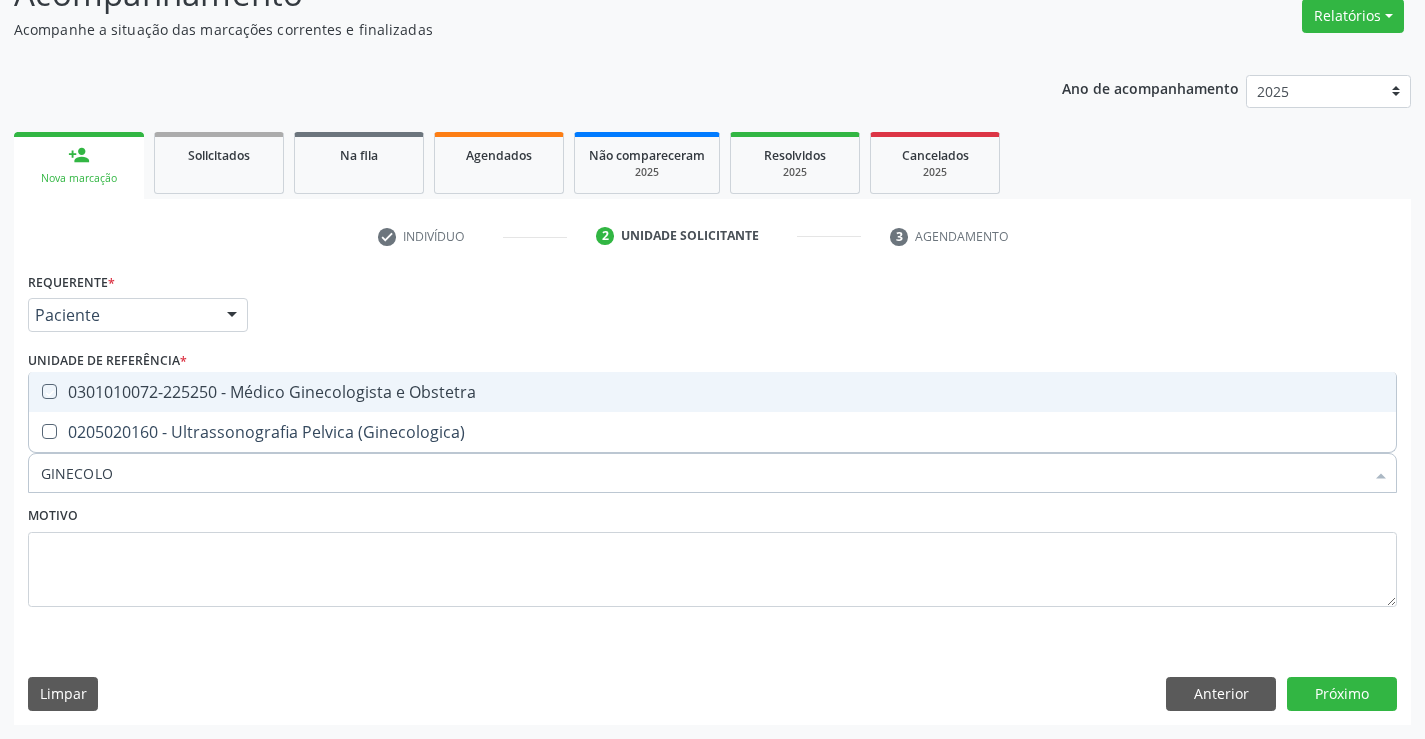 checkbox on "true" 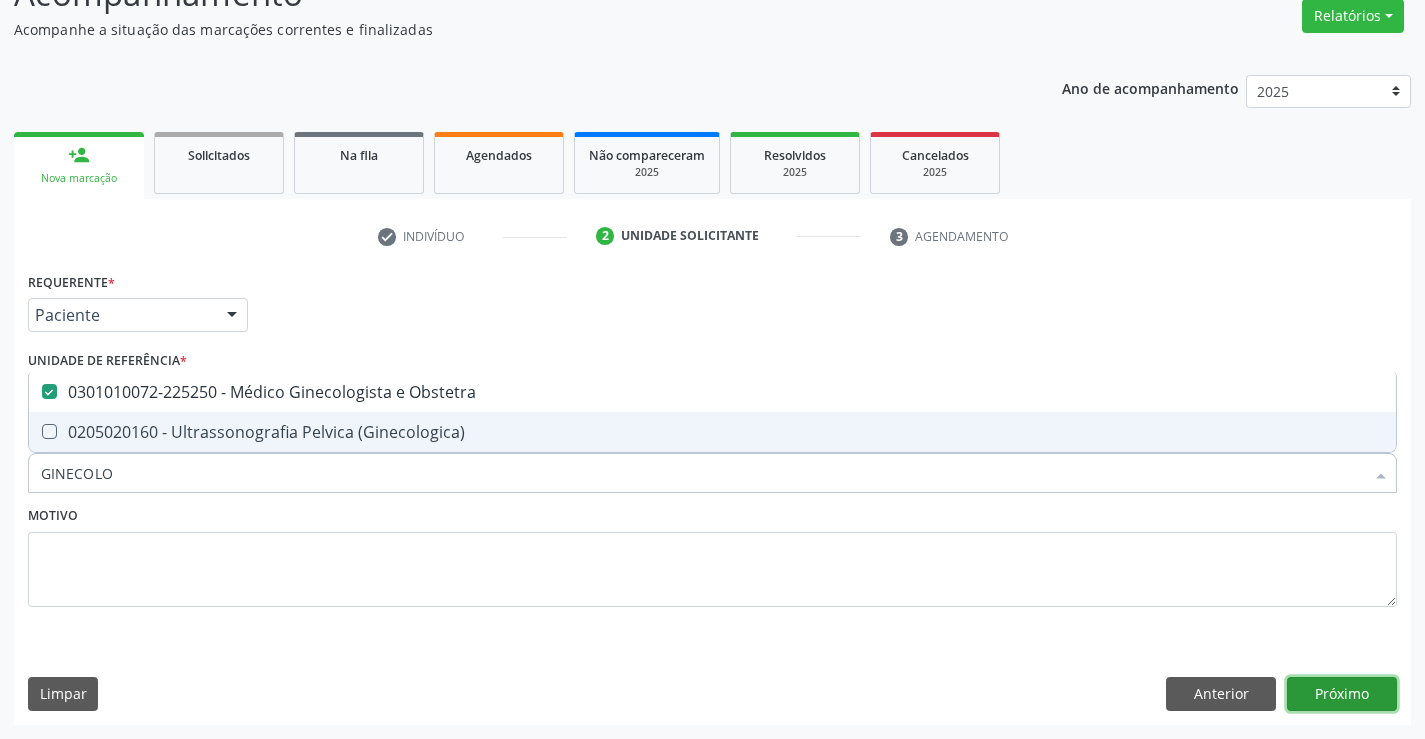 click on "Próximo" at bounding box center (1342, 694) 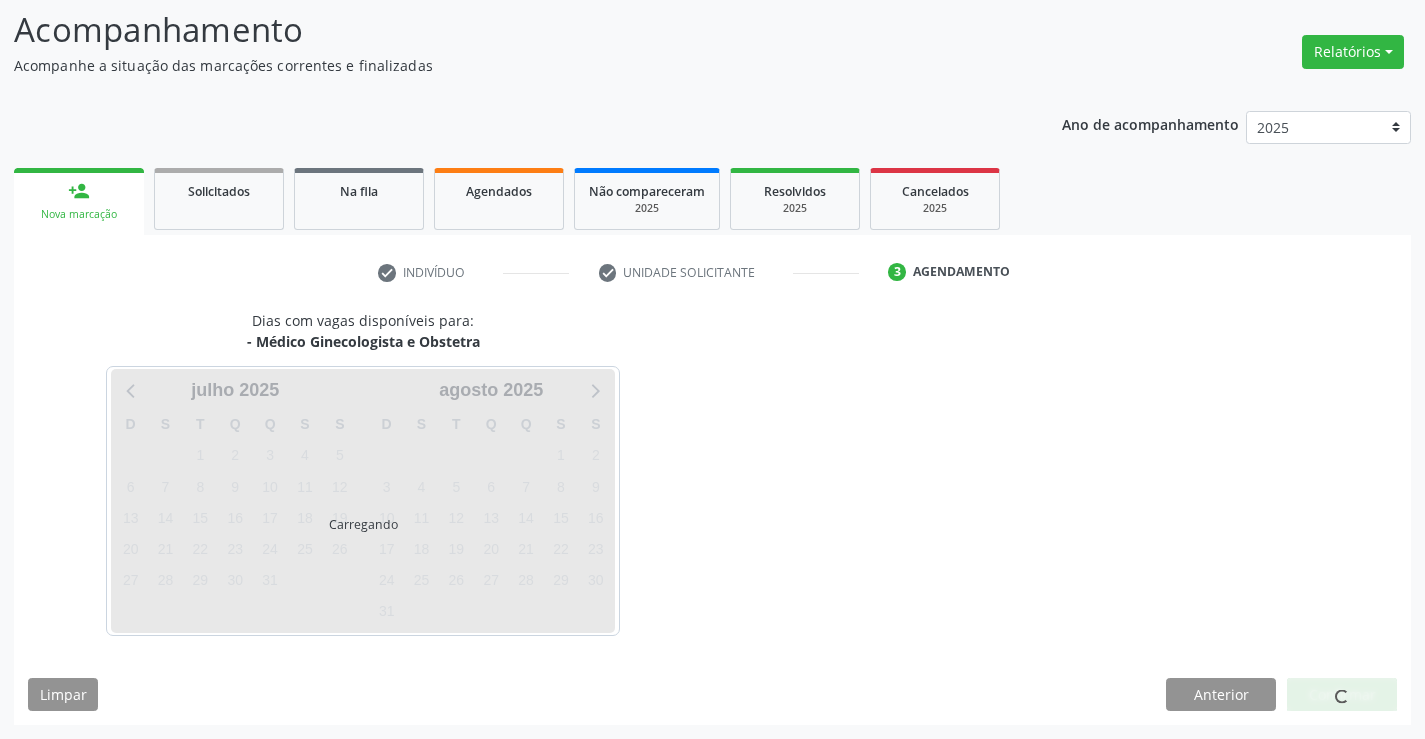scroll, scrollTop: 131, scrollLeft: 0, axis: vertical 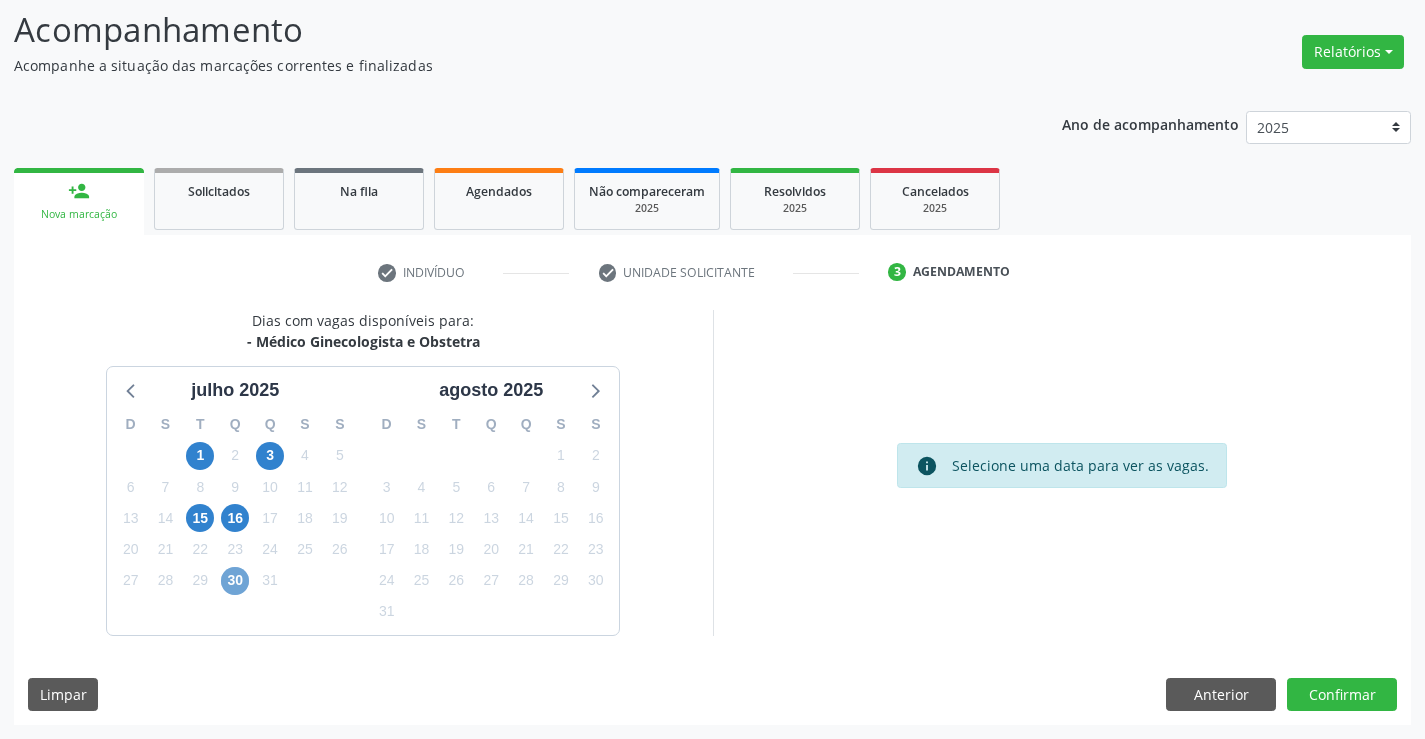click on "30" at bounding box center (235, 581) 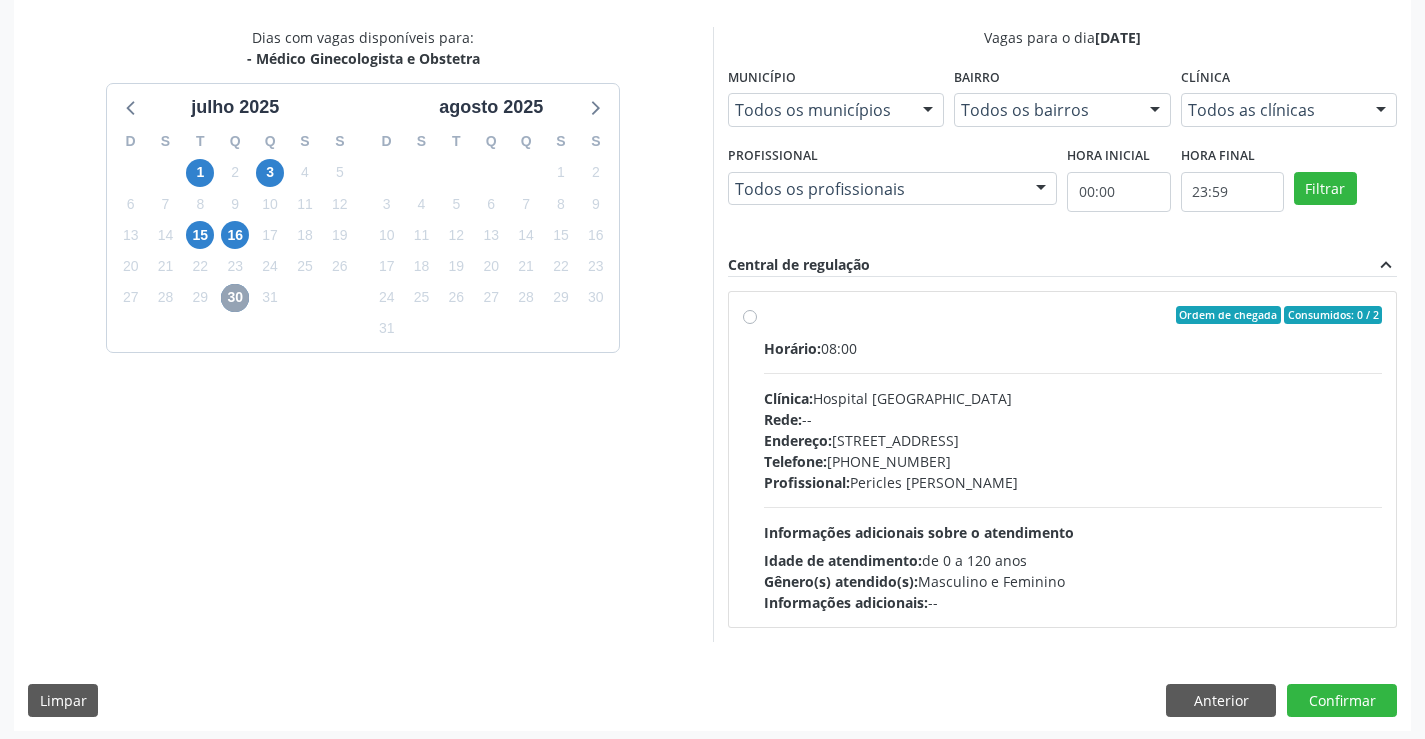 scroll, scrollTop: 420, scrollLeft: 0, axis: vertical 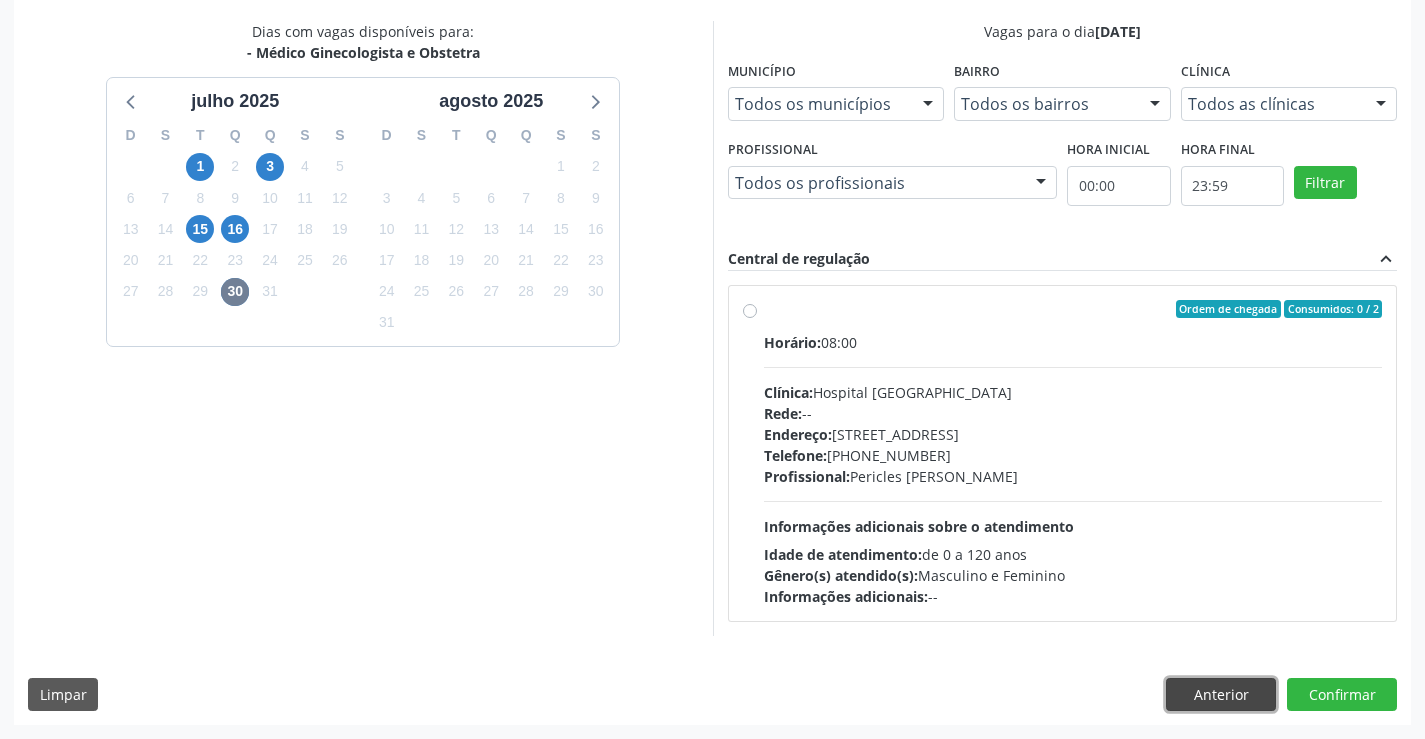 click on "Anterior" at bounding box center (1221, 695) 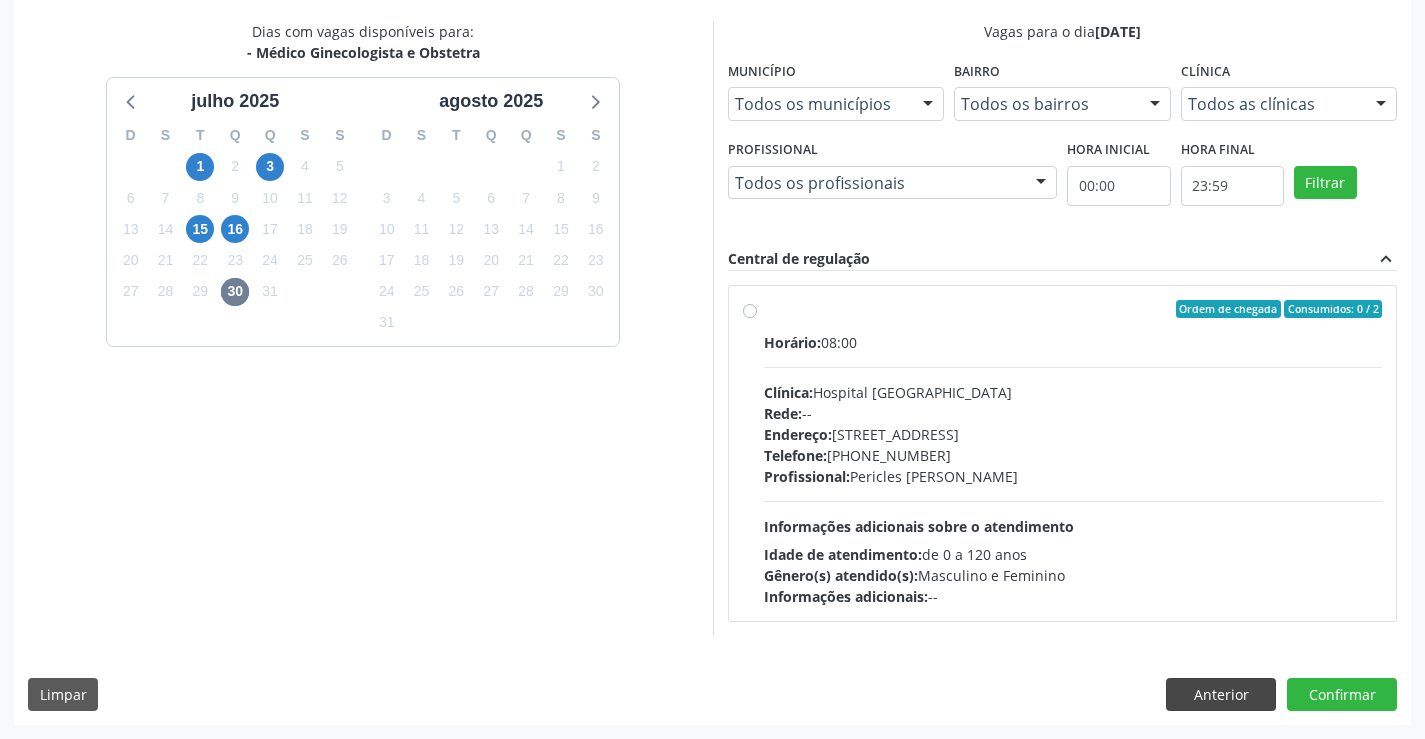 scroll, scrollTop: 167, scrollLeft: 0, axis: vertical 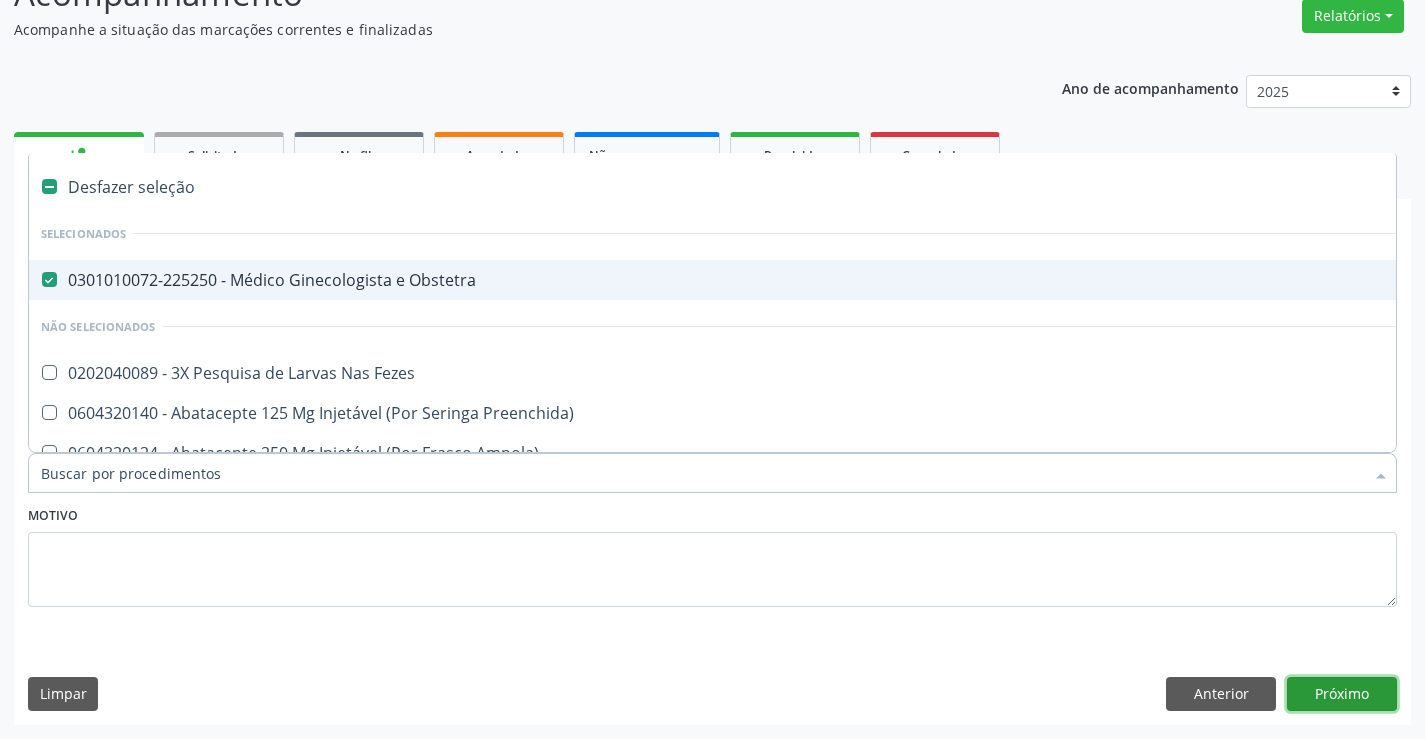 click on "Próximo" at bounding box center [1342, 694] 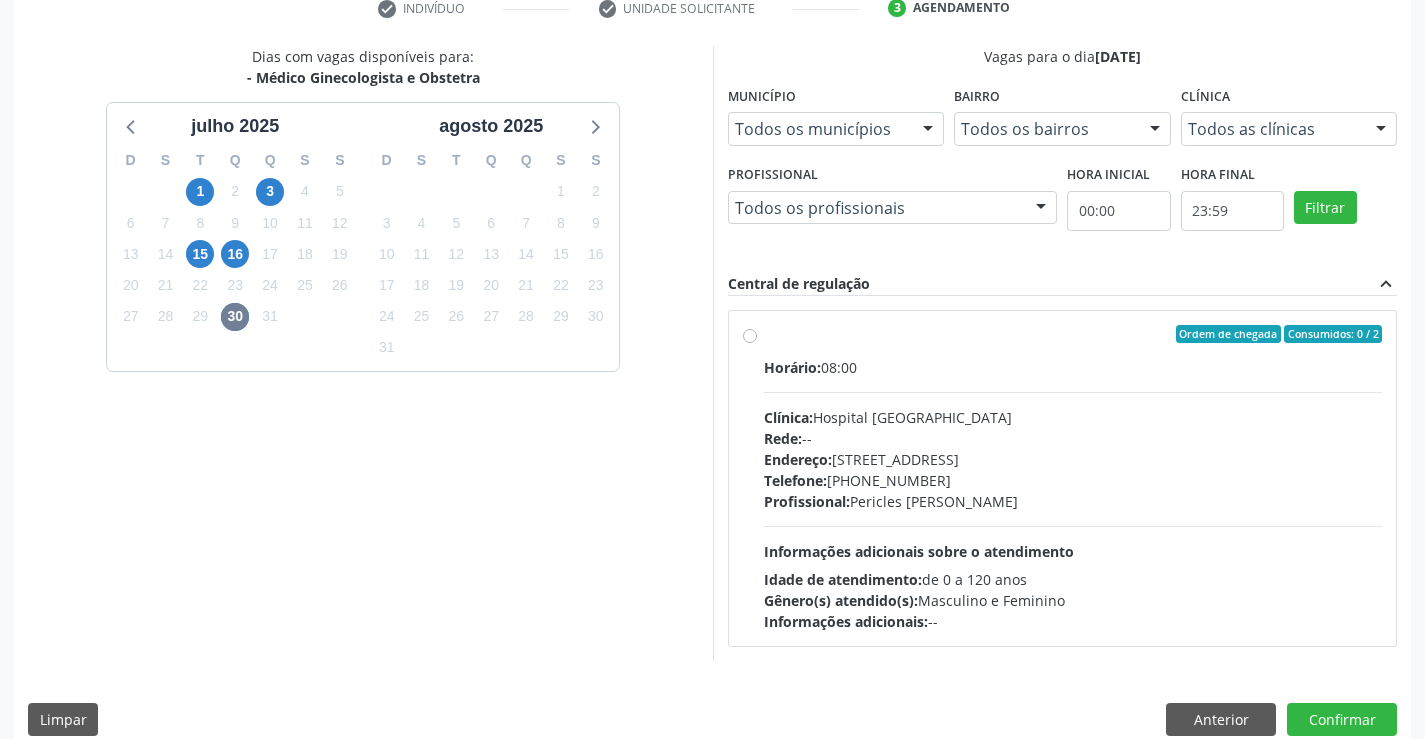 scroll, scrollTop: 420, scrollLeft: 0, axis: vertical 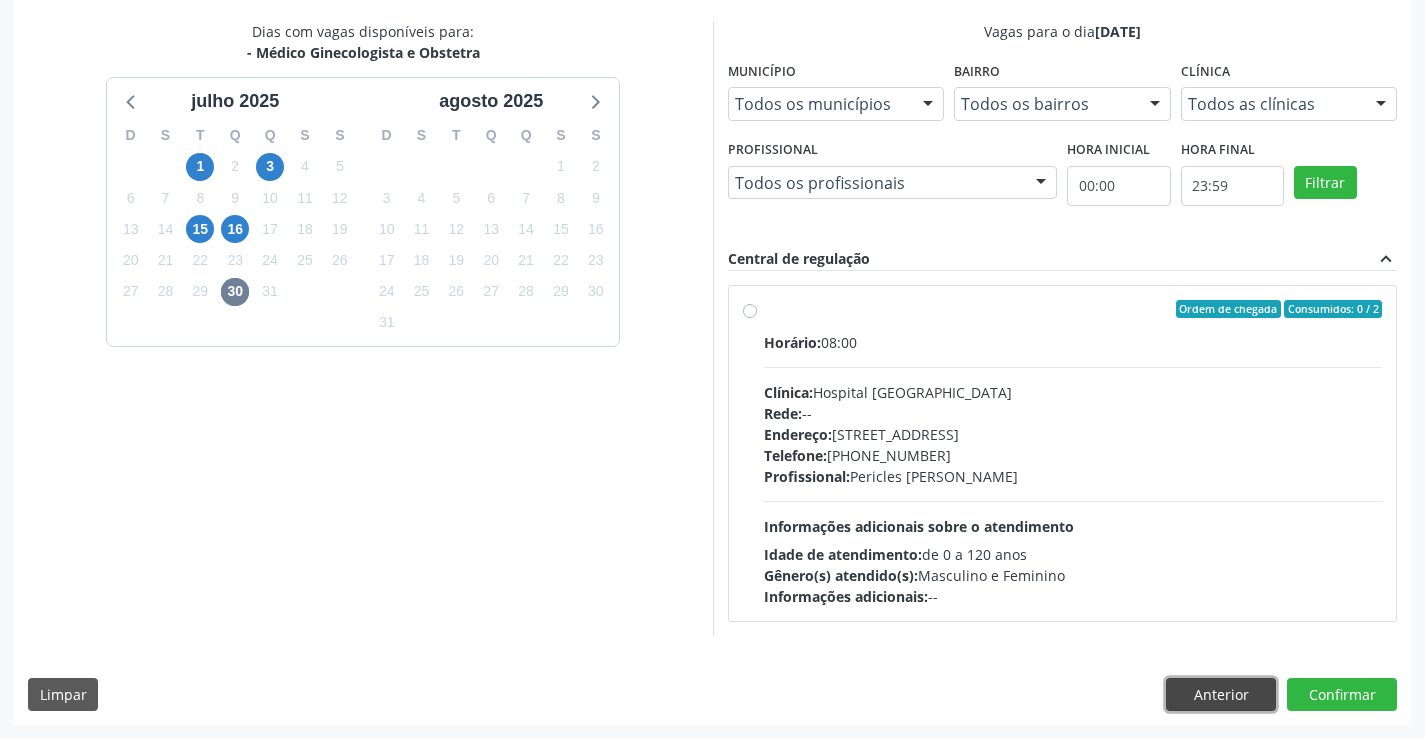 click on "Anterior" at bounding box center (1221, 695) 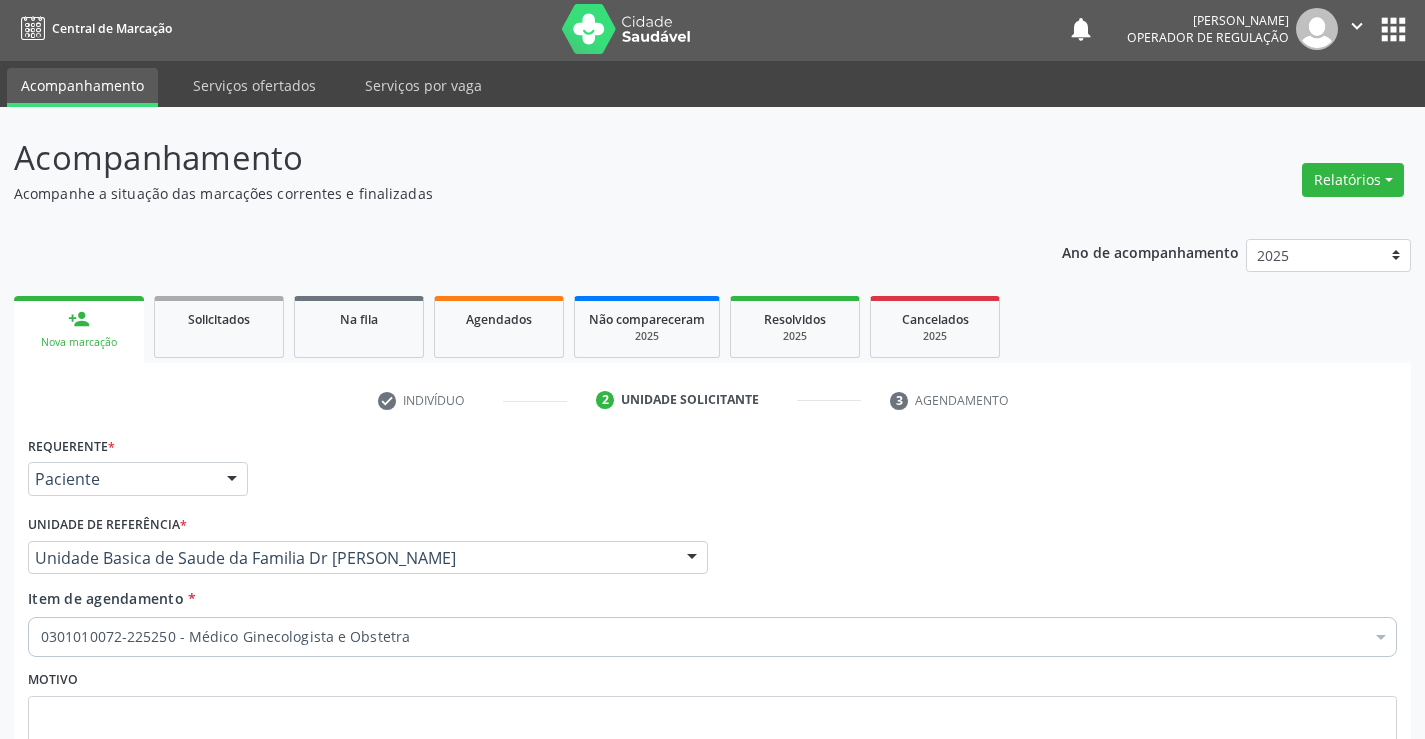 scroll, scrollTop: 0, scrollLeft: 0, axis: both 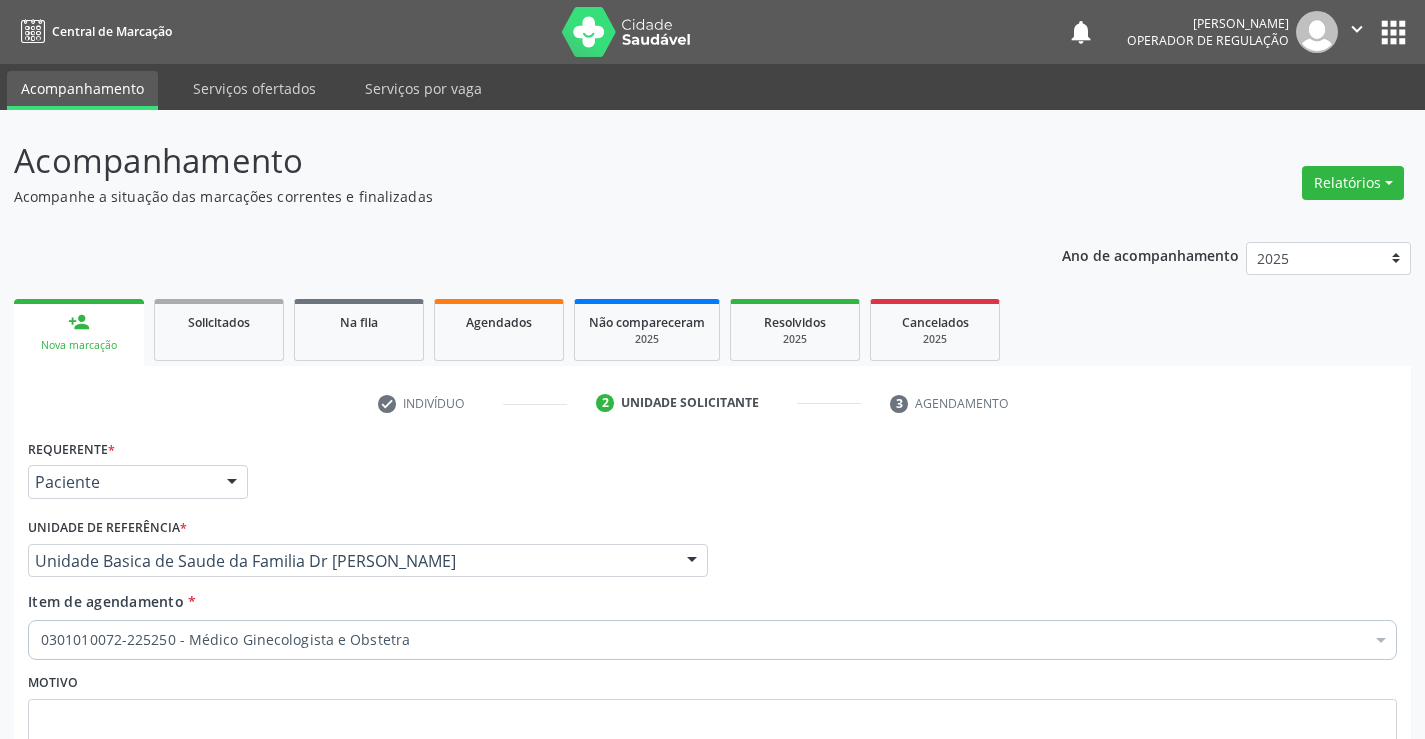 click on "apps" at bounding box center (1393, 32) 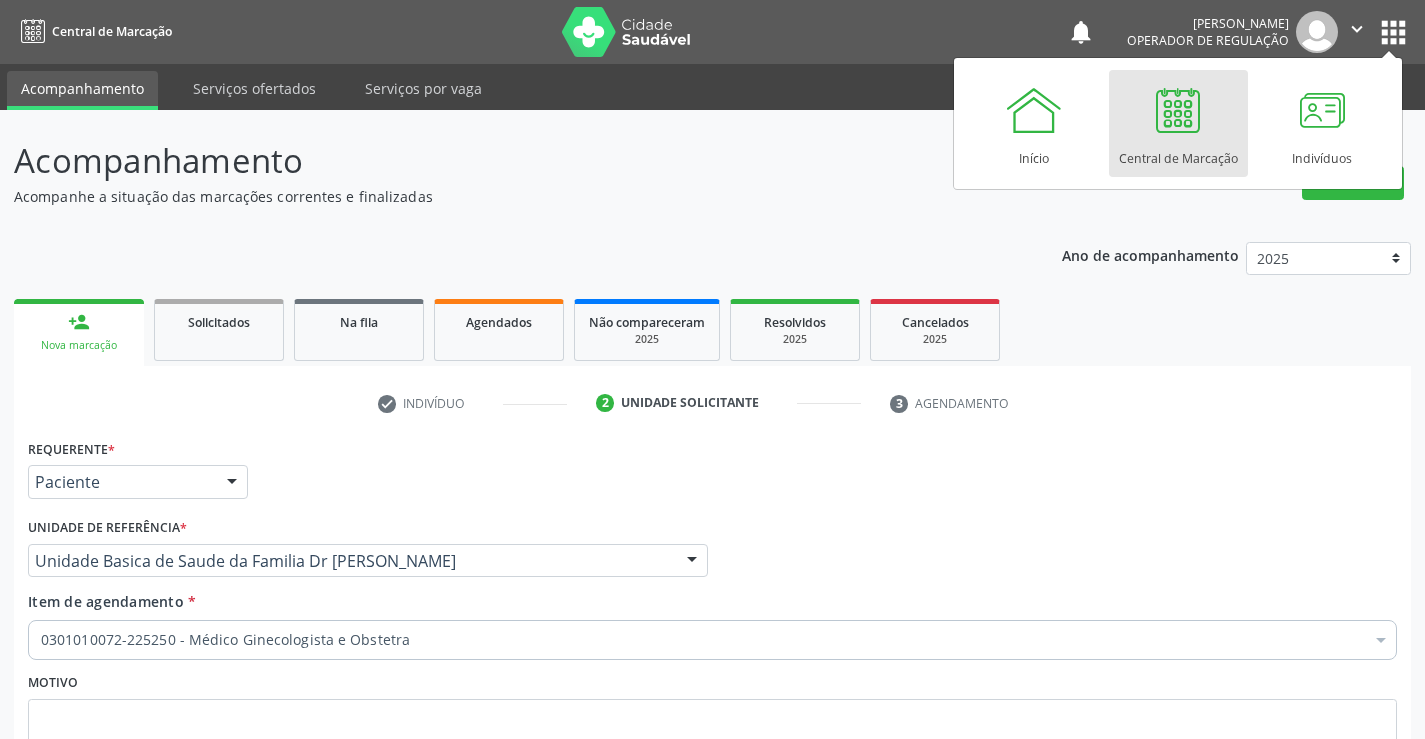 click on "Central de Marcação" at bounding box center (1178, 153) 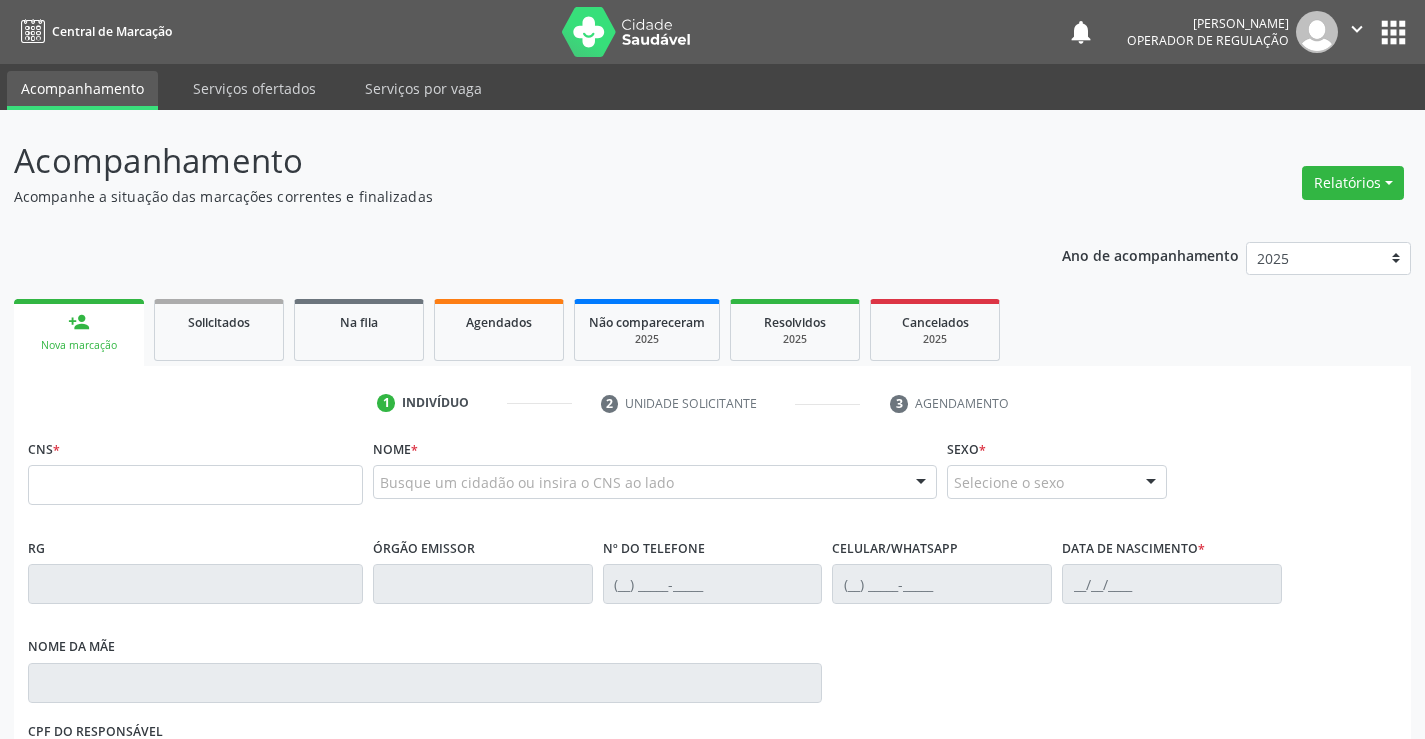 scroll, scrollTop: 0, scrollLeft: 0, axis: both 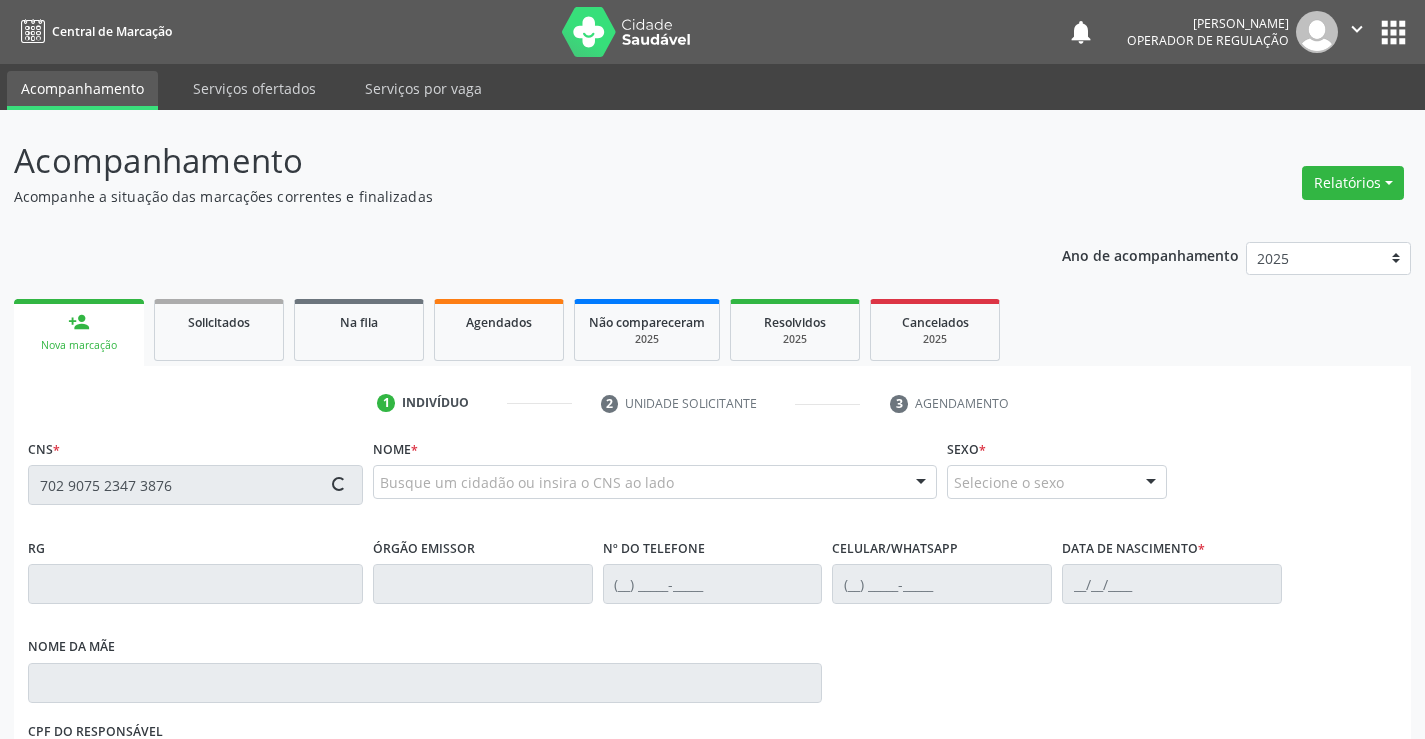 type on "702 9075 2347 3876" 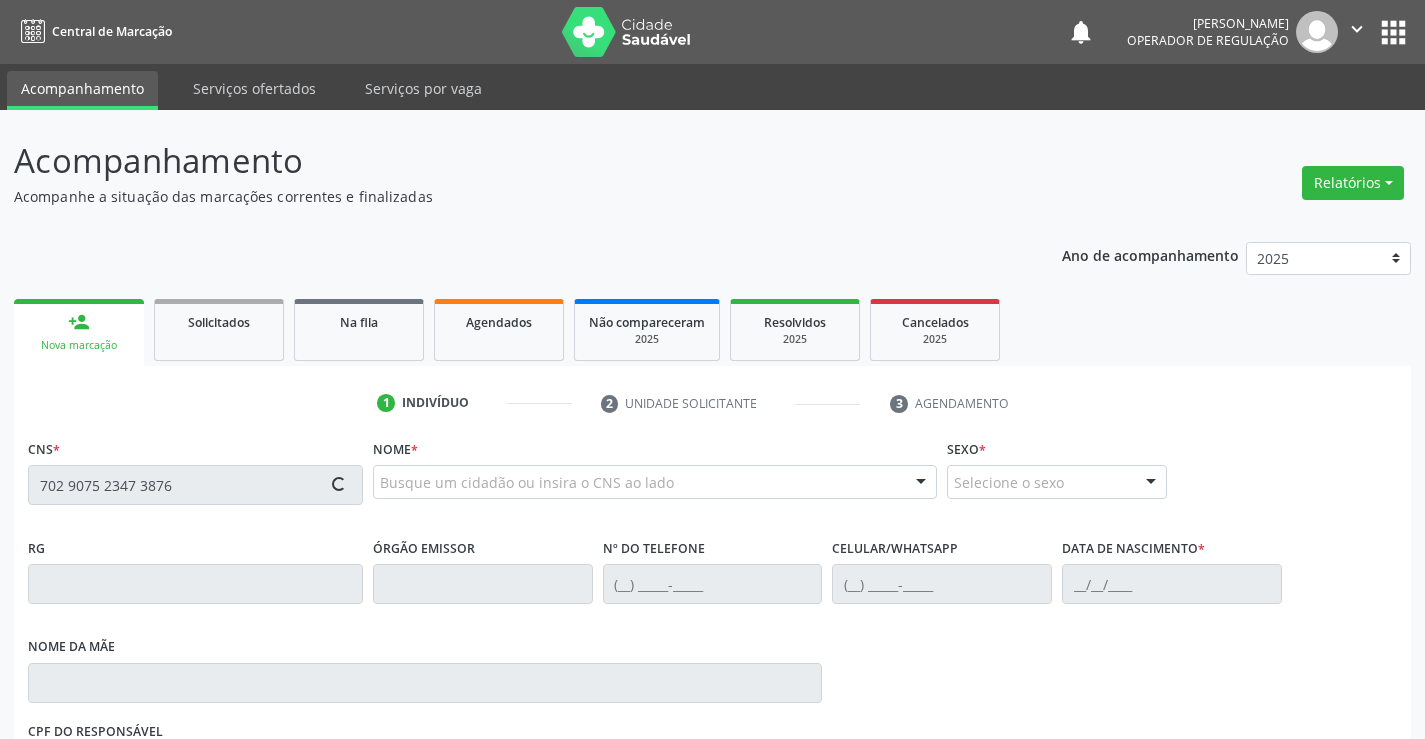 type 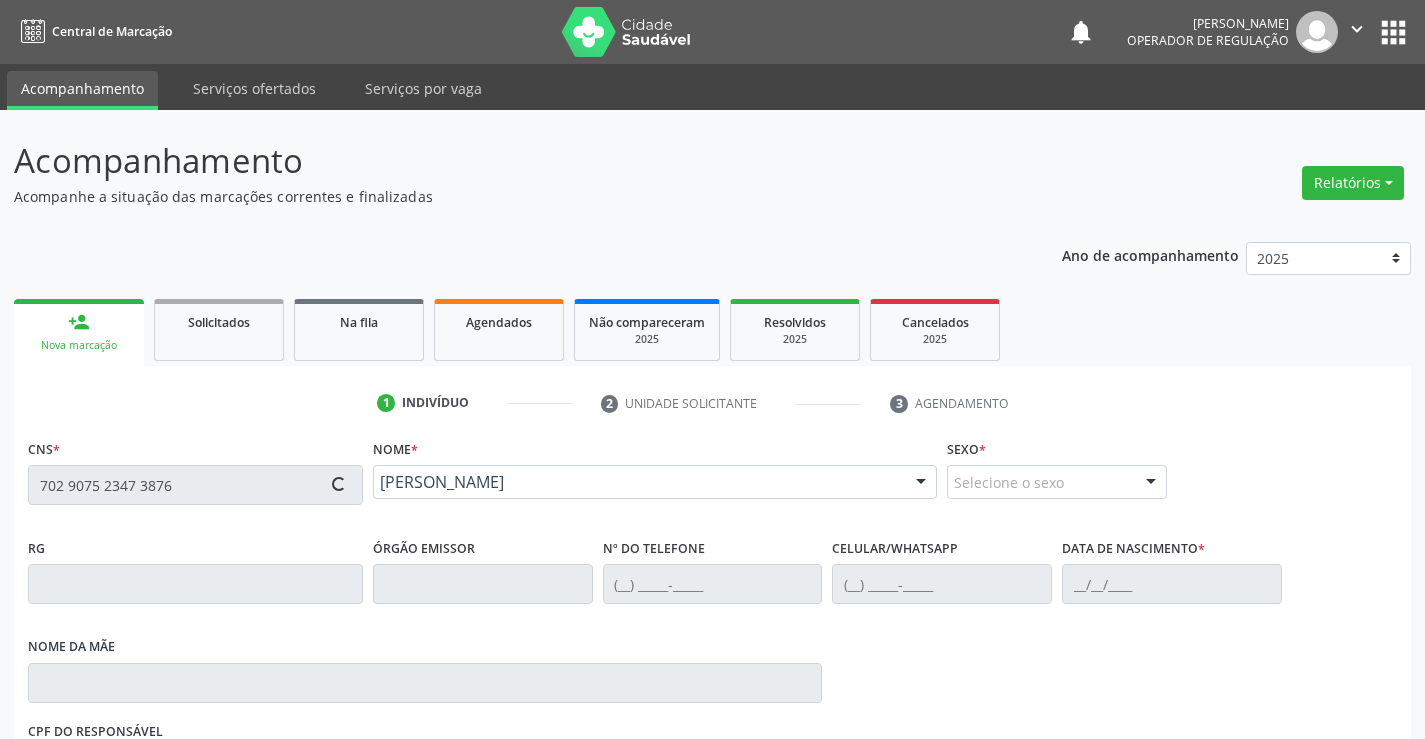 type on "459161039" 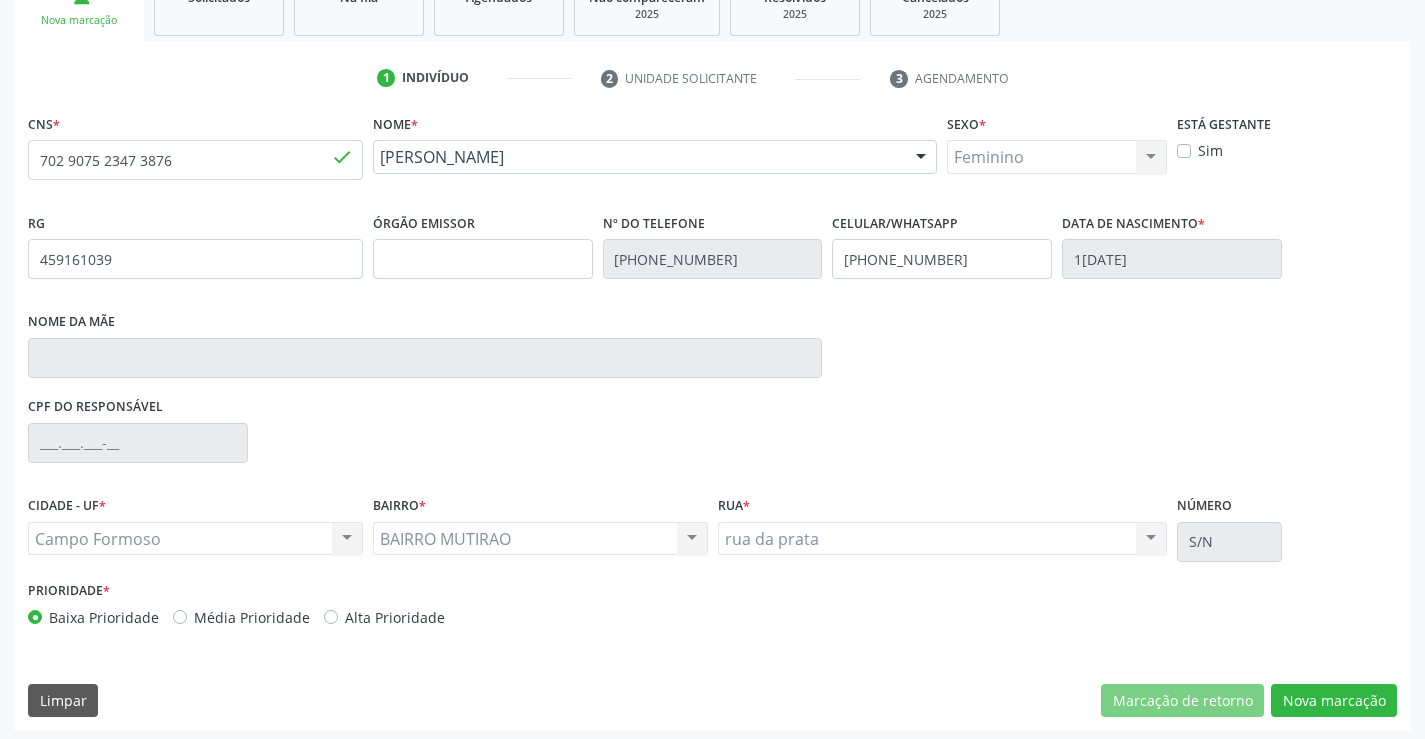 scroll, scrollTop: 331, scrollLeft: 0, axis: vertical 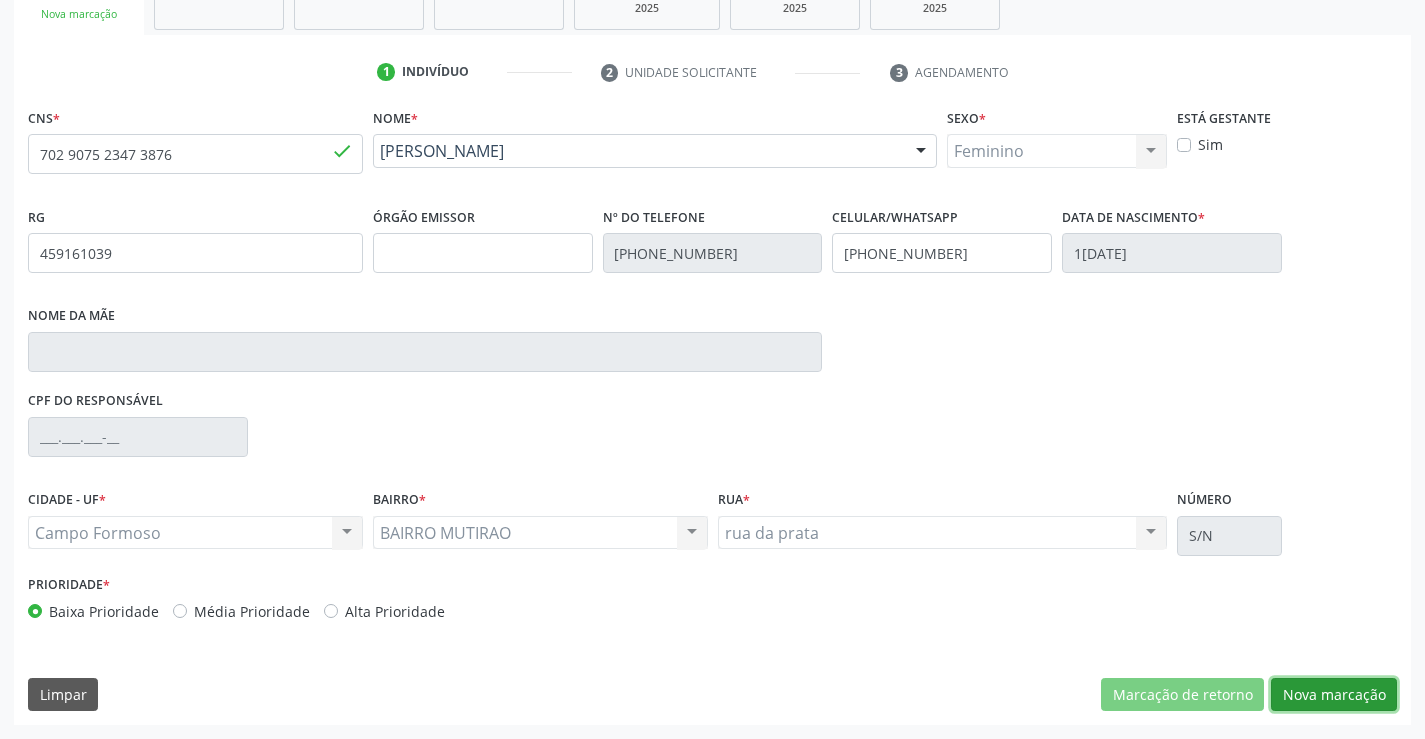 click on "Nova marcação" at bounding box center [1334, 695] 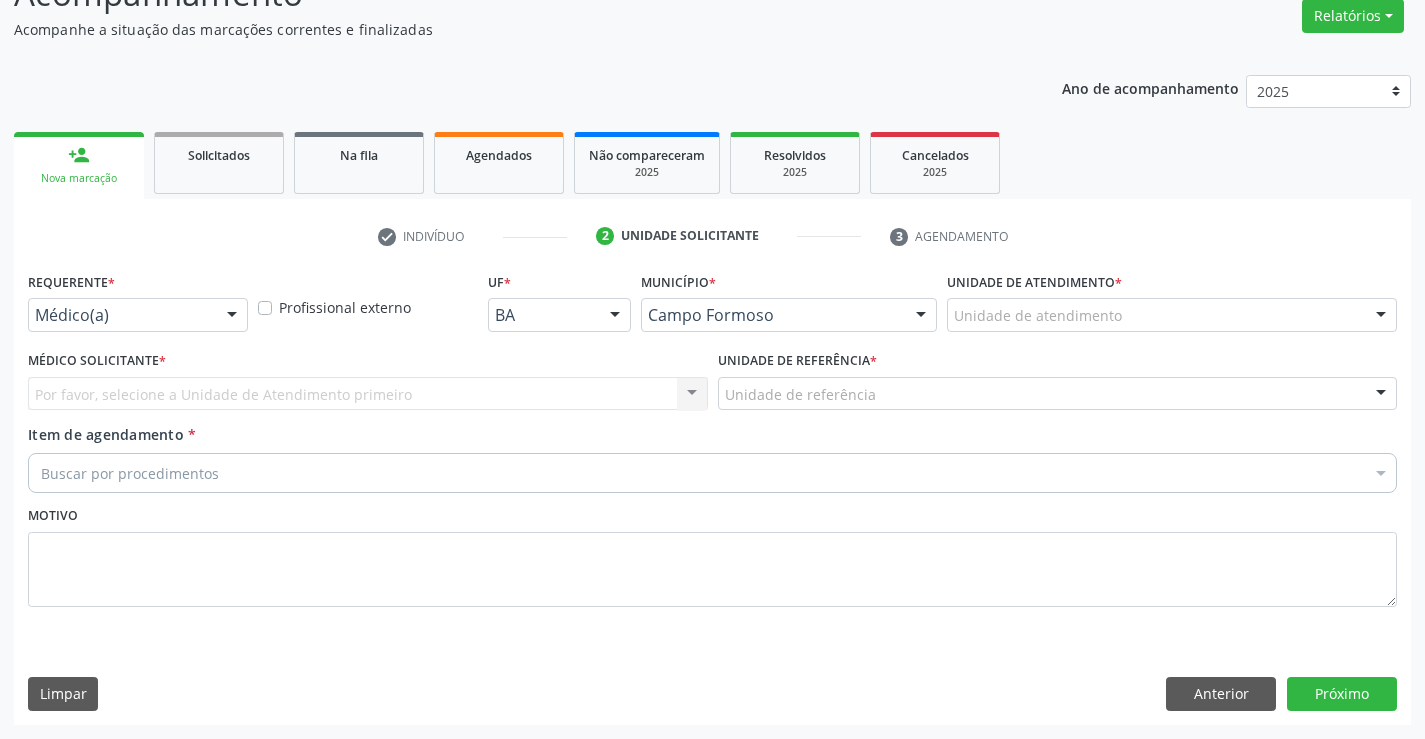 scroll, scrollTop: 167, scrollLeft: 0, axis: vertical 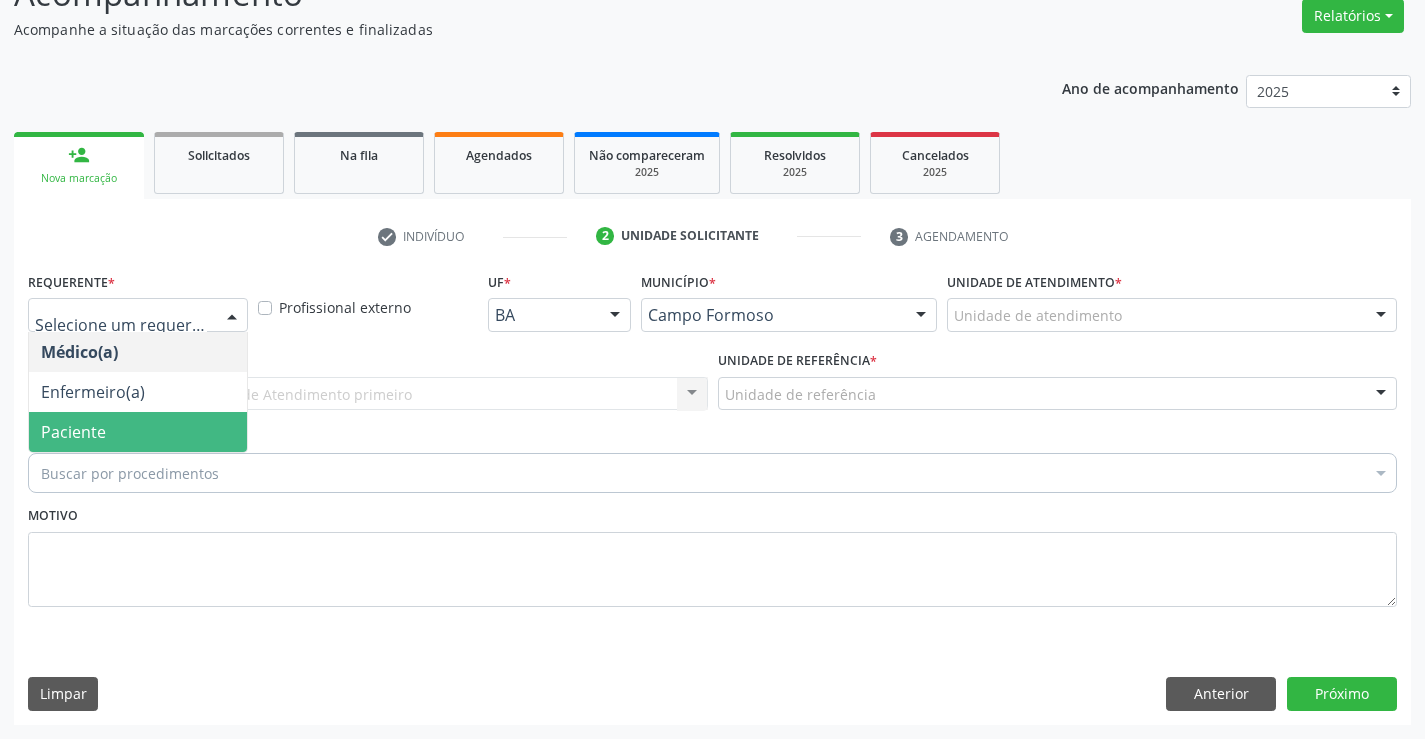 click on "Paciente" at bounding box center (73, 432) 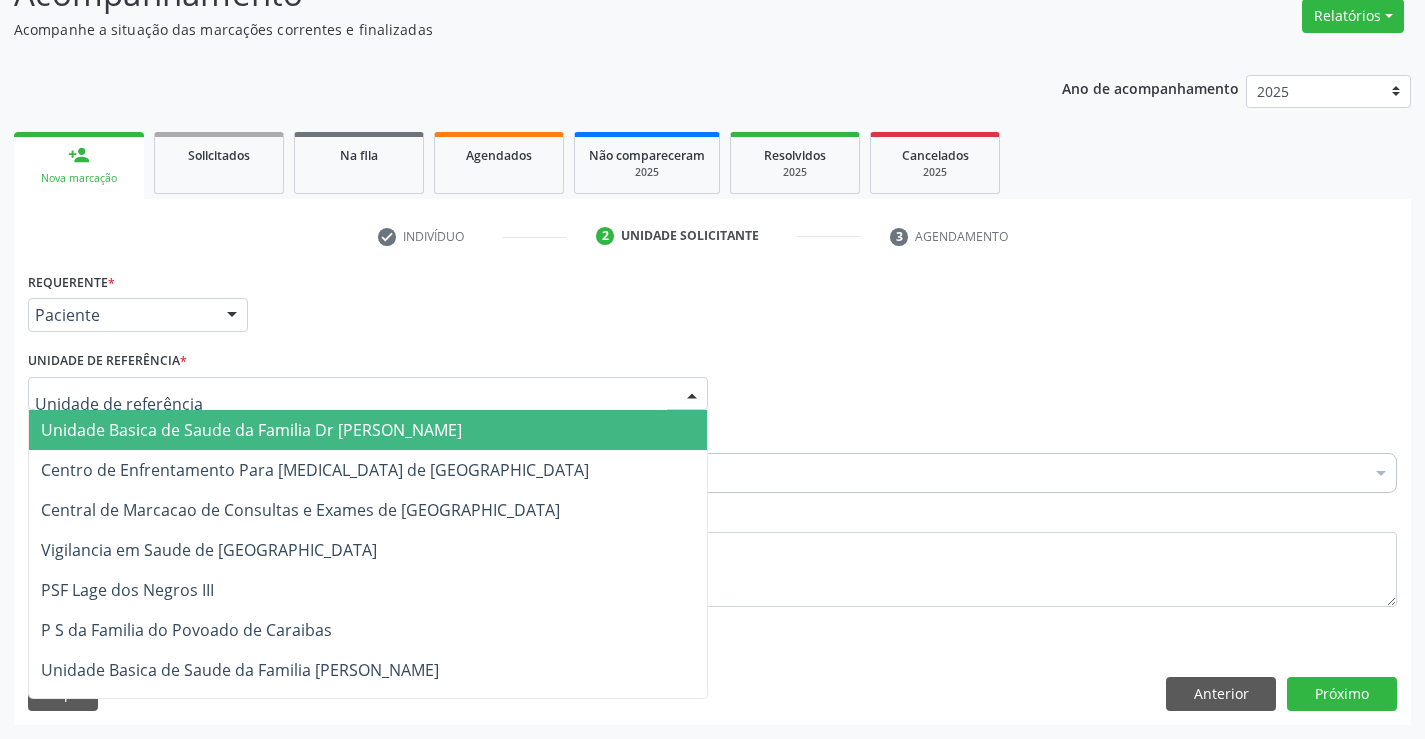click on "Unidade Basica de Saude da Familia Dr [PERSON_NAME]" at bounding box center [251, 430] 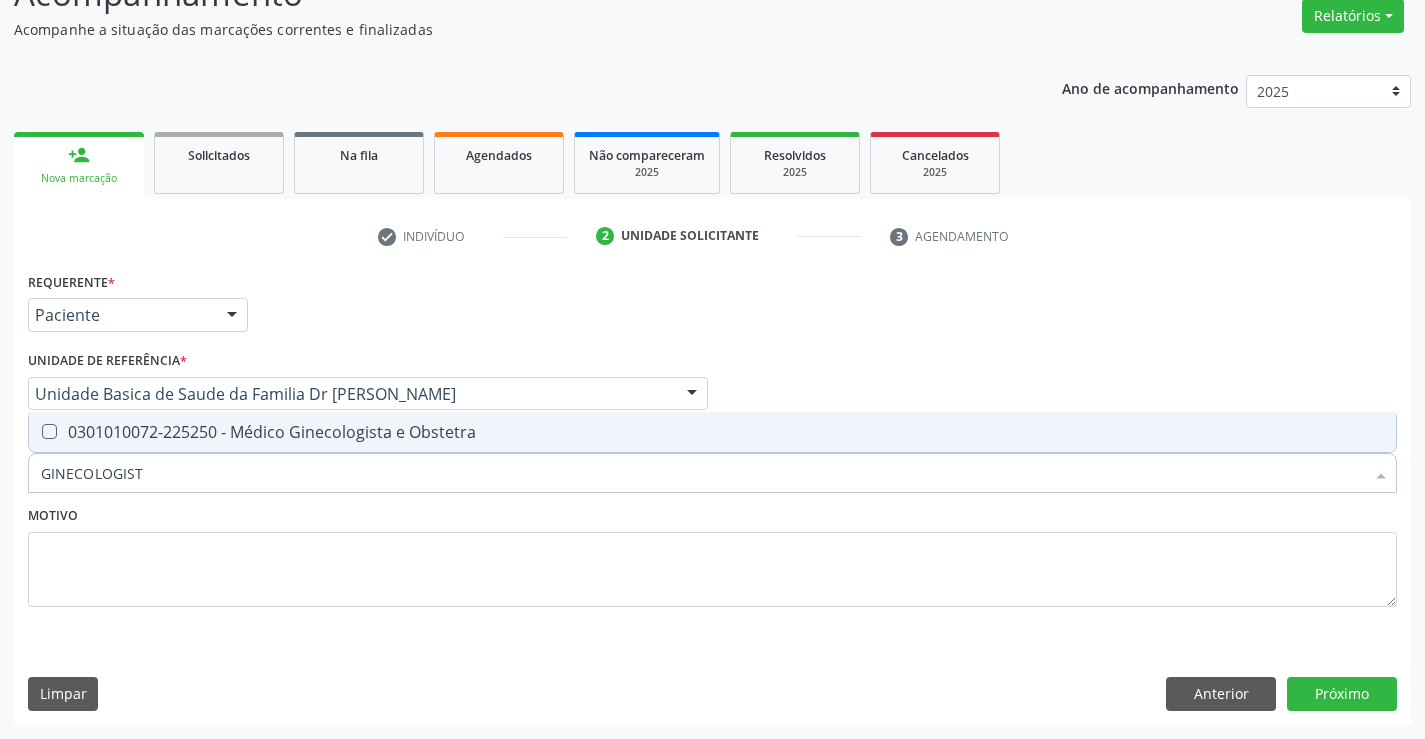 type on "GINECOLOGISTA" 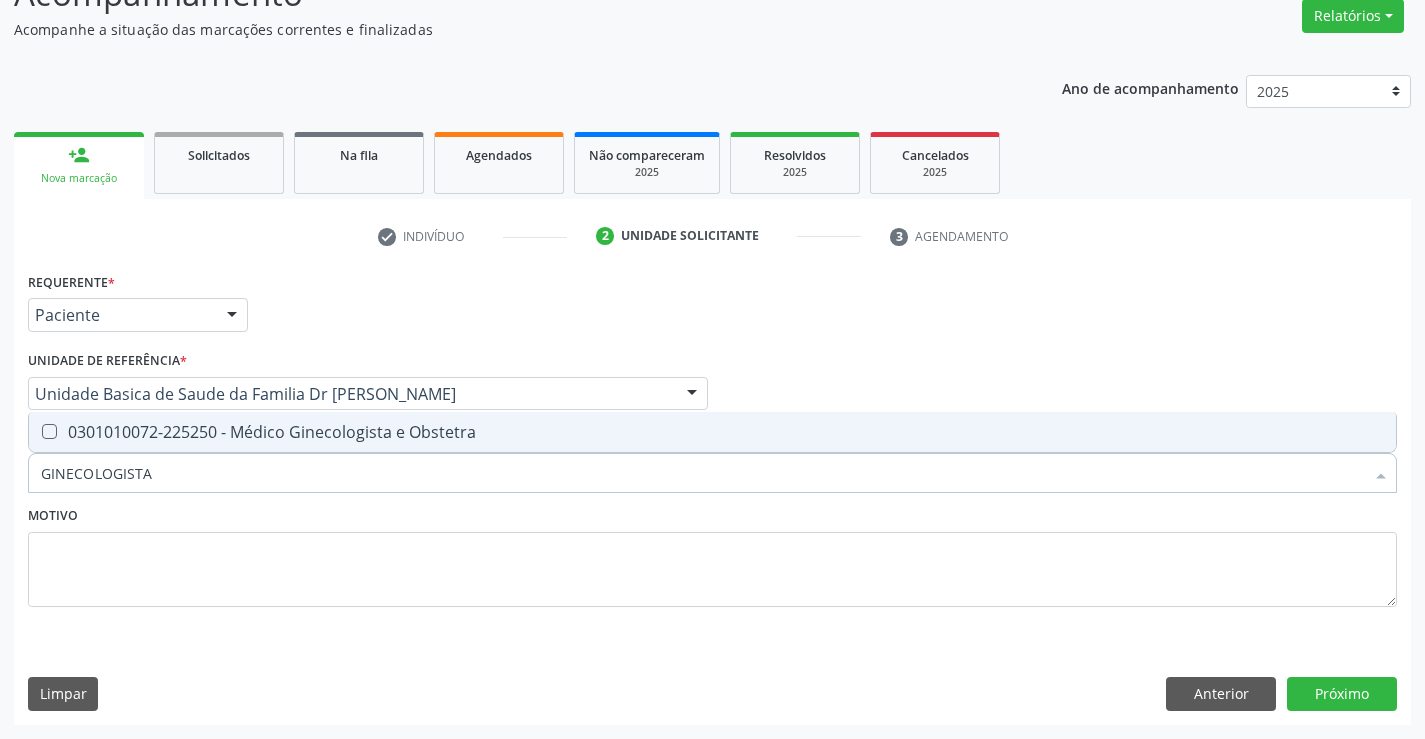 click on "0301010072-225250 - Médico Ginecologista e Obstetra" at bounding box center (712, 432) 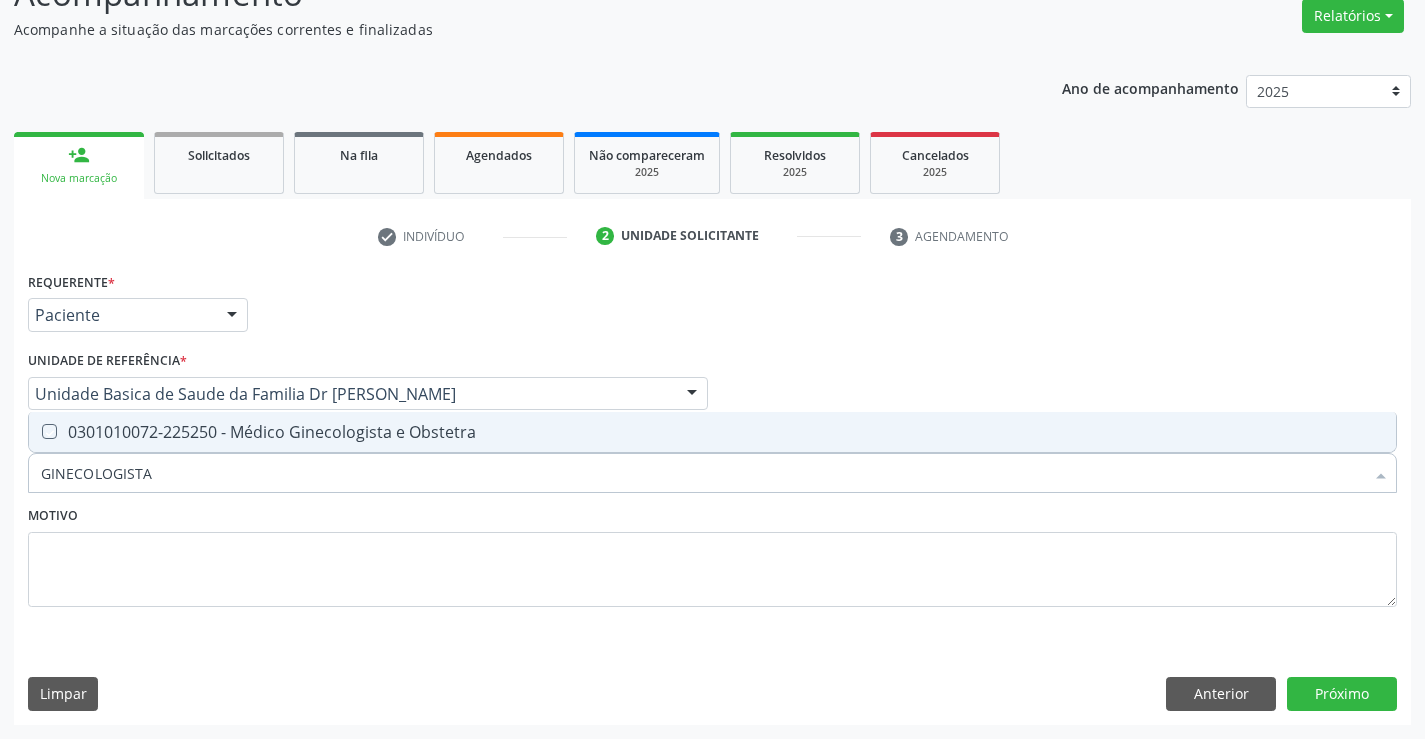 checkbox on "true" 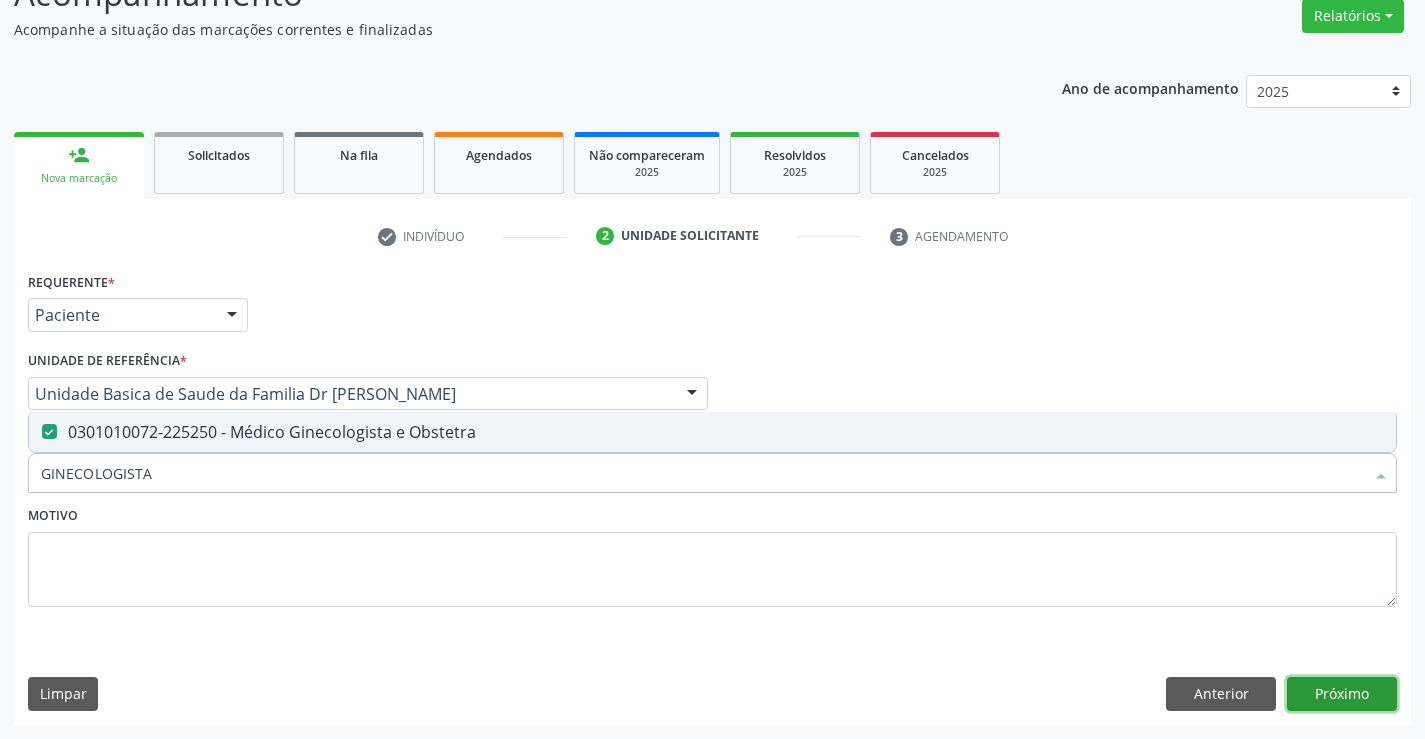 click on "Próximo" at bounding box center [1342, 694] 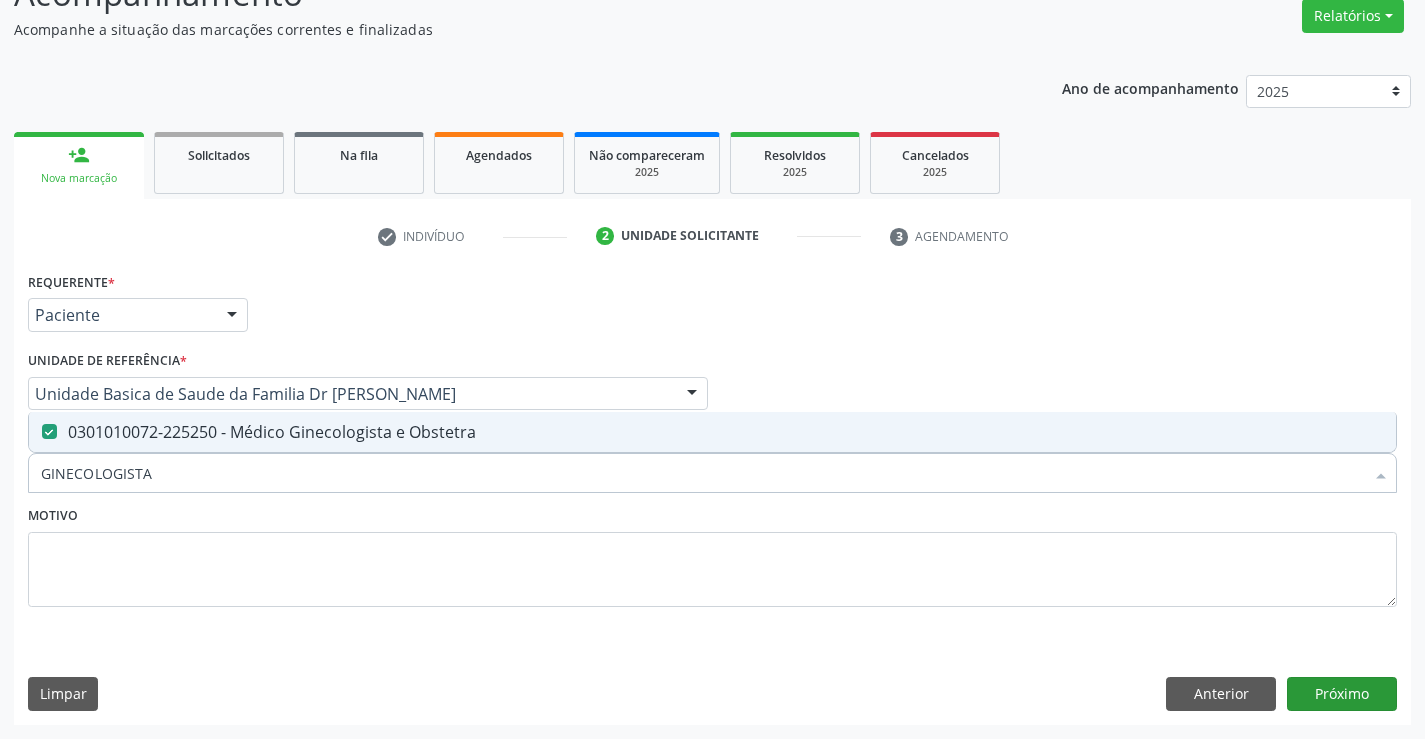 scroll, scrollTop: 131, scrollLeft: 0, axis: vertical 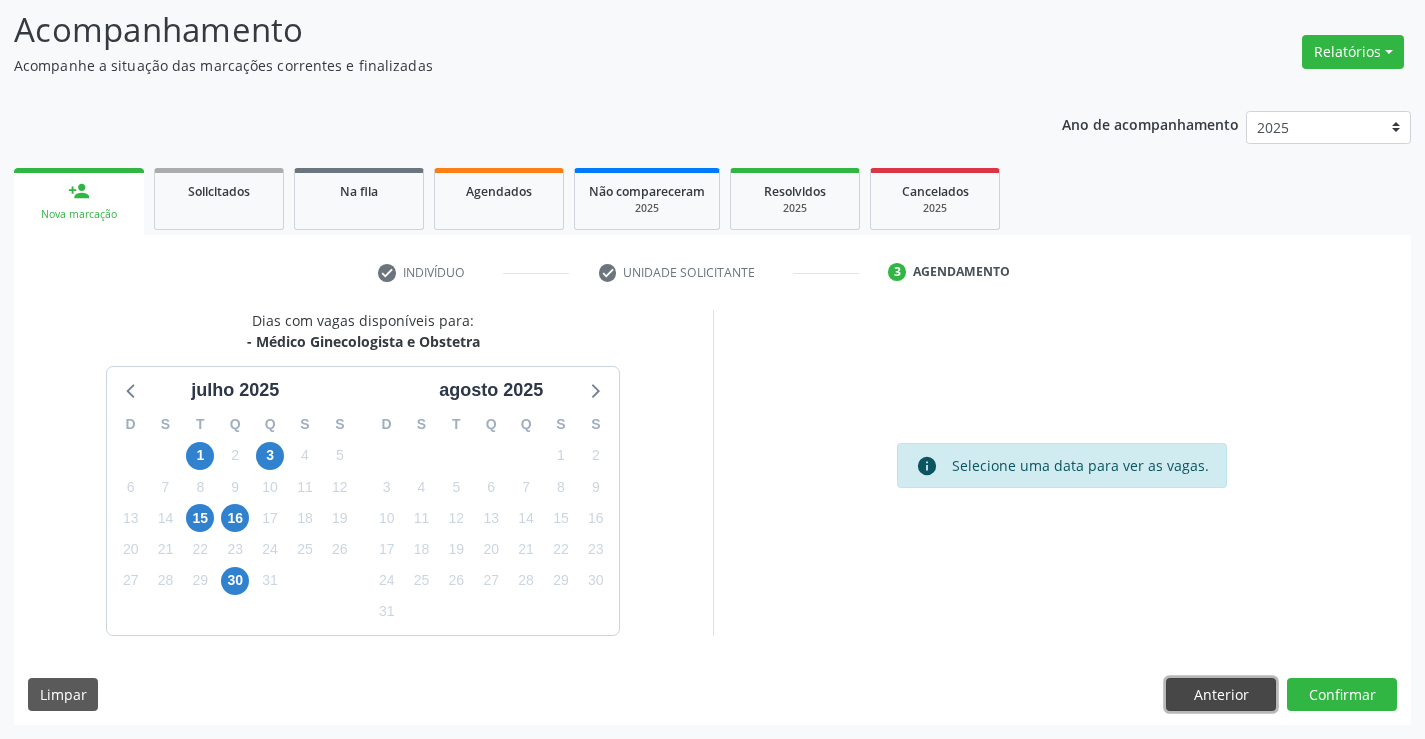 click on "Anterior" at bounding box center [1221, 695] 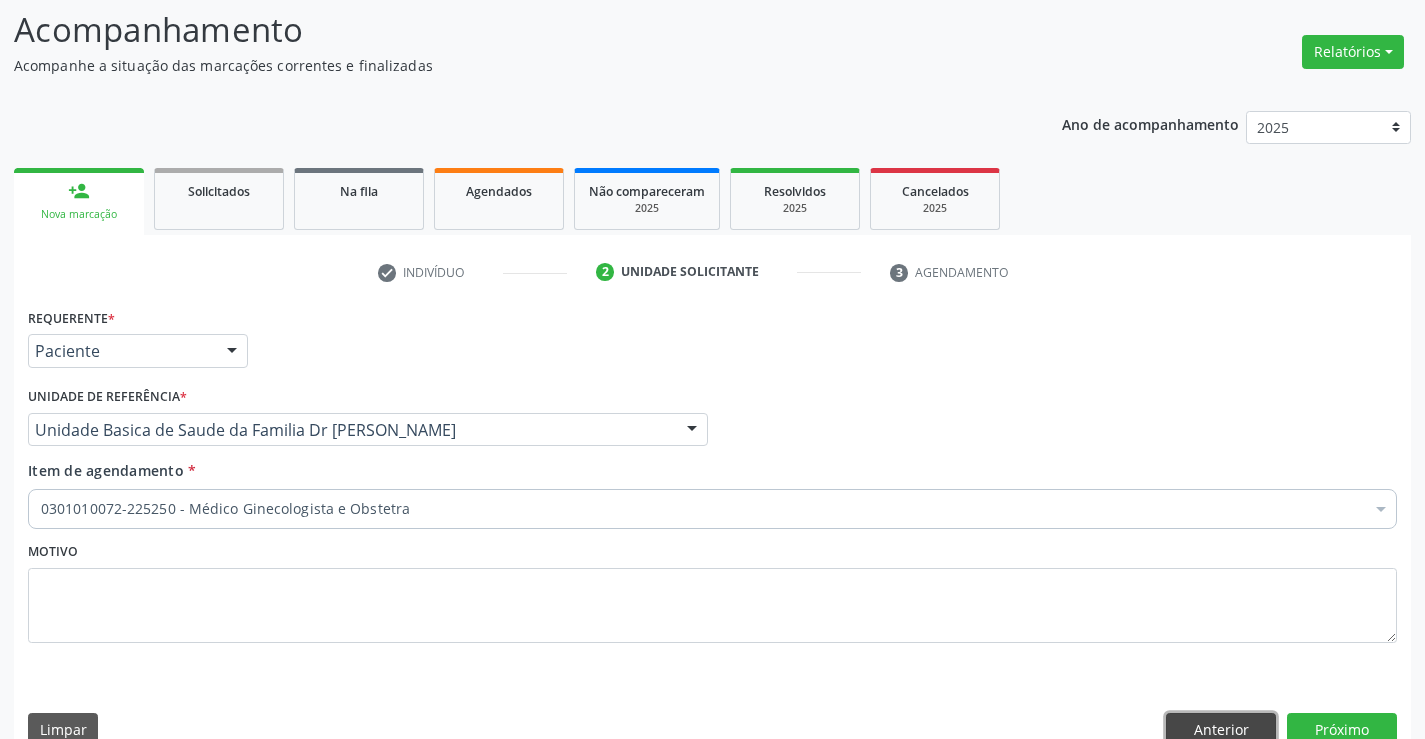 click on "Anterior" at bounding box center [1221, 730] 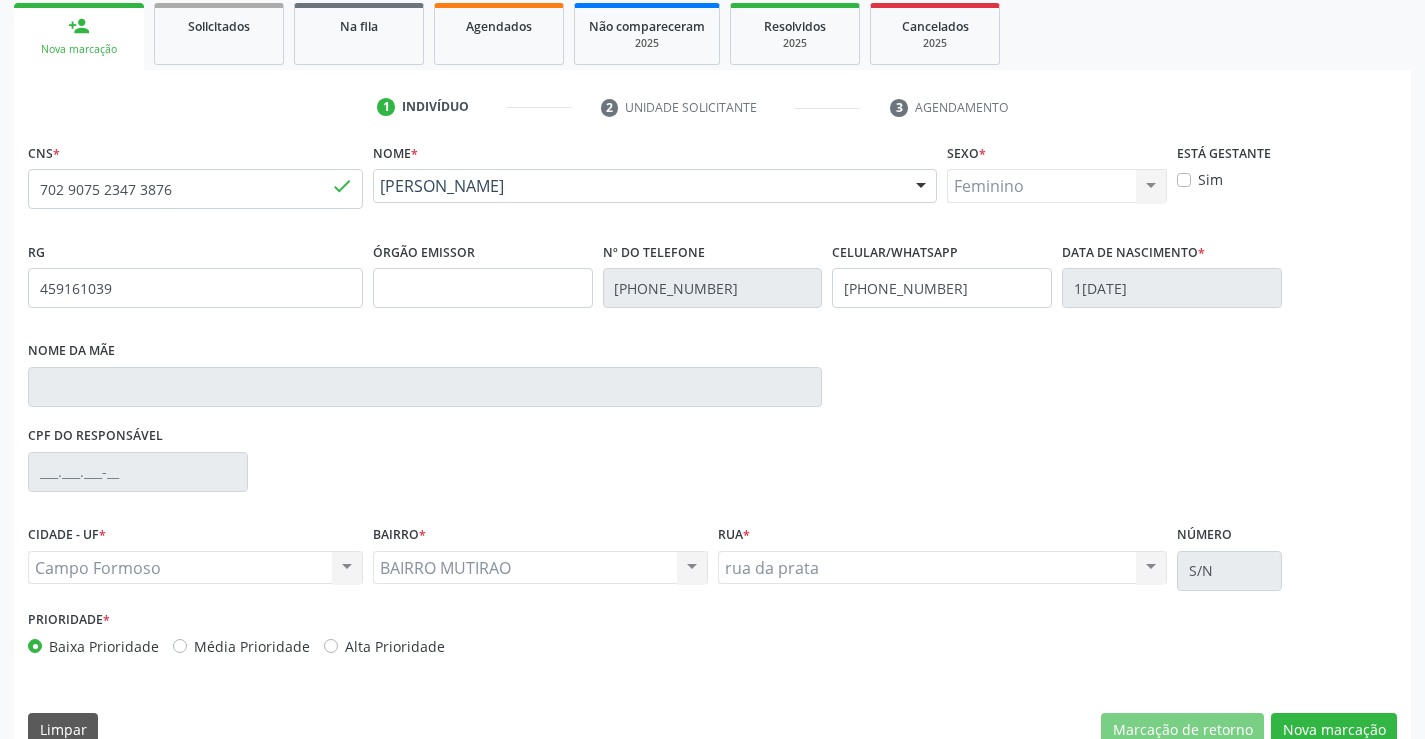 scroll, scrollTop: 331, scrollLeft: 0, axis: vertical 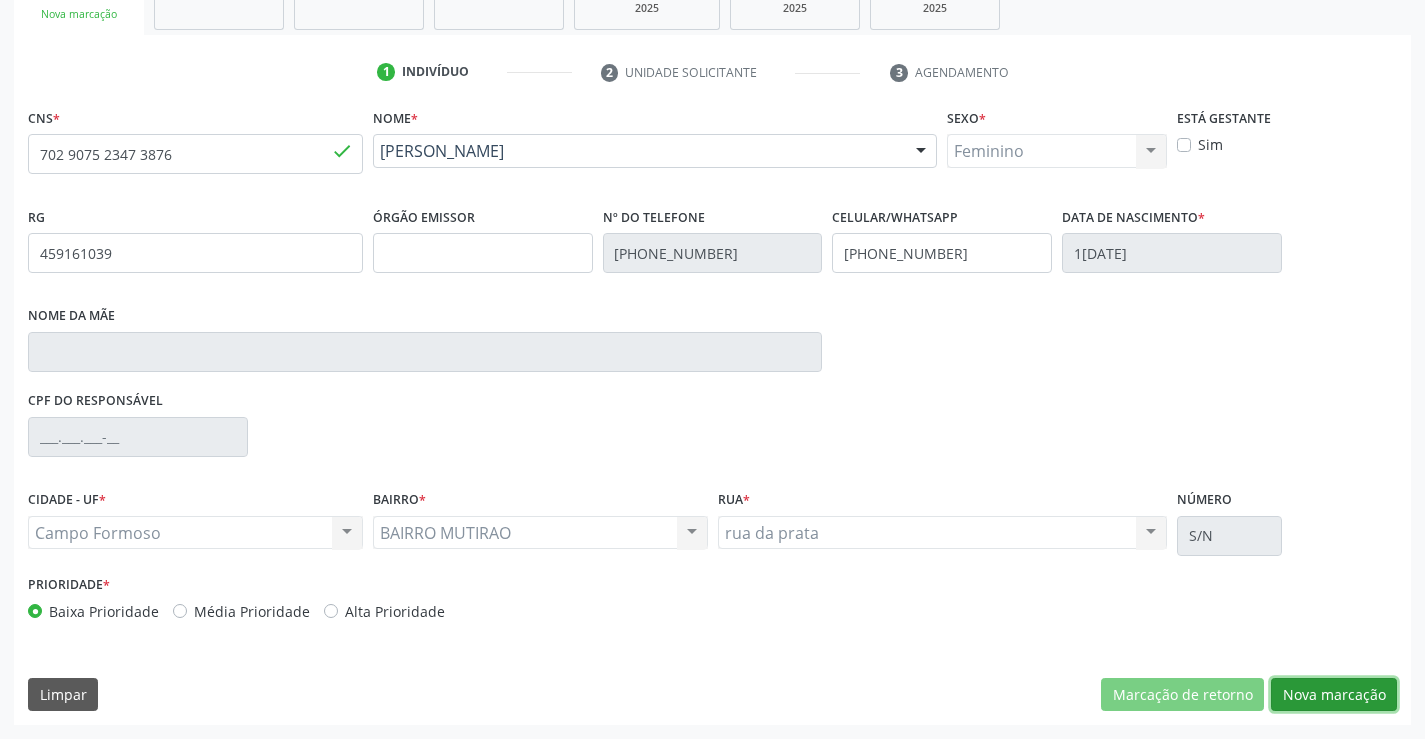 click on "Nova marcação" at bounding box center (1334, 695) 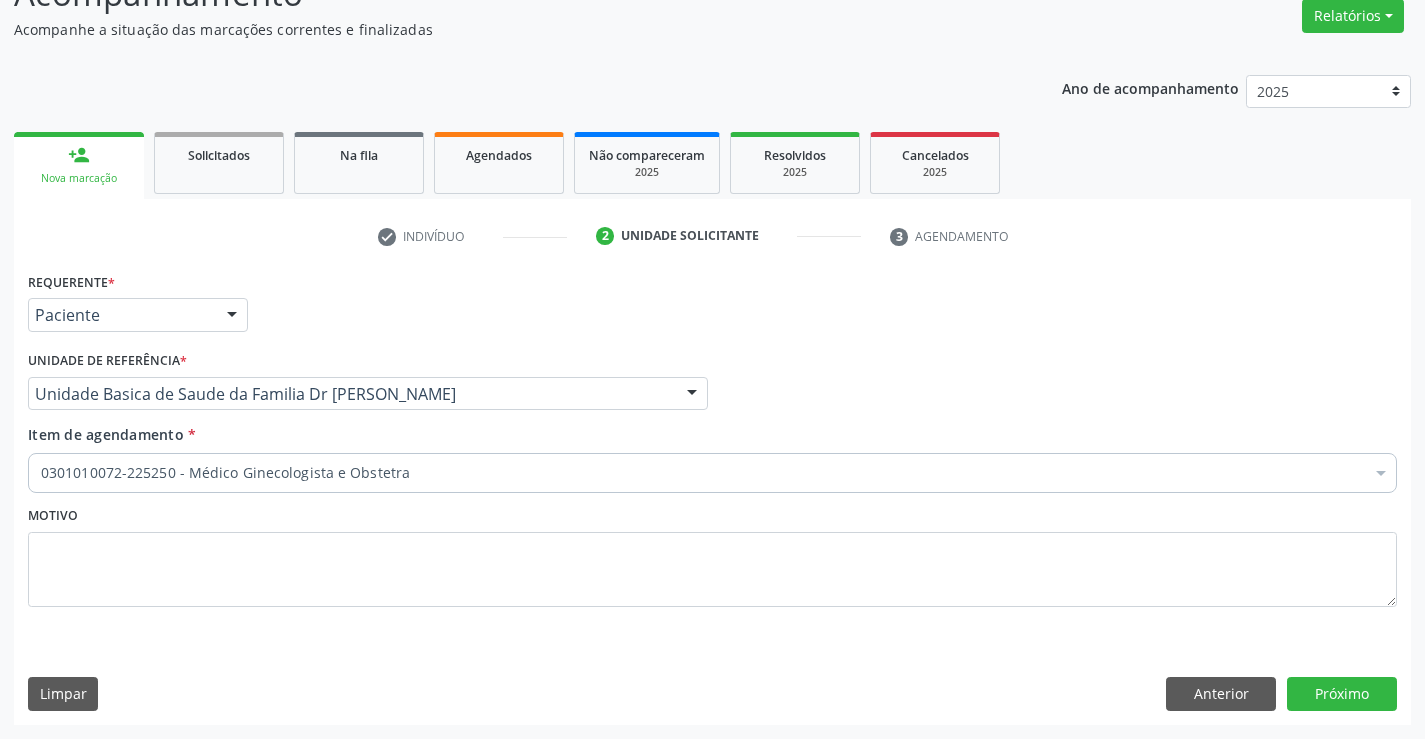 scroll, scrollTop: 167, scrollLeft: 0, axis: vertical 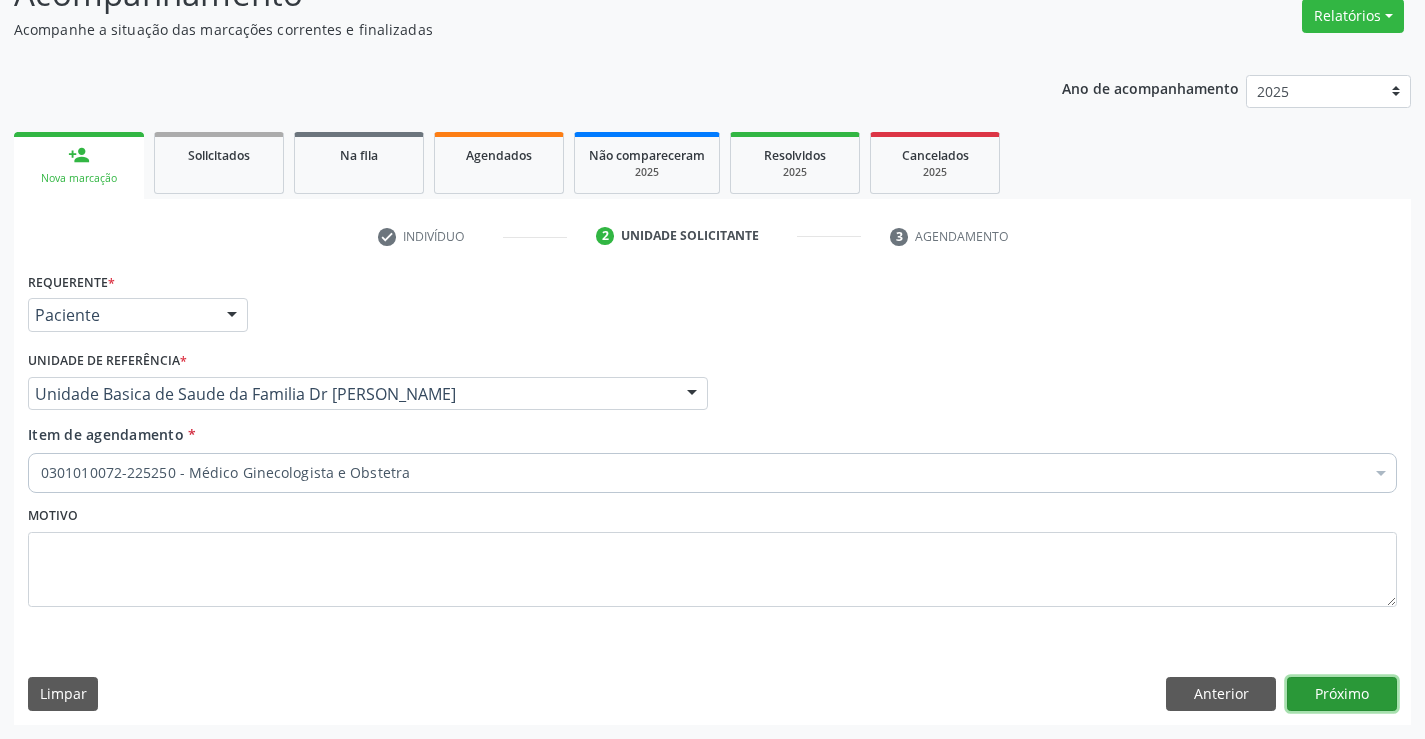 click on "Próximo" at bounding box center (1342, 694) 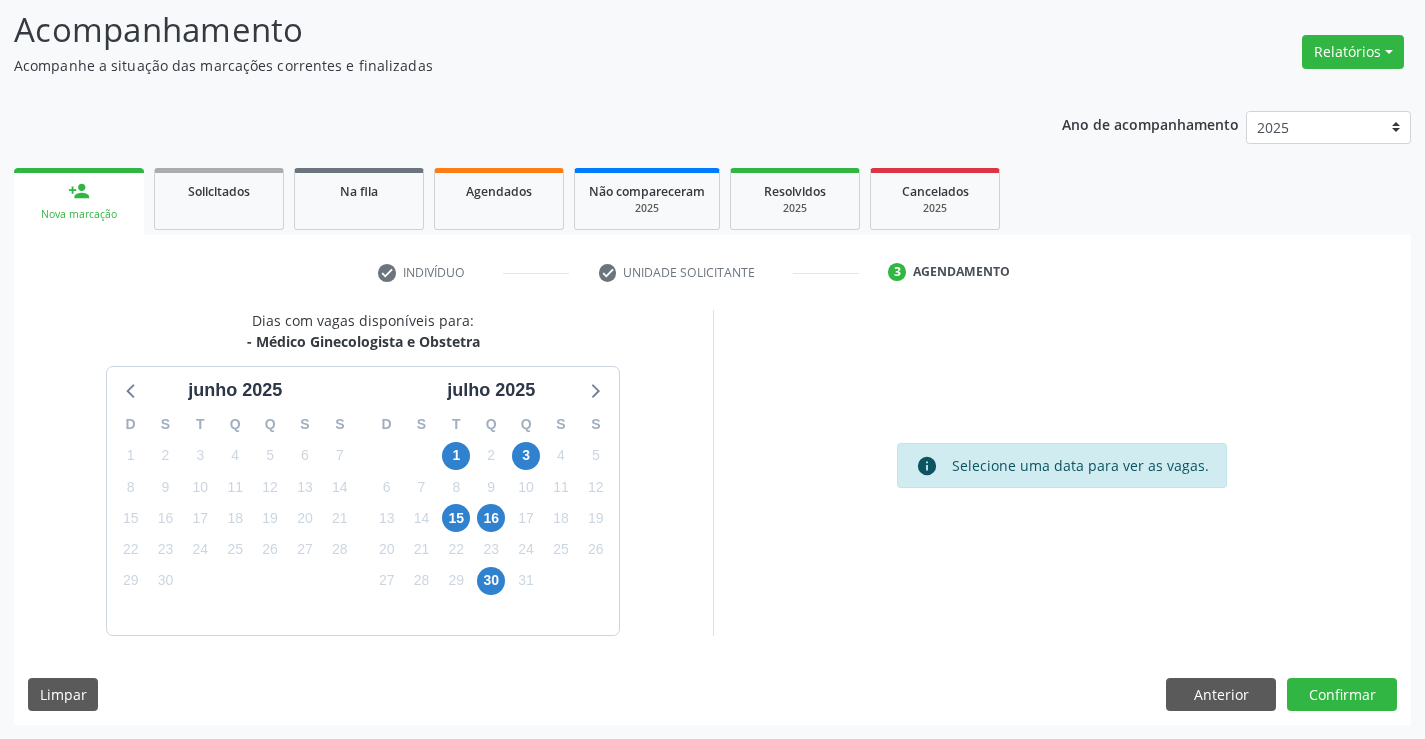 scroll, scrollTop: 131, scrollLeft: 0, axis: vertical 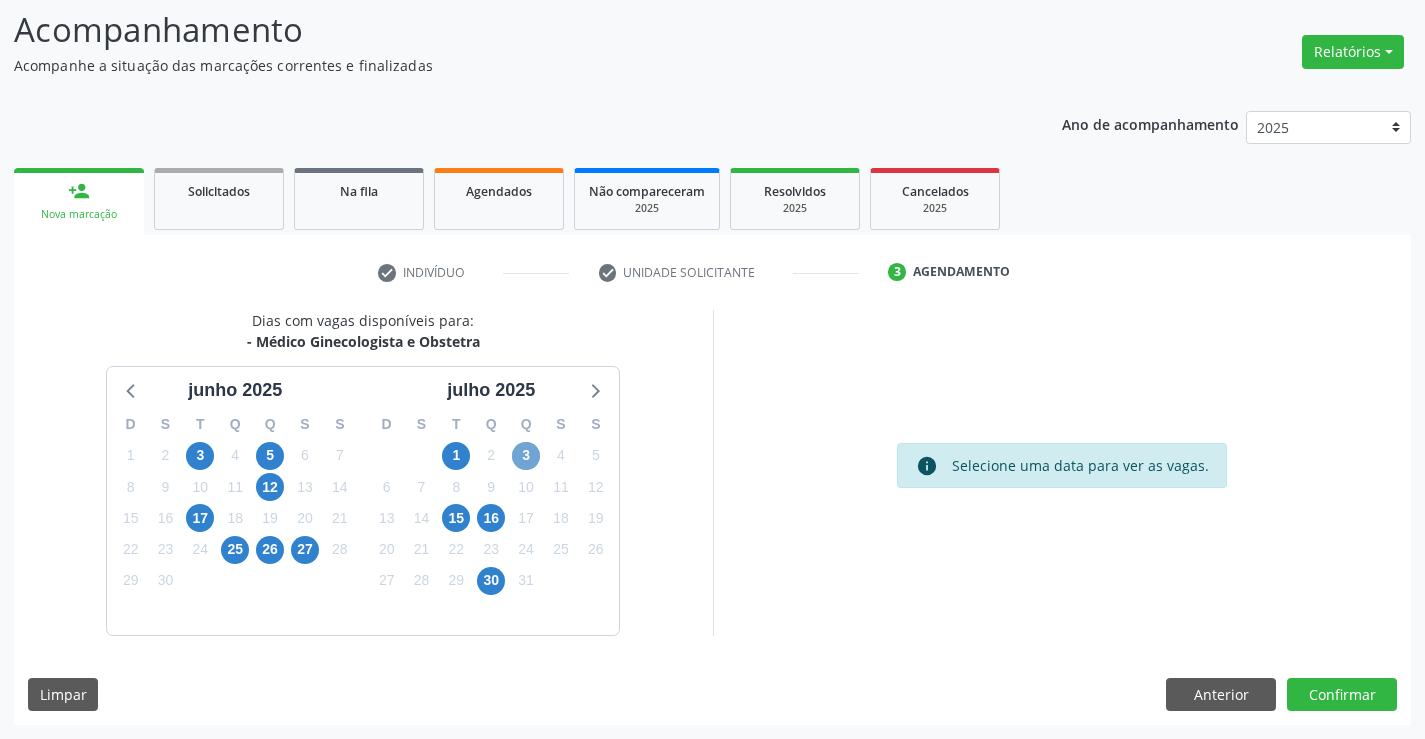 click on "3" at bounding box center (526, 456) 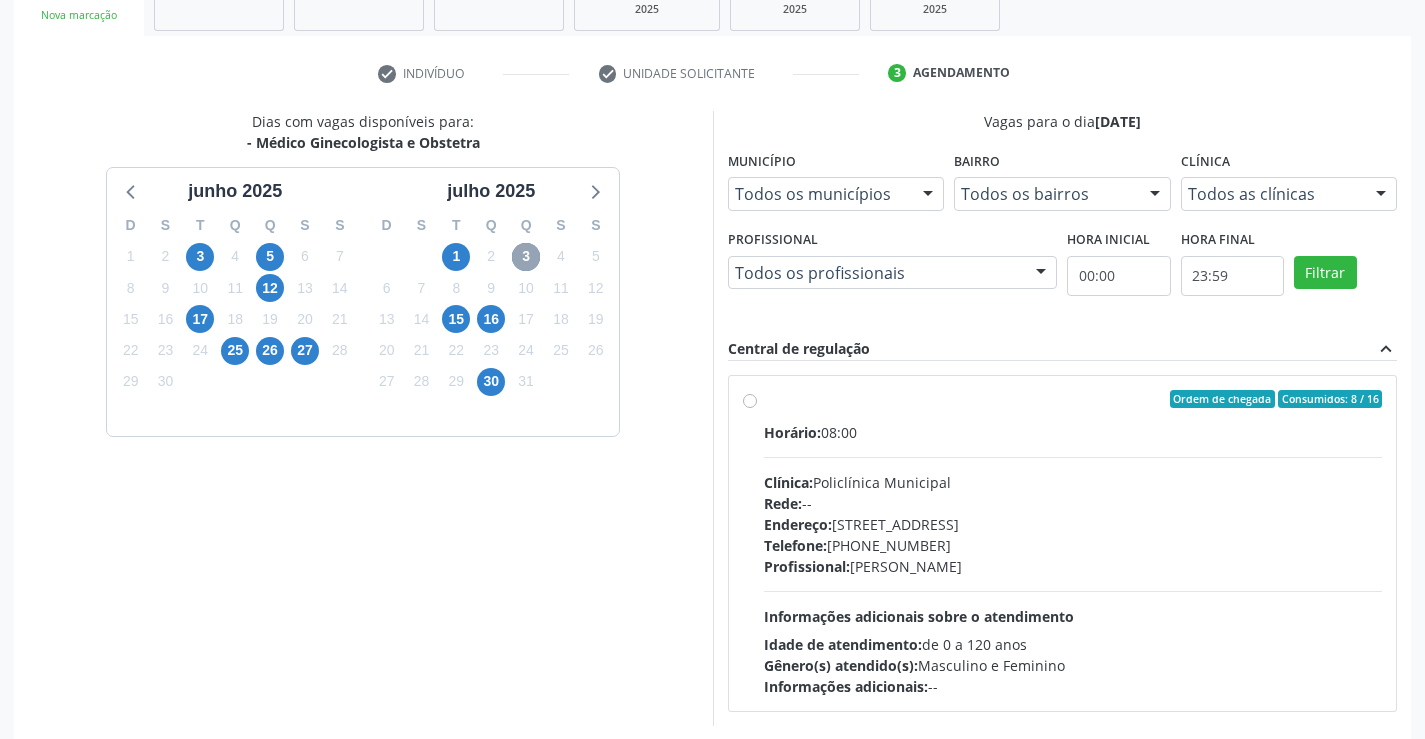 scroll, scrollTop: 331, scrollLeft: 0, axis: vertical 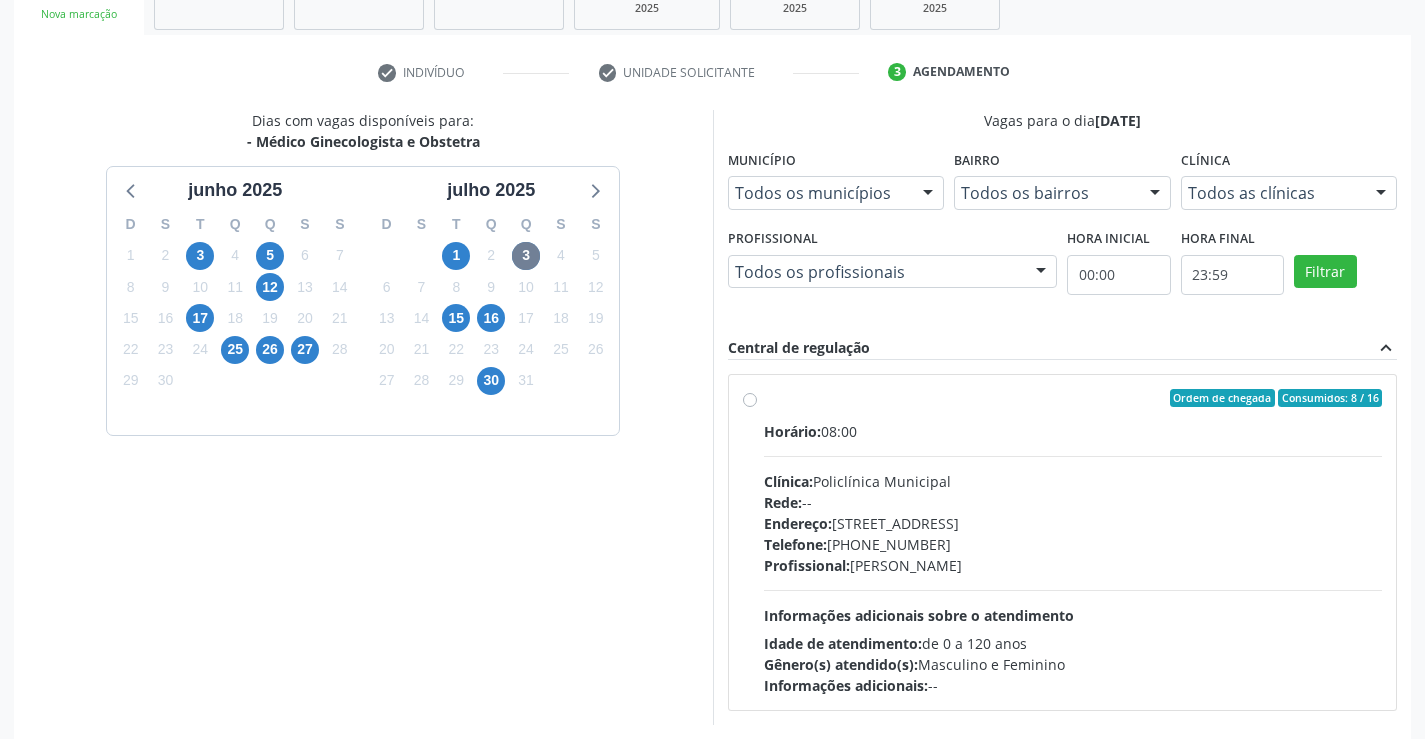 click on "Ordem de chegada
Consumidos: 8 / 16
Horário:   08:00
Clínica:  Policlínica Municipal
Rede:
--
[GEOGRAPHIC_DATA]:   [STREET_ADDRESS]
Telefone:   [PHONE_NUMBER]
Profissional:
[PERSON_NAME]
Informações adicionais sobre o atendimento
Idade de atendimento:
de 0 a 120 anos
Gênero(s) atendido(s):
Masculino e Feminino
Informações adicionais:
--" at bounding box center [1073, 542] 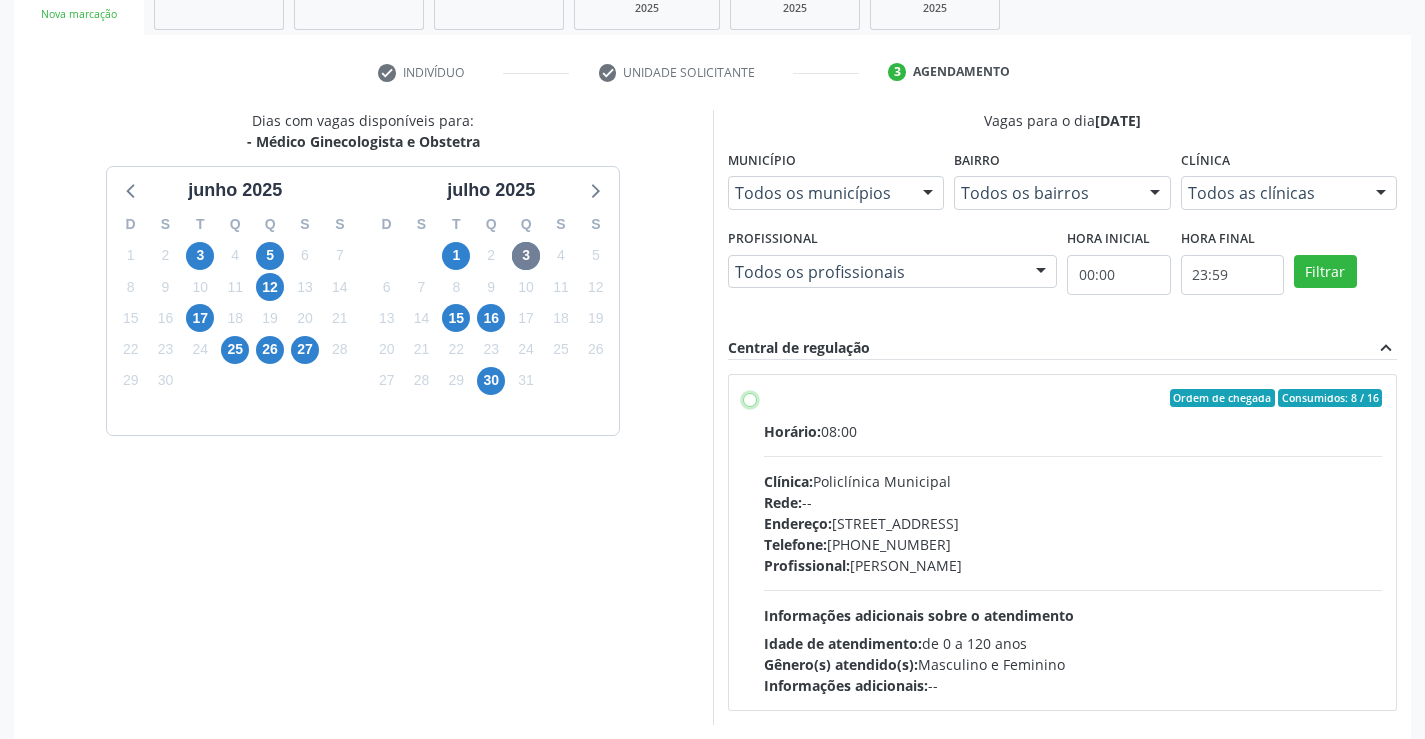 click on "Ordem de chegada
Consumidos: 8 / 16
Horário:   08:00
Clínica:  Policlínica Municipal
Rede:
--
[GEOGRAPHIC_DATA]:   [STREET_ADDRESS]
Telefone:   [PHONE_NUMBER]
Profissional:
[PERSON_NAME]
Informações adicionais sobre o atendimento
Idade de atendimento:
de 0 a 120 anos
Gênero(s) atendido(s):
Masculino e Feminino
Informações adicionais:
--" at bounding box center (750, 398) 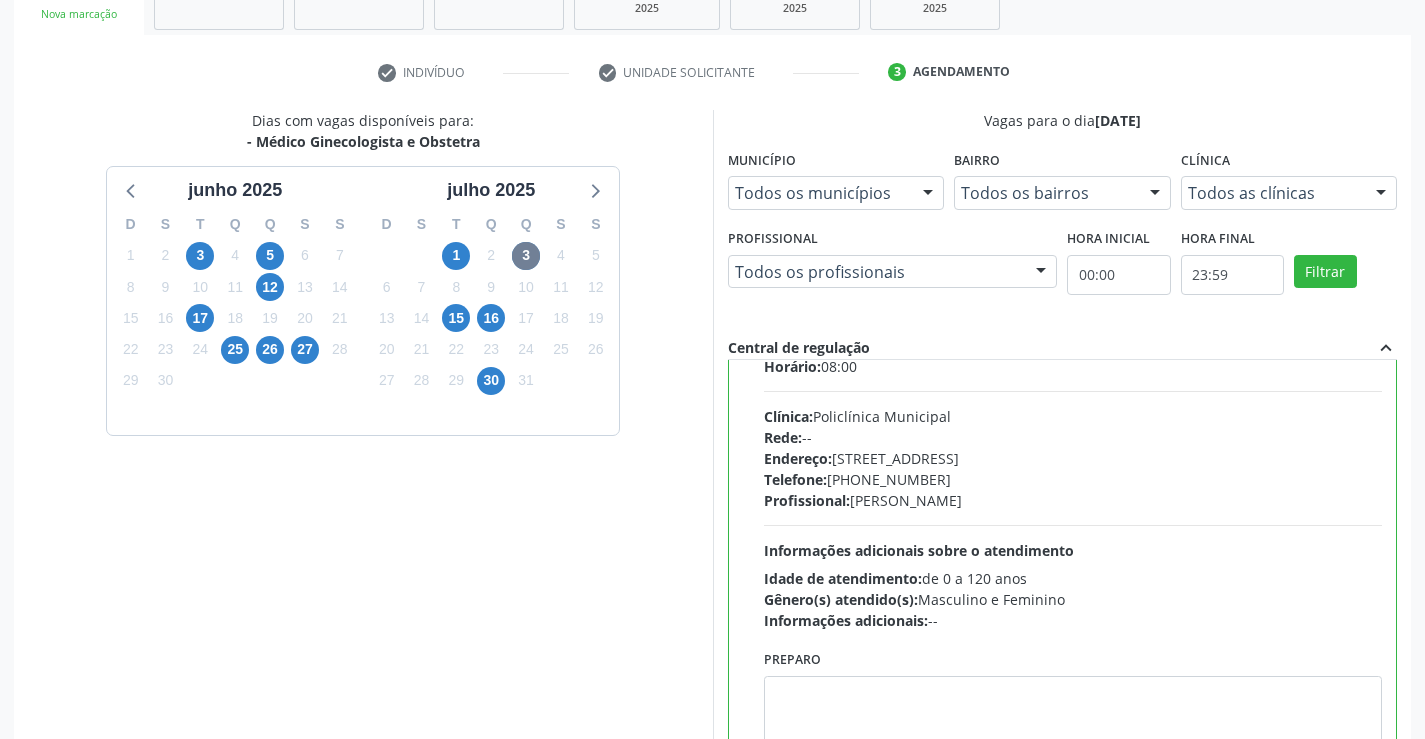 scroll, scrollTop: 99, scrollLeft: 0, axis: vertical 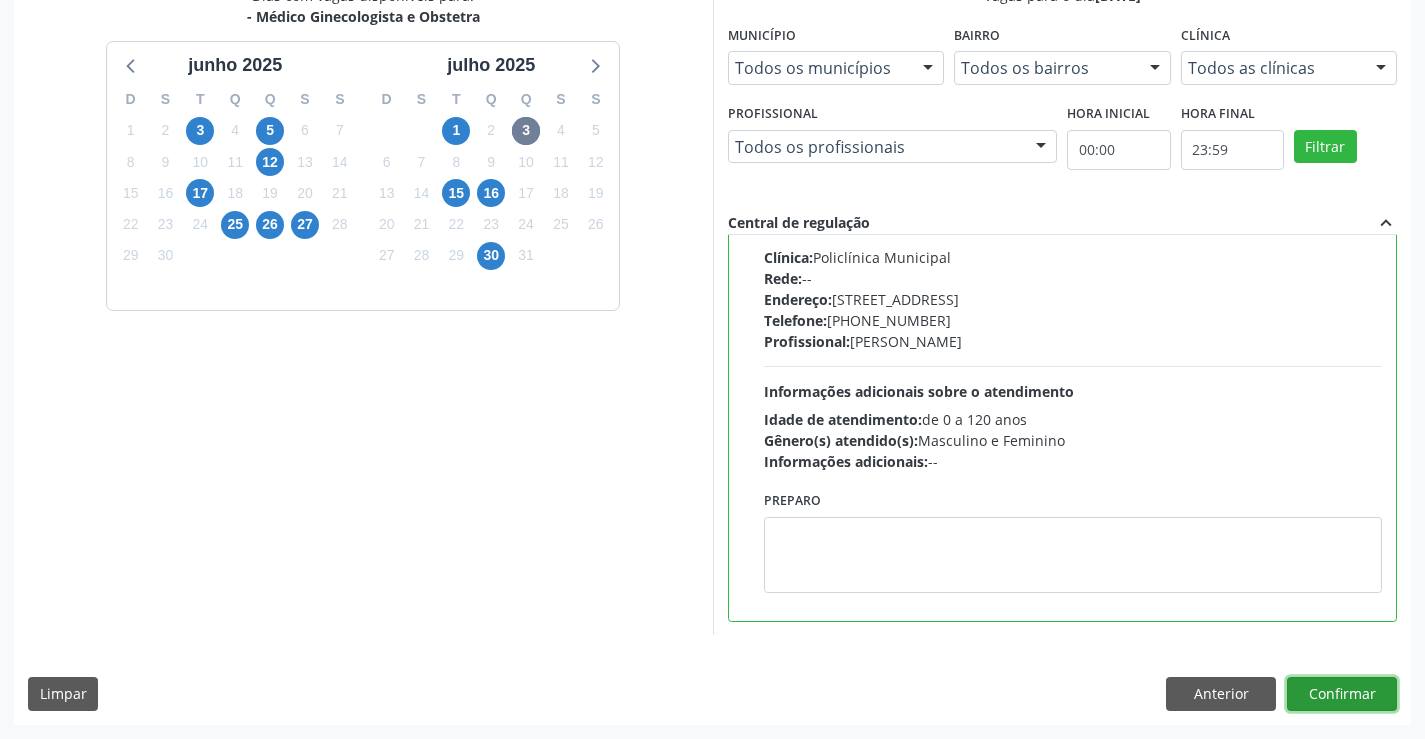 click on "Confirmar" at bounding box center [1342, 694] 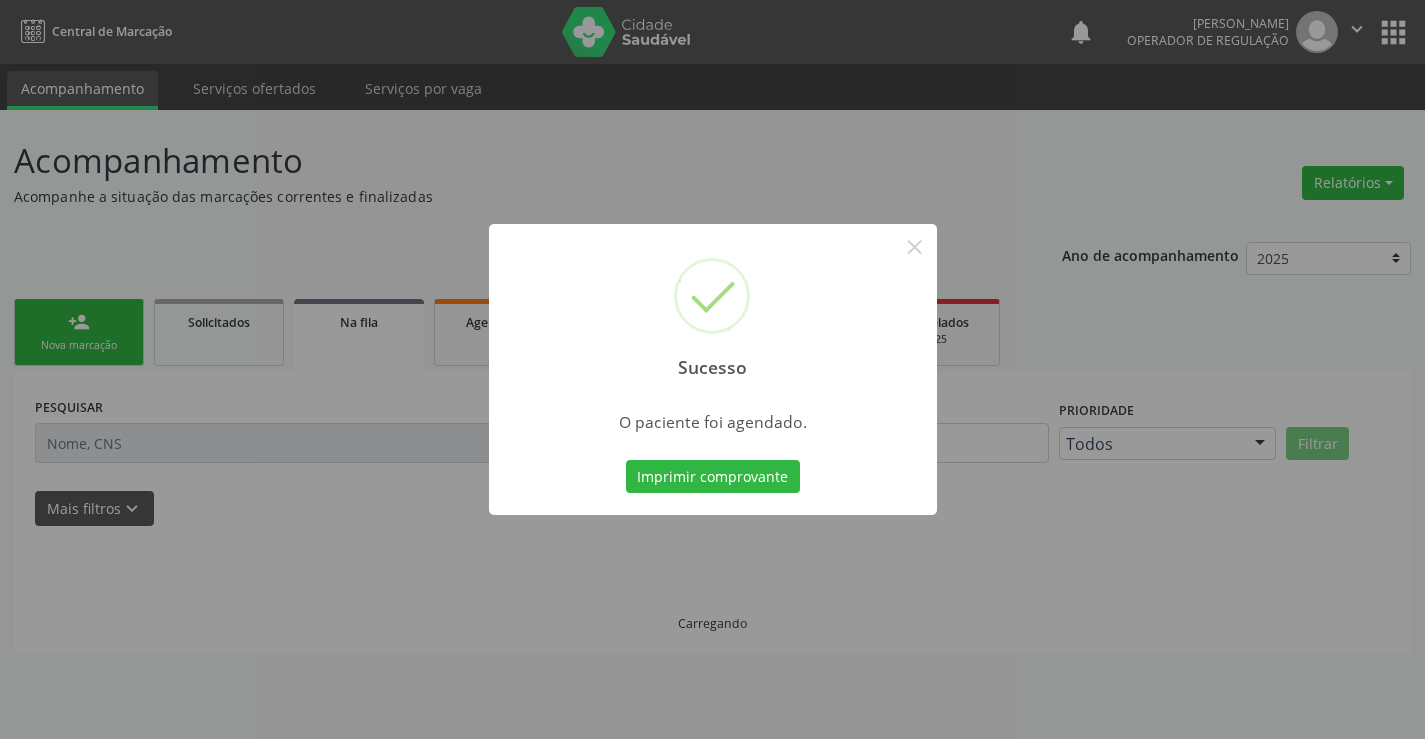 scroll, scrollTop: 0, scrollLeft: 0, axis: both 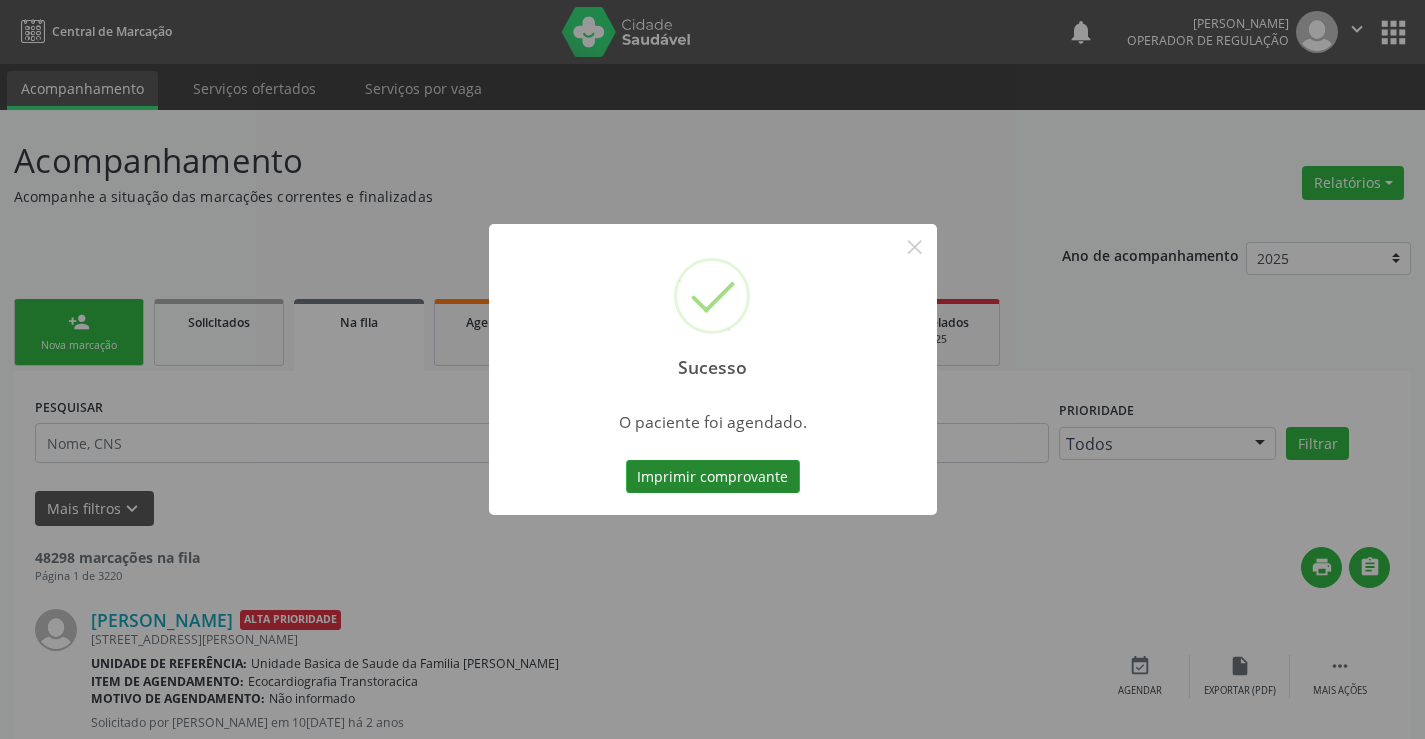 click on "Imprimir comprovante" at bounding box center (713, 477) 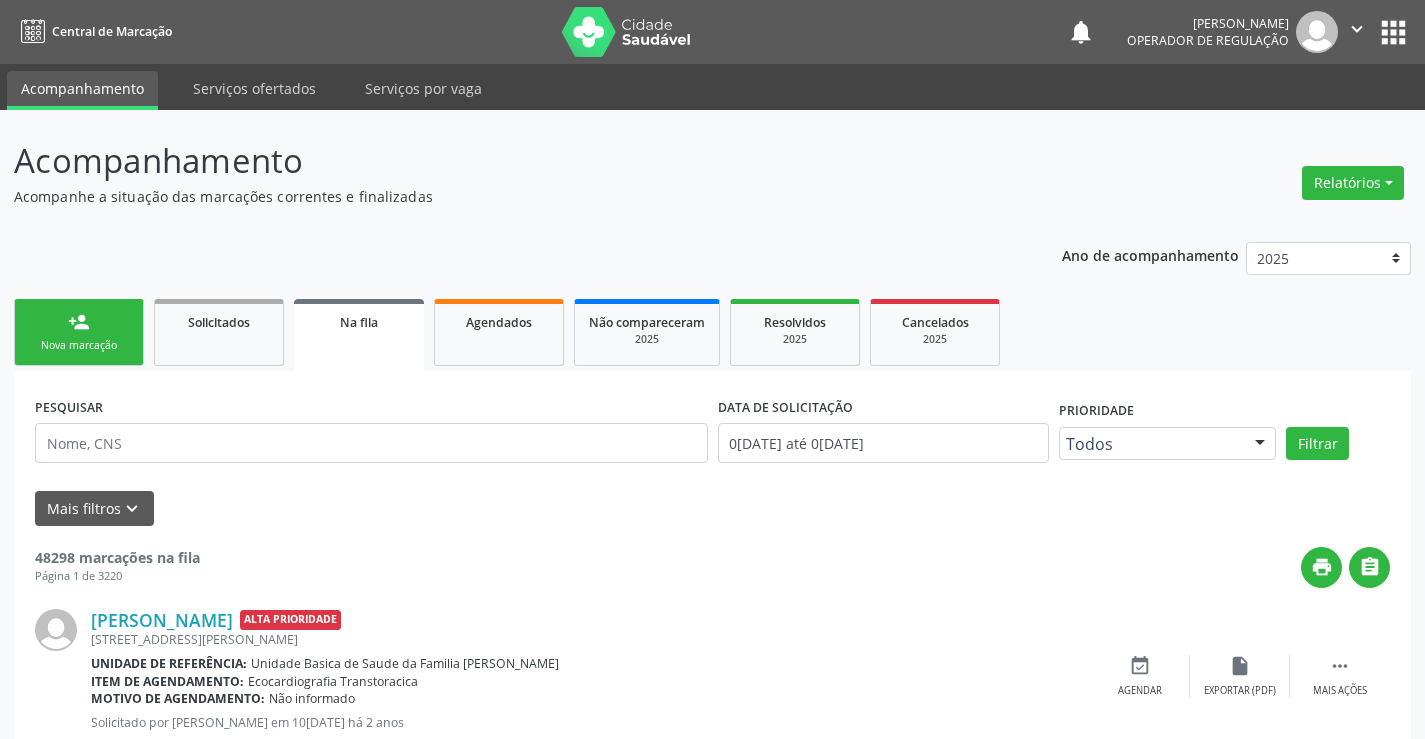 click on "Nova marcação" at bounding box center (79, 345) 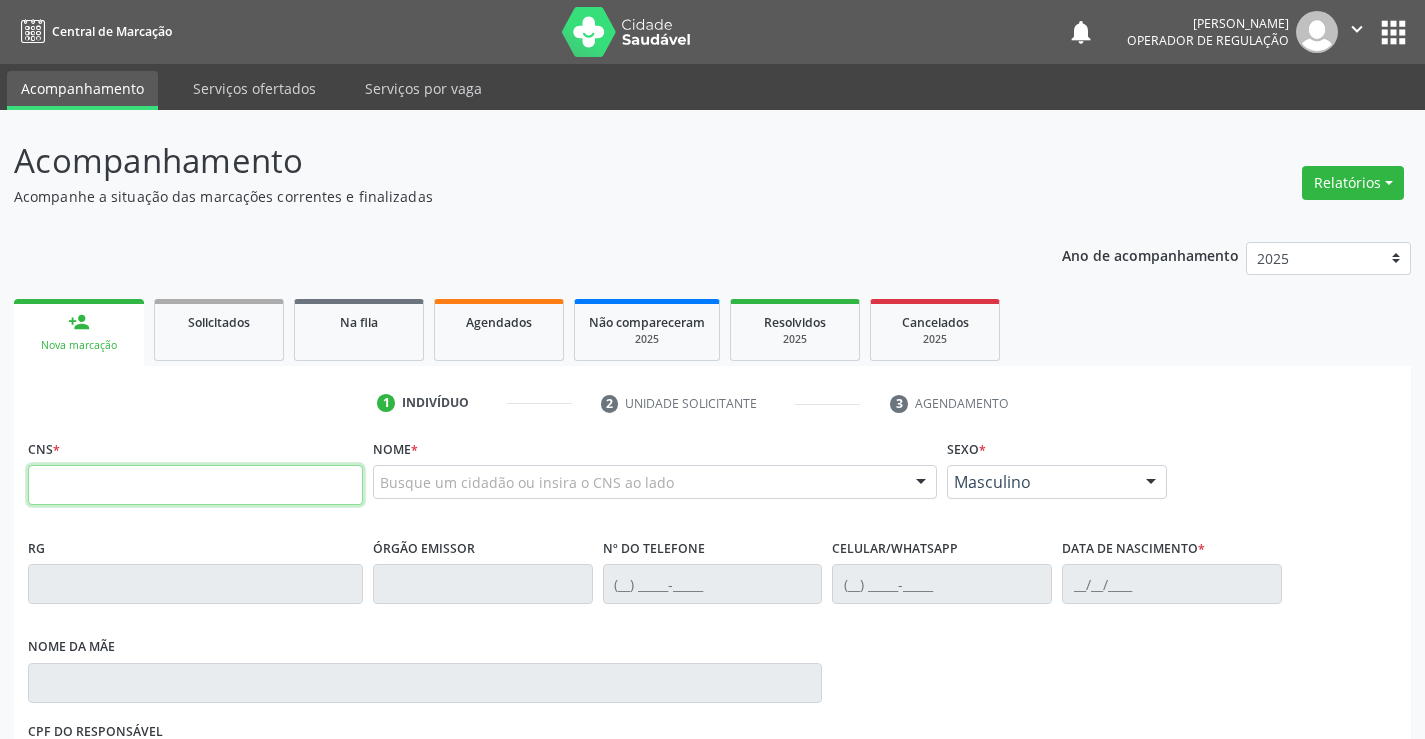 click at bounding box center (195, 485) 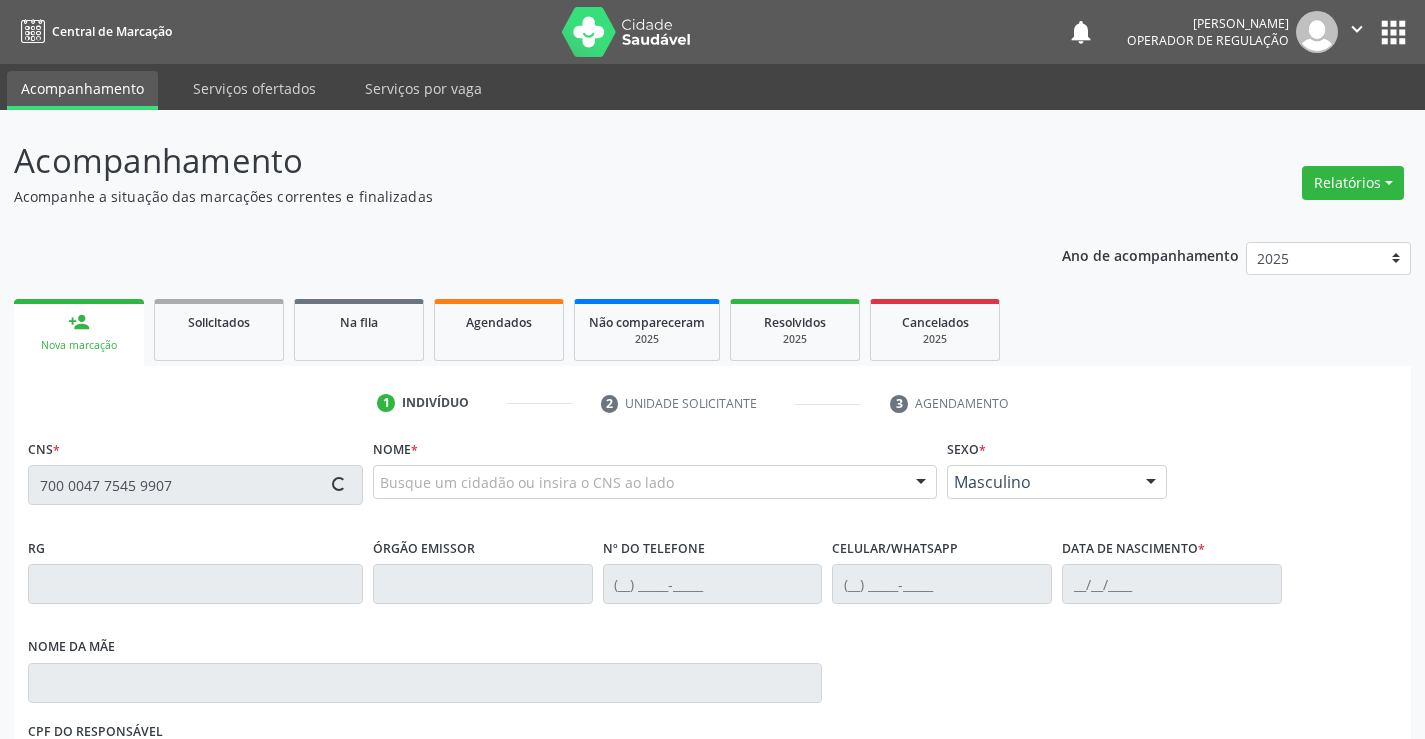 scroll, scrollTop: 100, scrollLeft: 0, axis: vertical 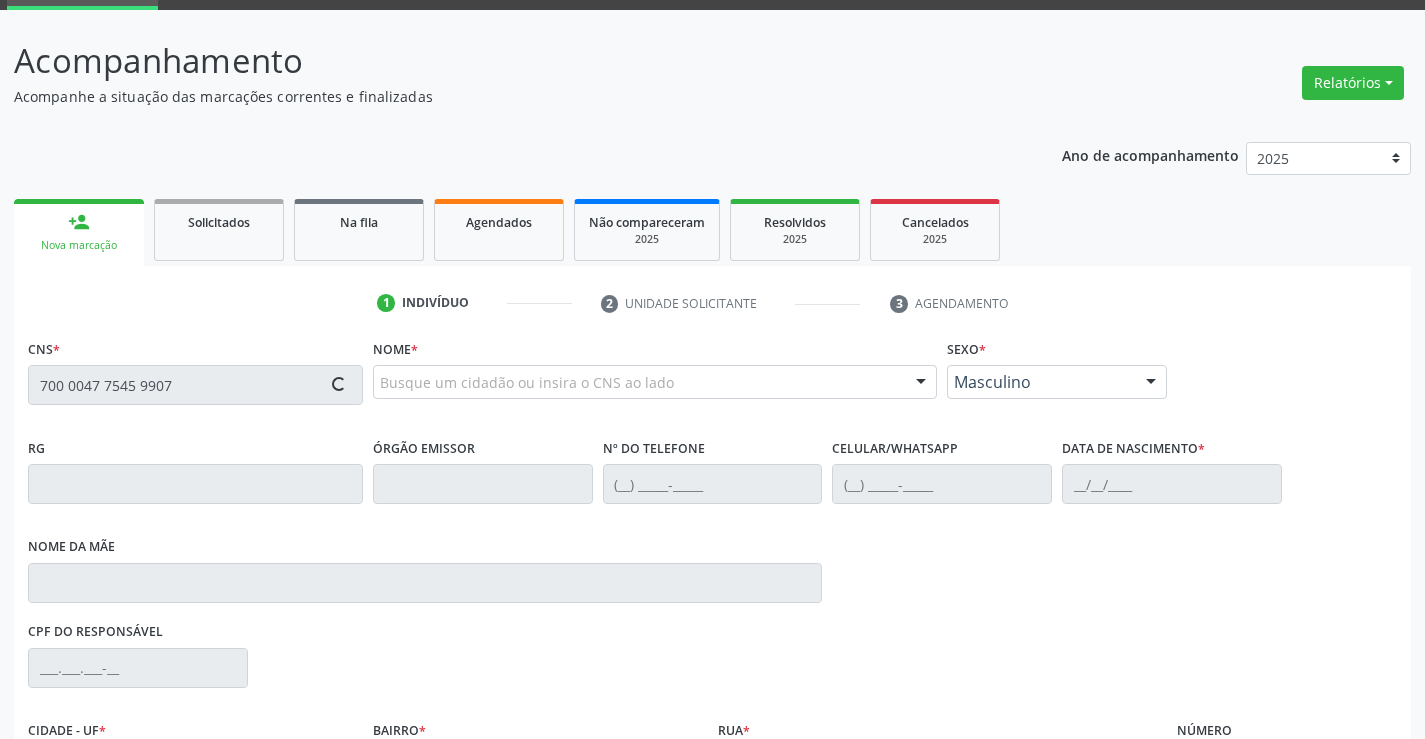 type on "700 0047 7545 9907" 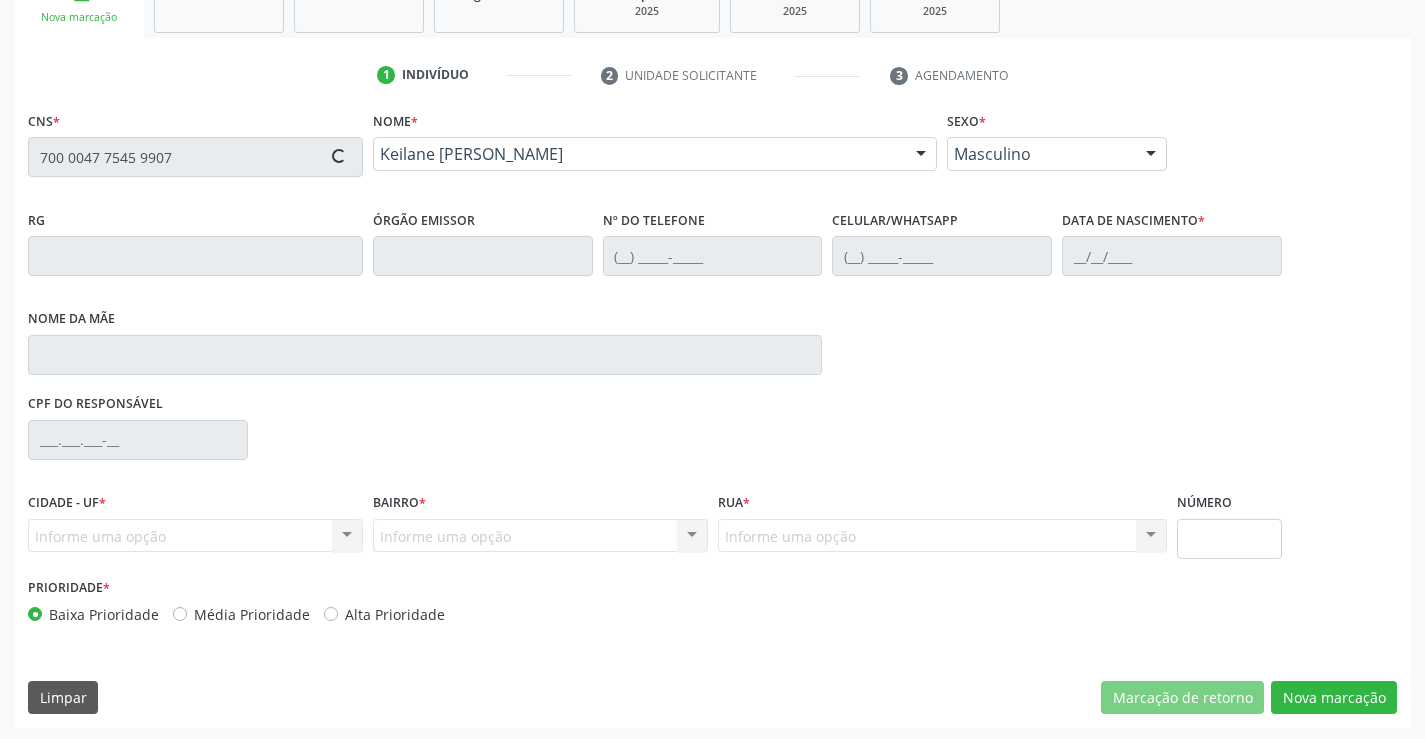 scroll, scrollTop: 331, scrollLeft: 0, axis: vertical 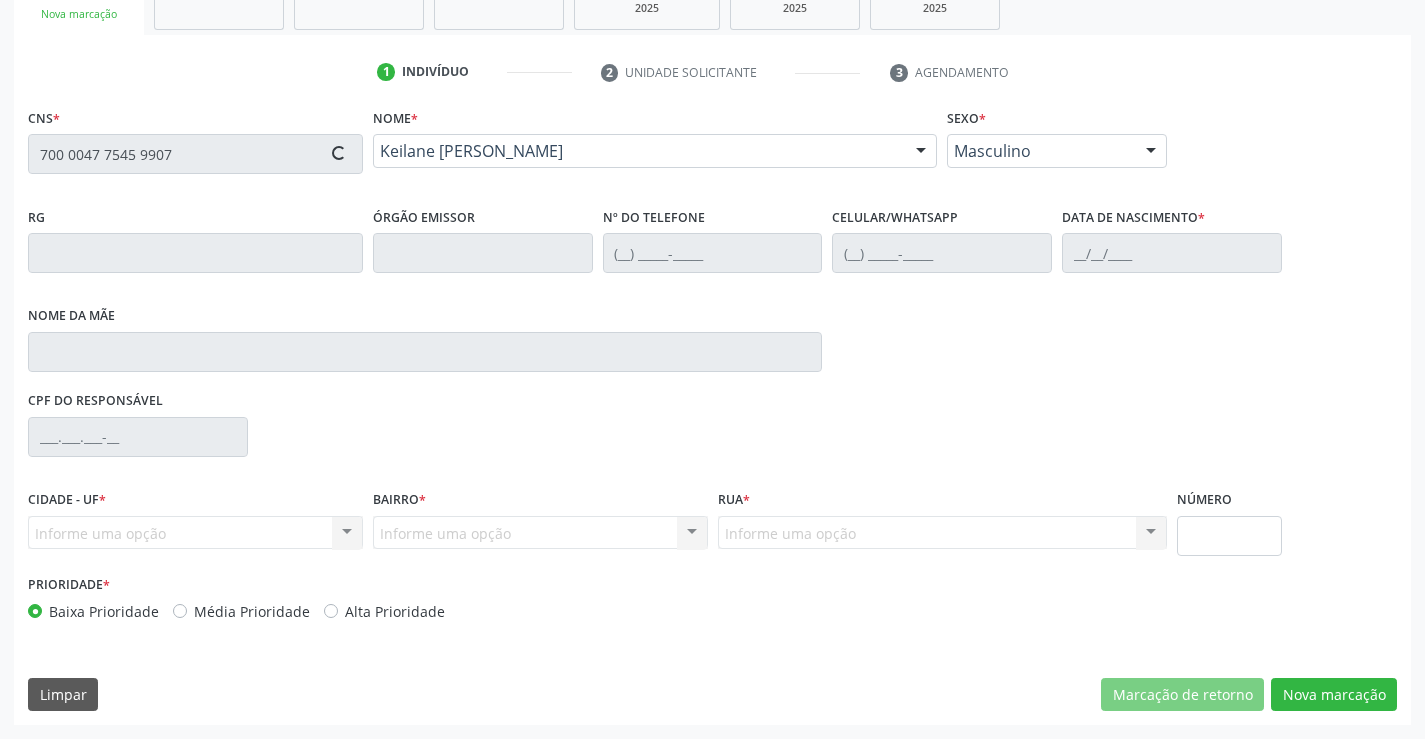 type on "[PHONE_NUMBER]" 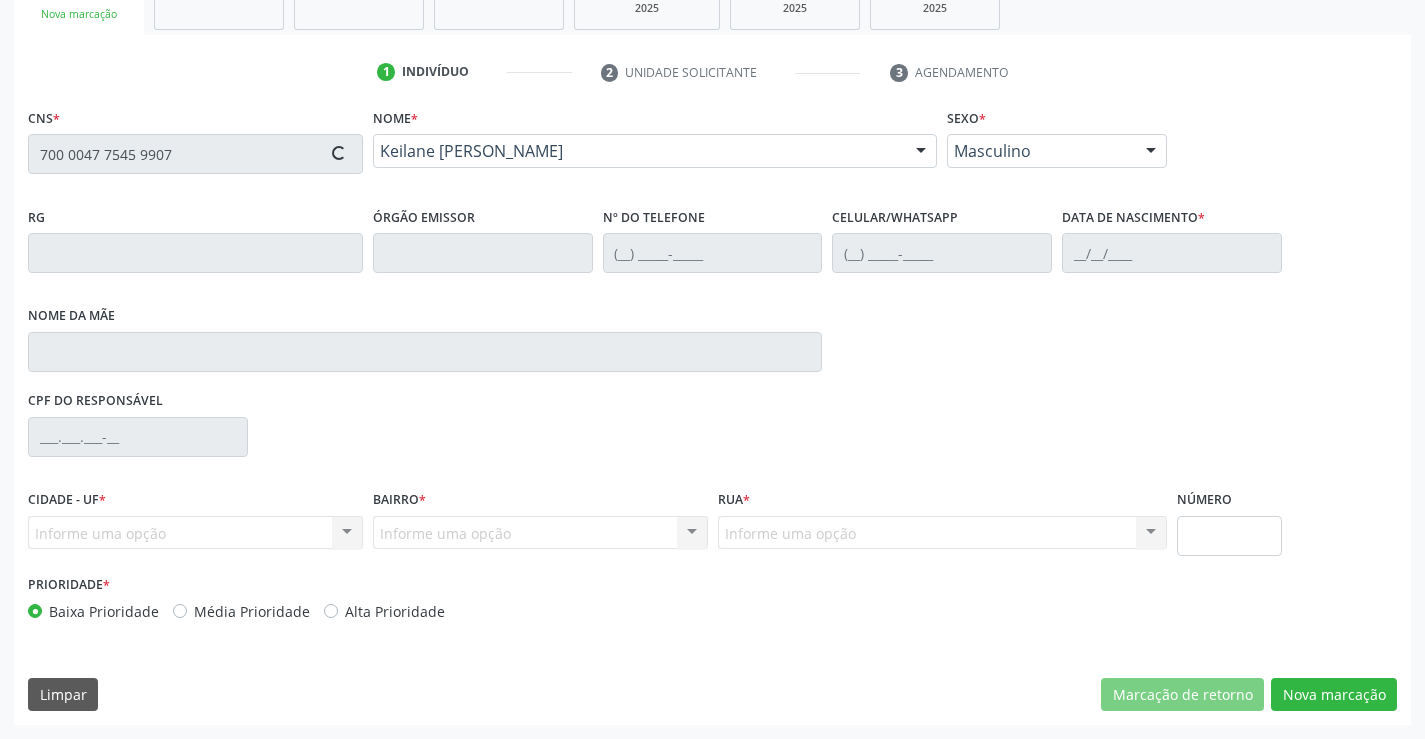 type on "[PHONE_NUMBER]" 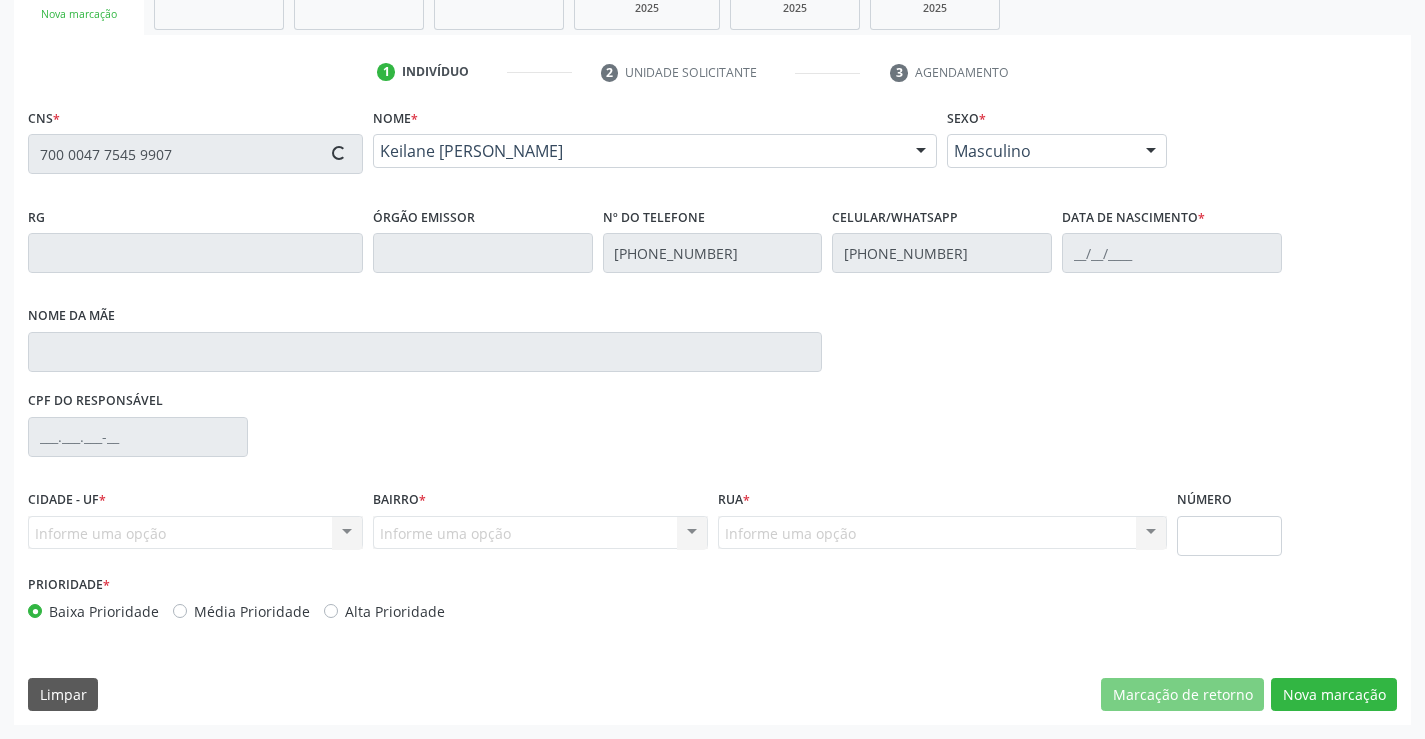 type on "[DATE]" 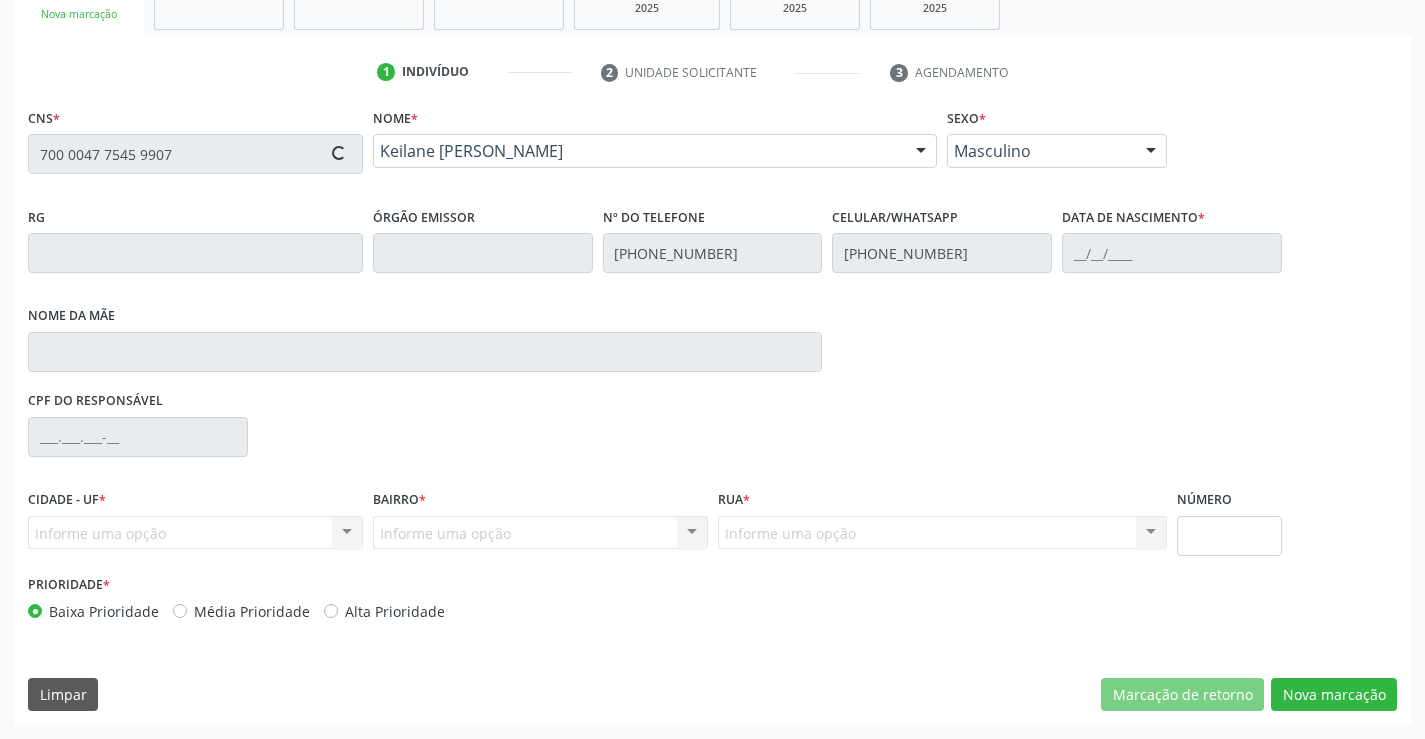 type on "[PERSON_NAME]" 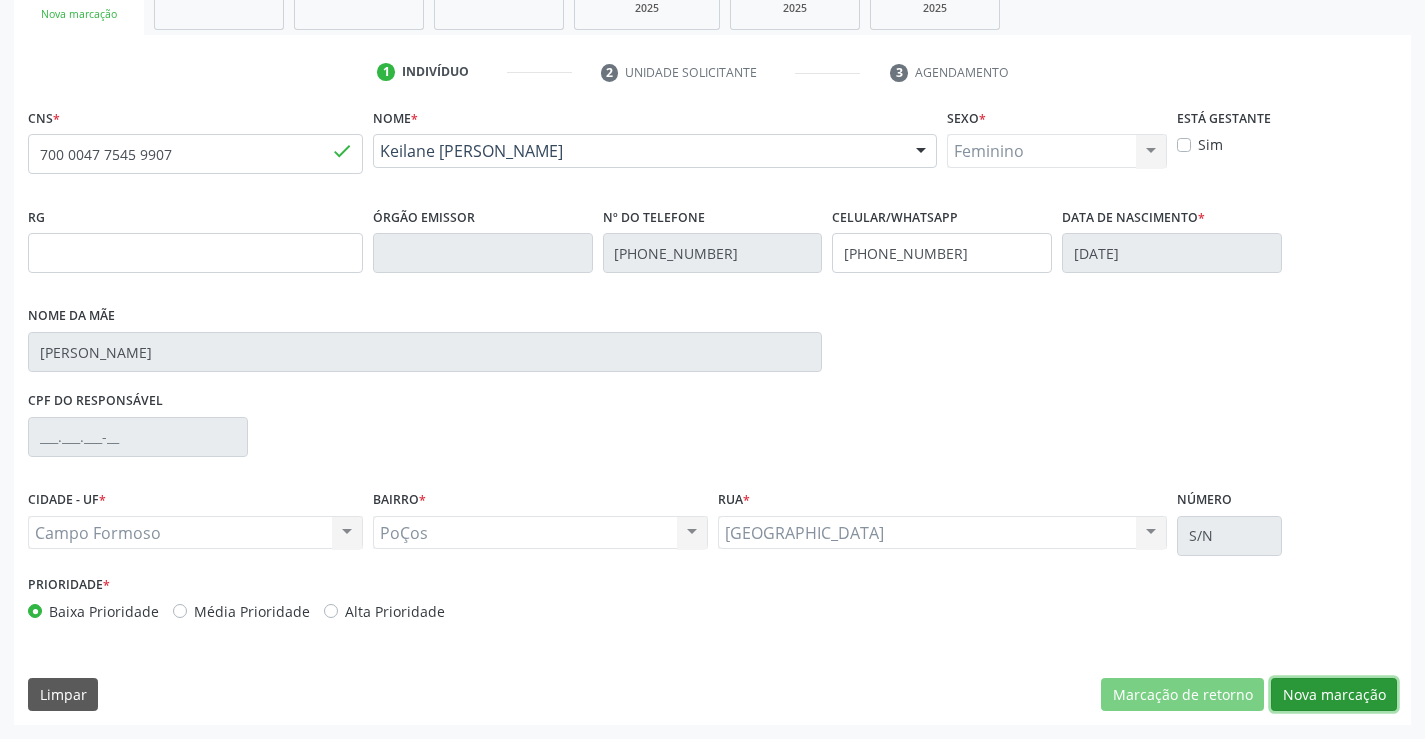 click on "Nova marcação" at bounding box center [1334, 695] 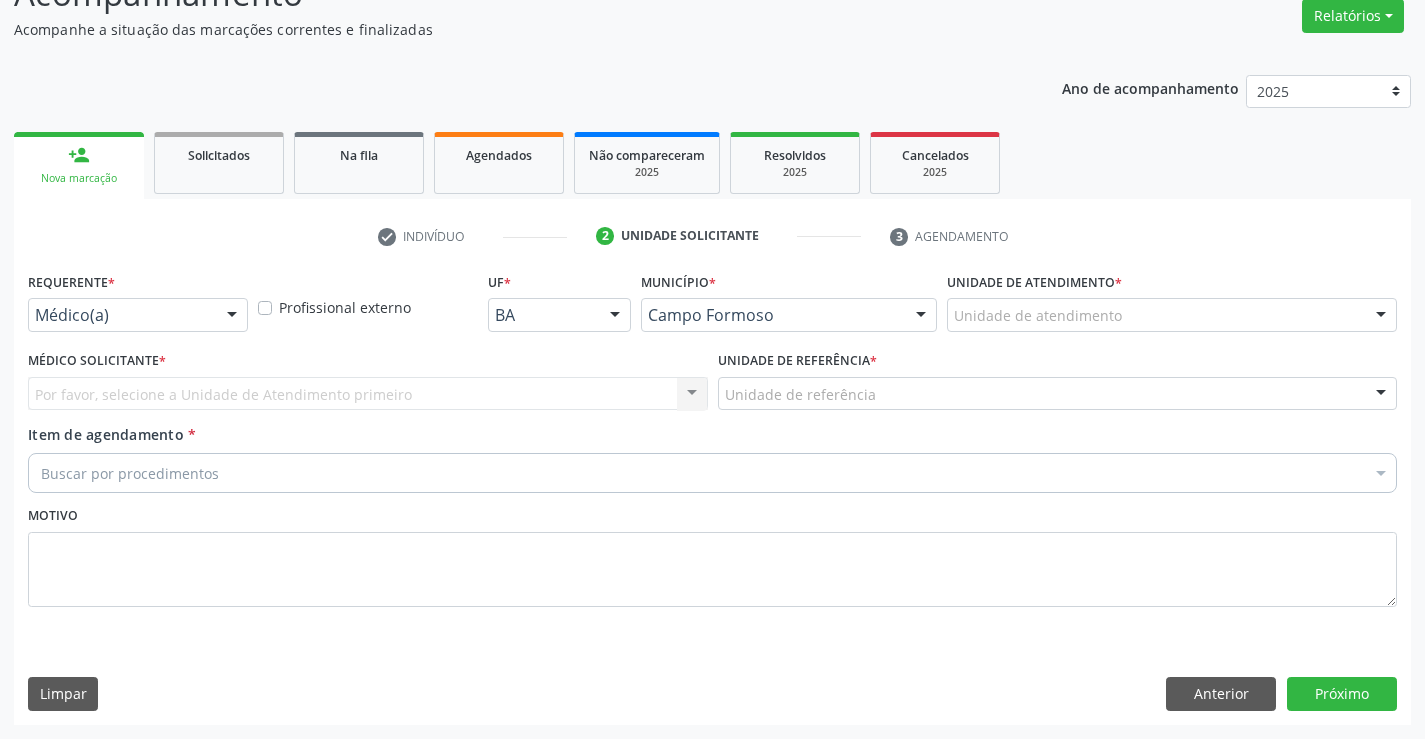 scroll, scrollTop: 167, scrollLeft: 0, axis: vertical 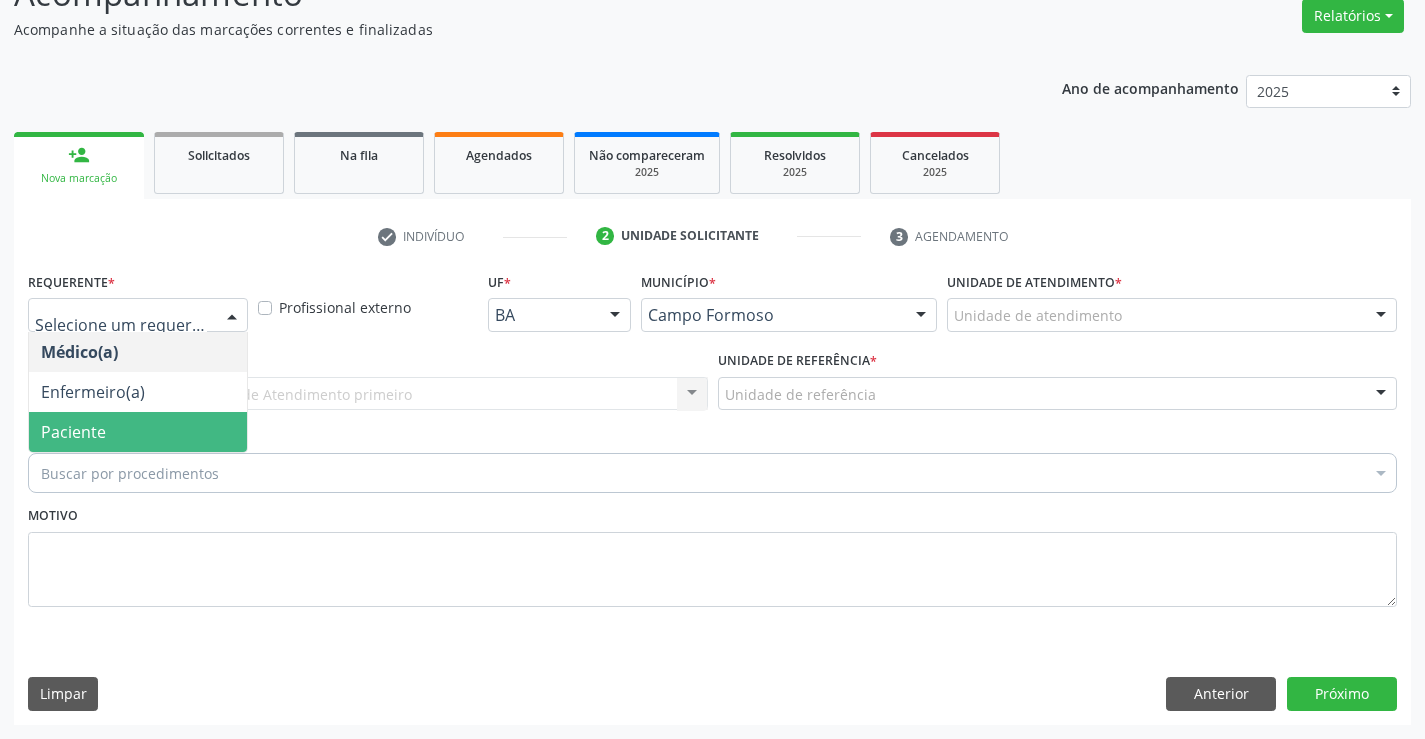 click on "Paciente" at bounding box center (73, 432) 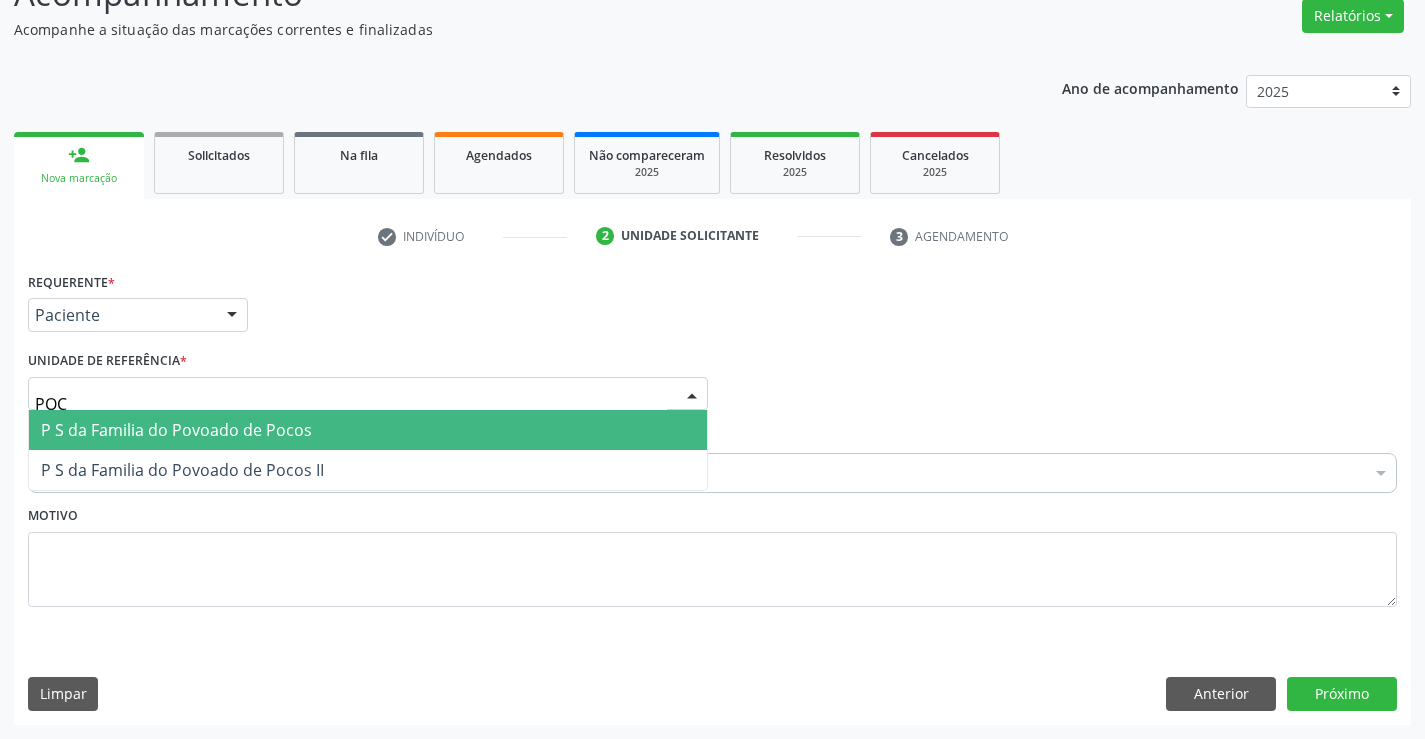 type on "POCO" 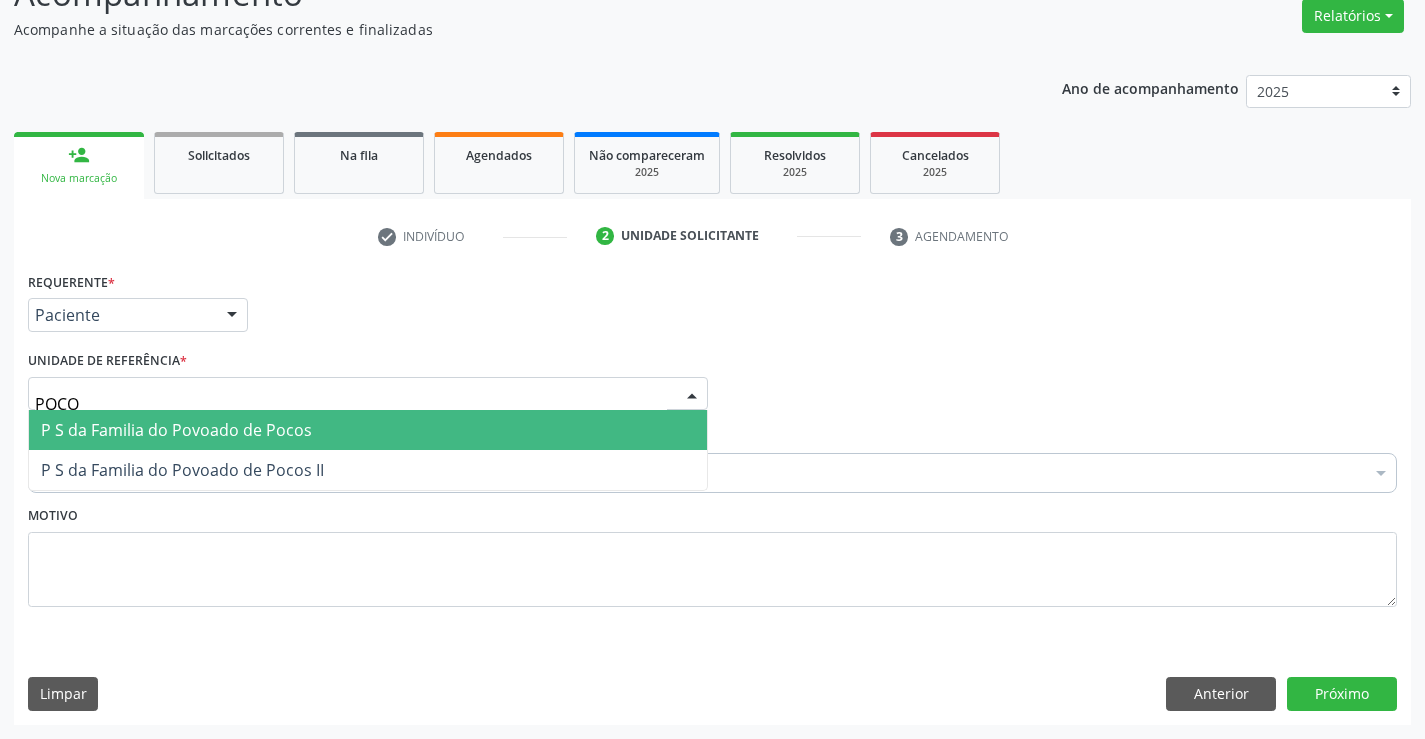 click on "P S da Familia do Povoado de Pocos" at bounding box center (176, 430) 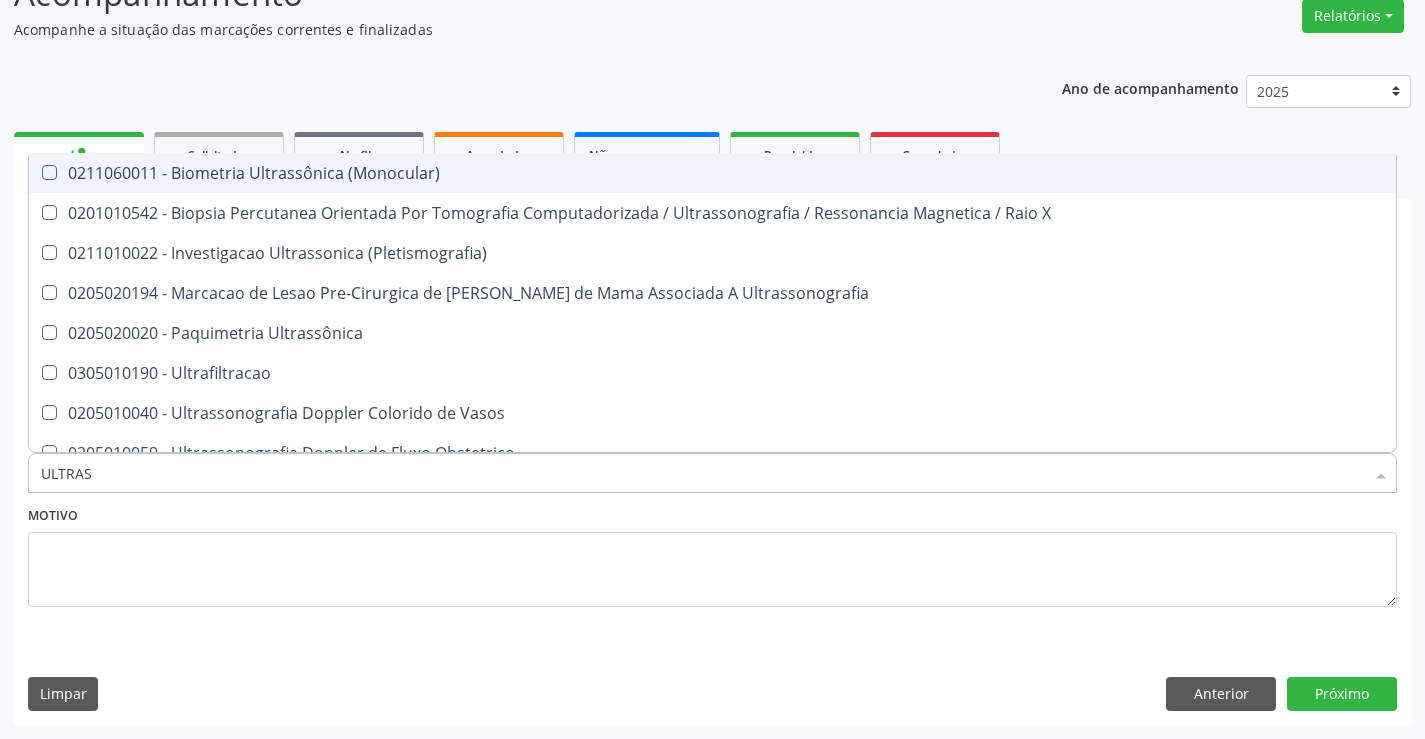 type on "ULTRASS" 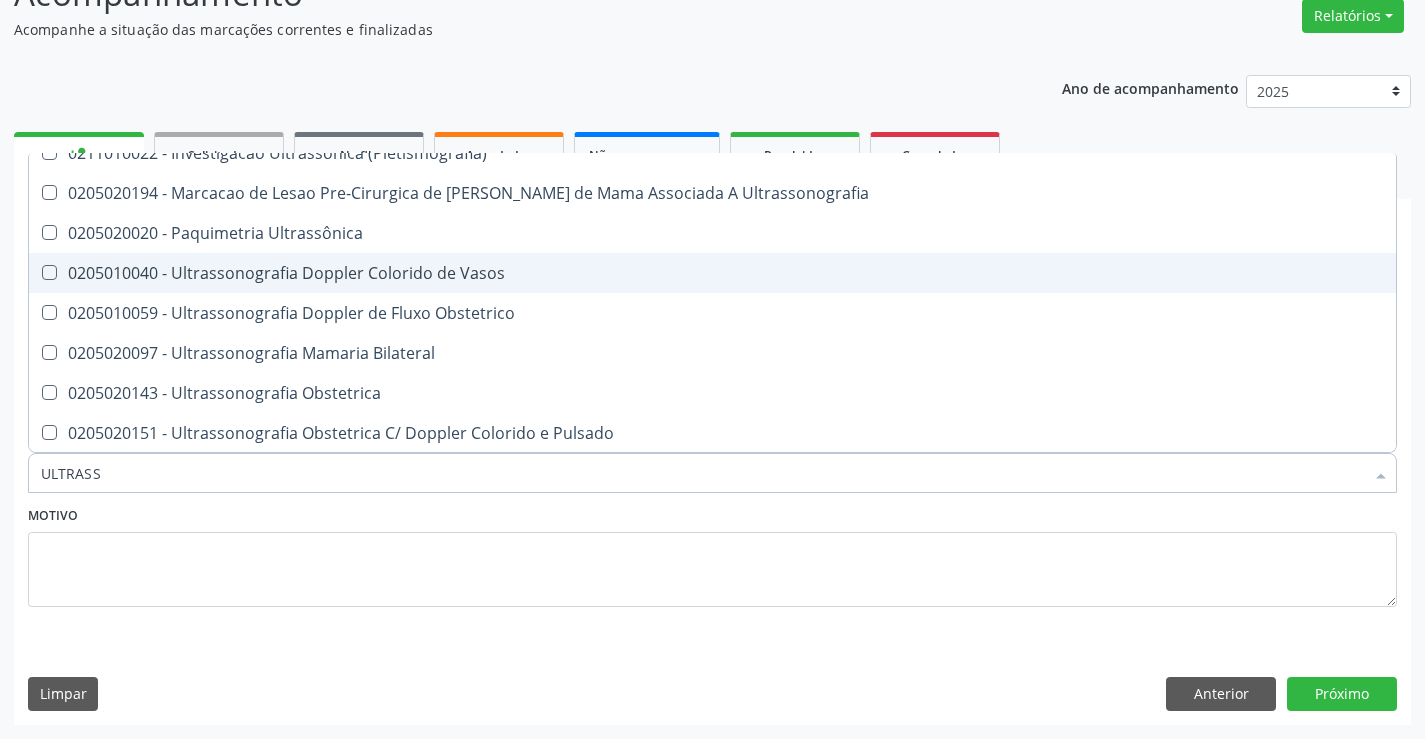 scroll, scrollTop: 200, scrollLeft: 0, axis: vertical 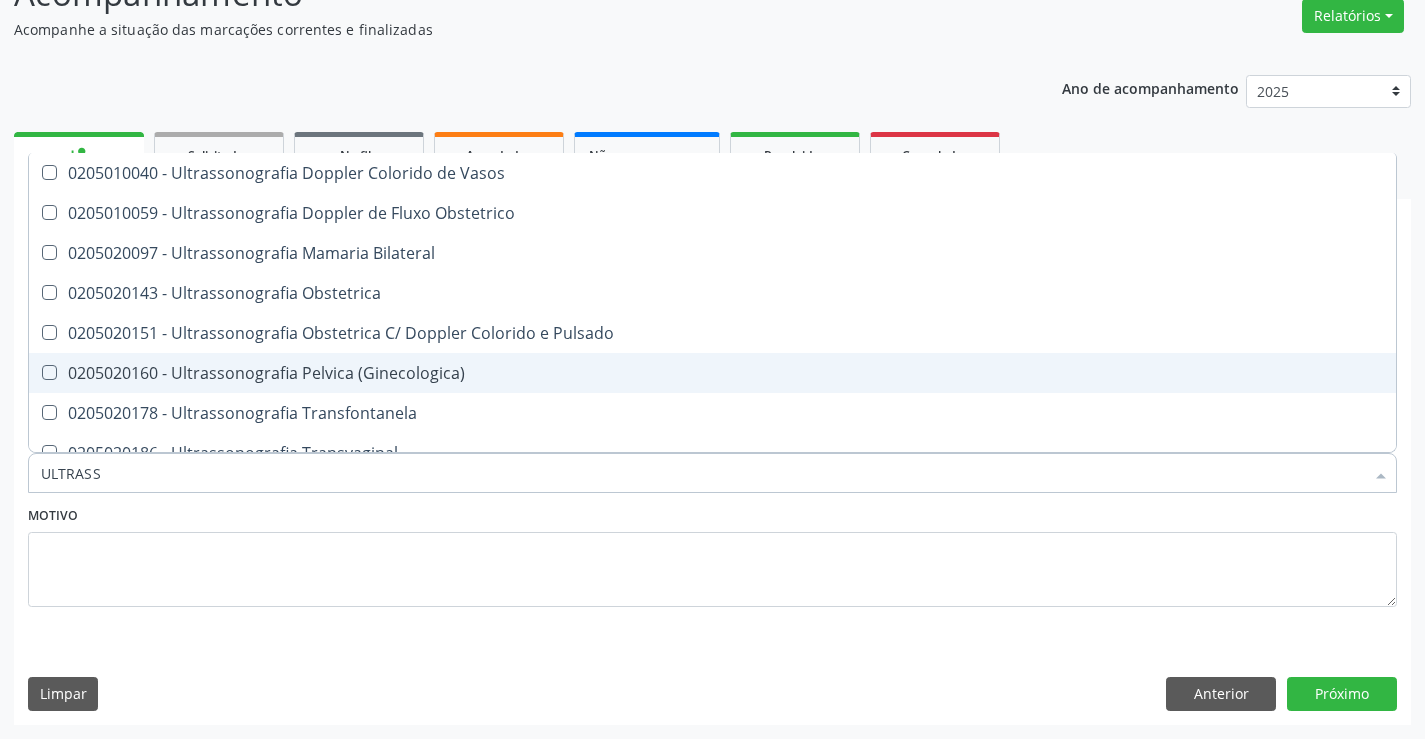 click on "0205020160 - Ultrassonografia Pelvica (Ginecologica)" at bounding box center (712, 373) 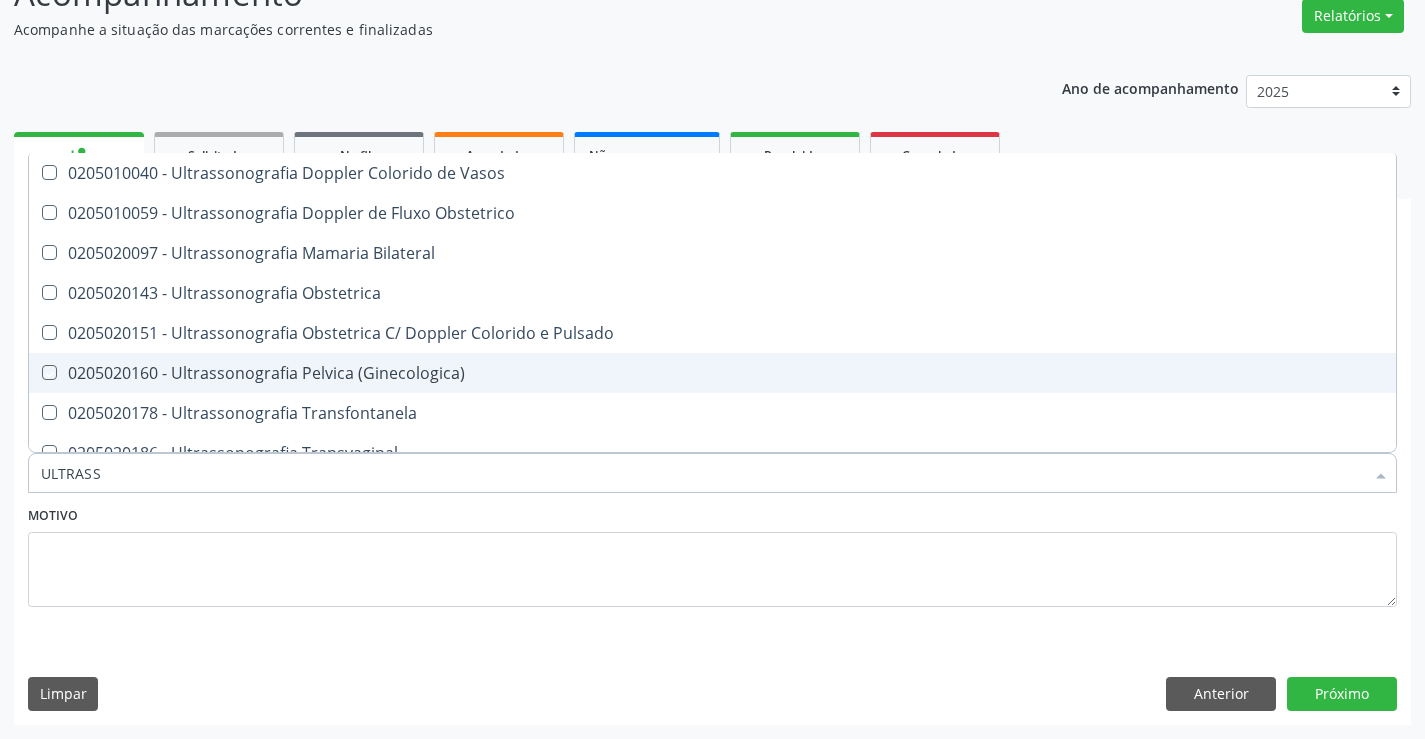 checkbox on "true" 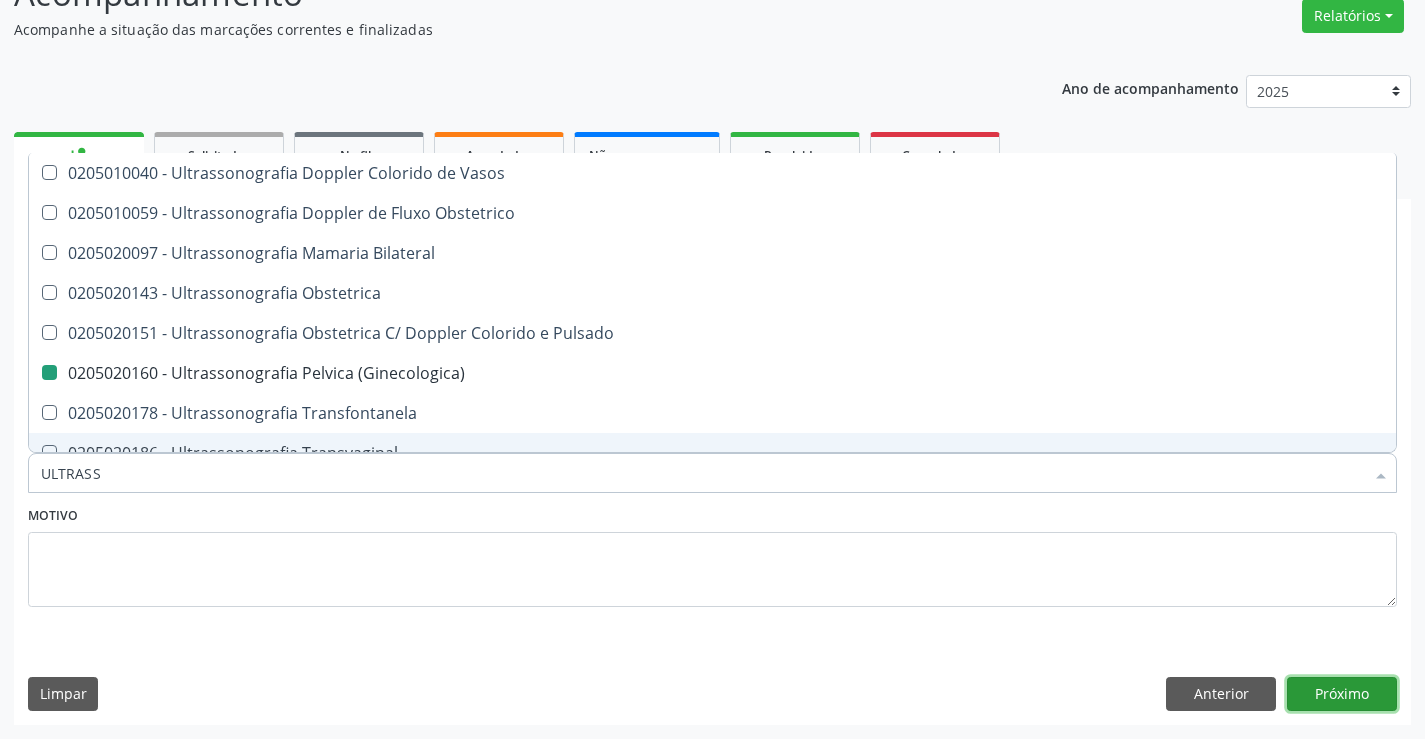 click on "Próximo" at bounding box center [1342, 694] 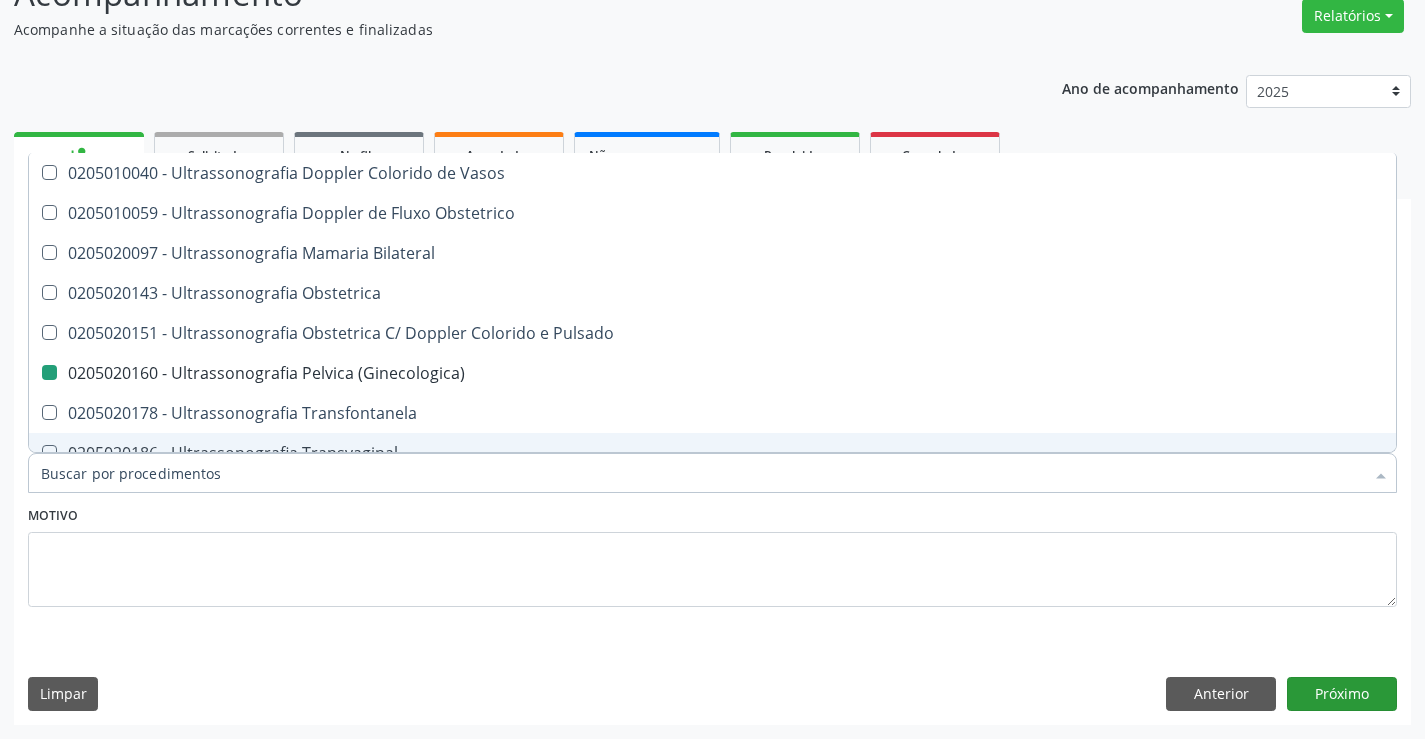 scroll, scrollTop: 131, scrollLeft: 0, axis: vertical 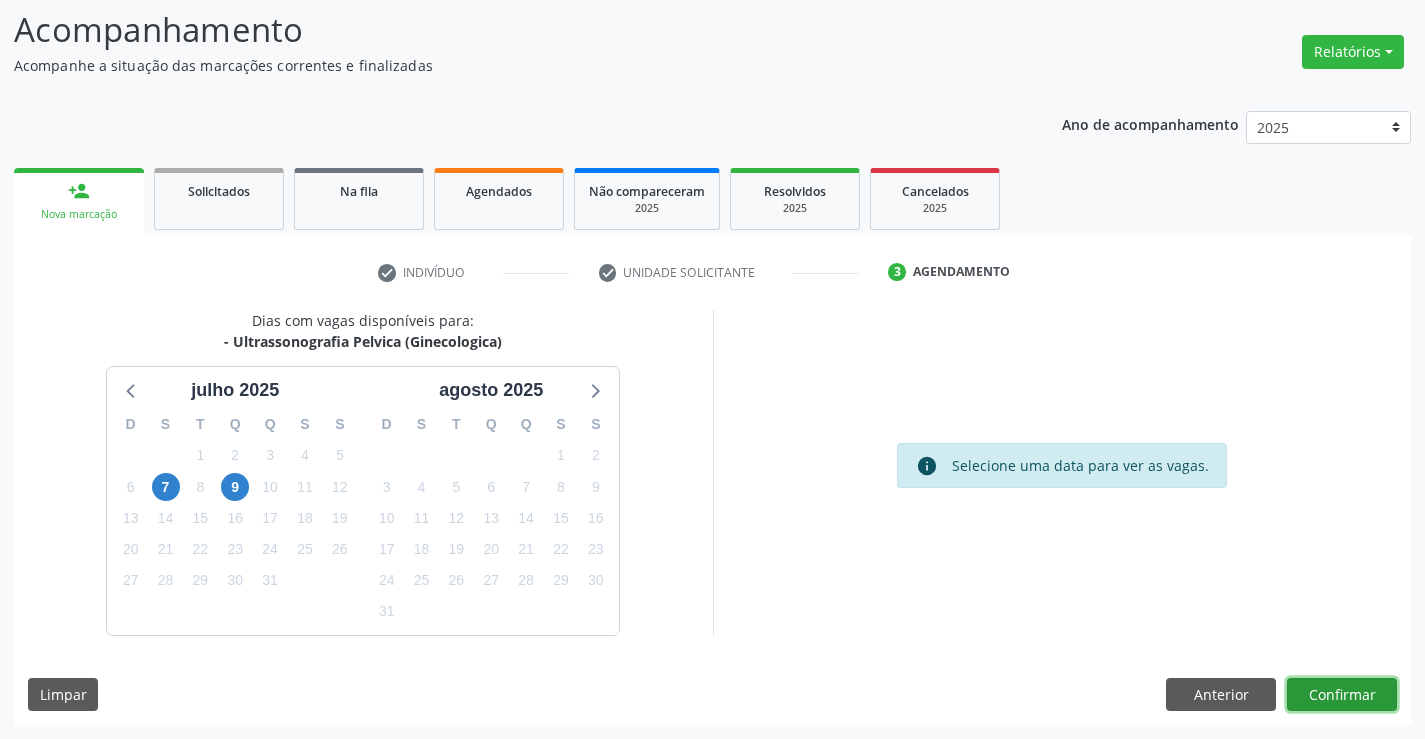click on "Confirmar" at bounding box center (1342, 695) 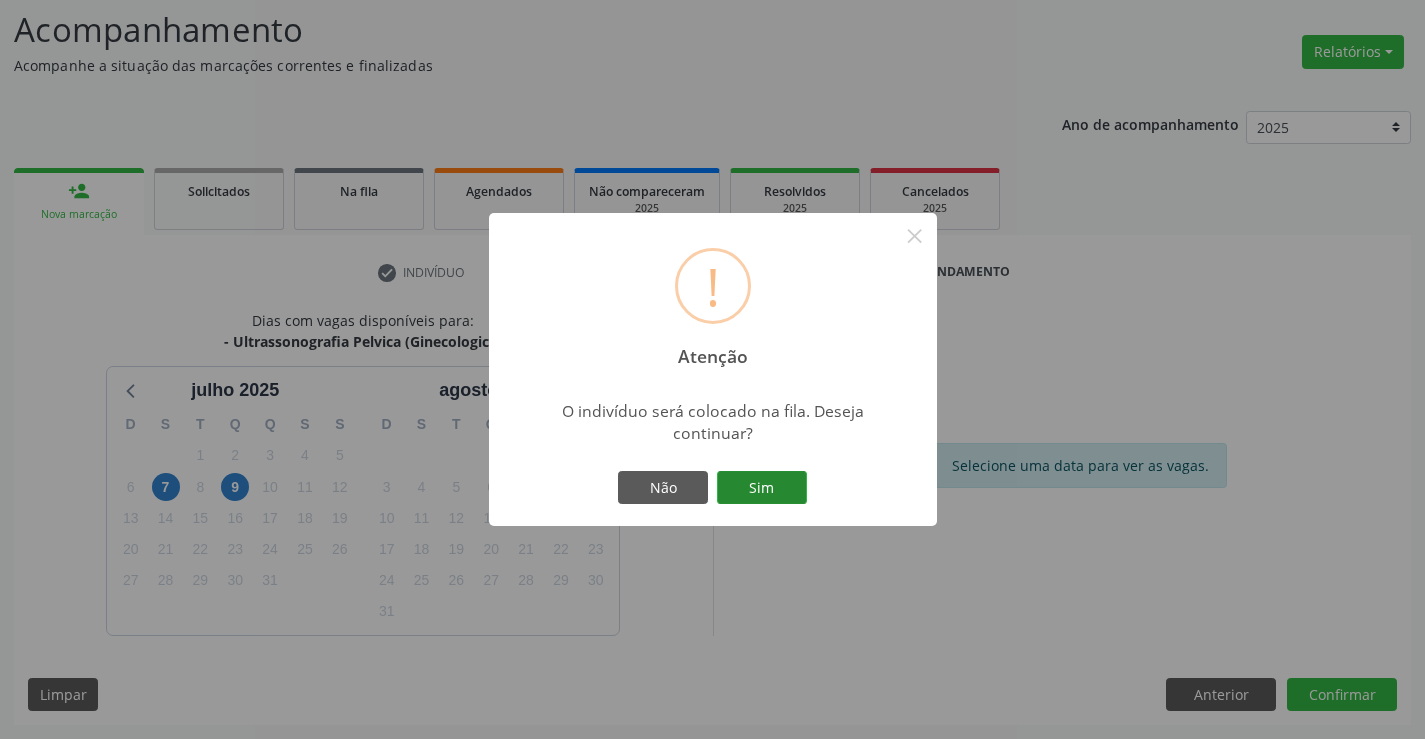 click on "Sim" at bounding box center [762, 488] 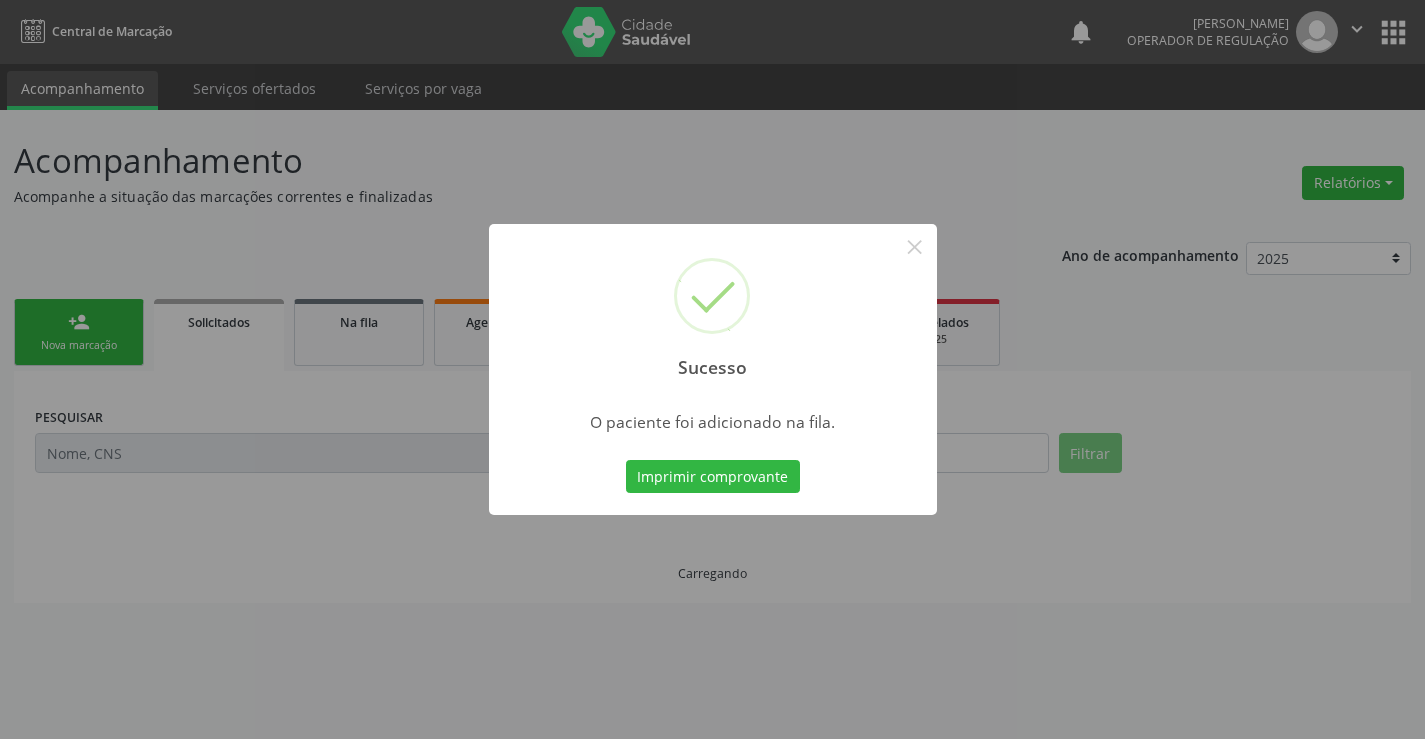 scroll, scrollTop: 0, scrollLeft: 0, axis: both 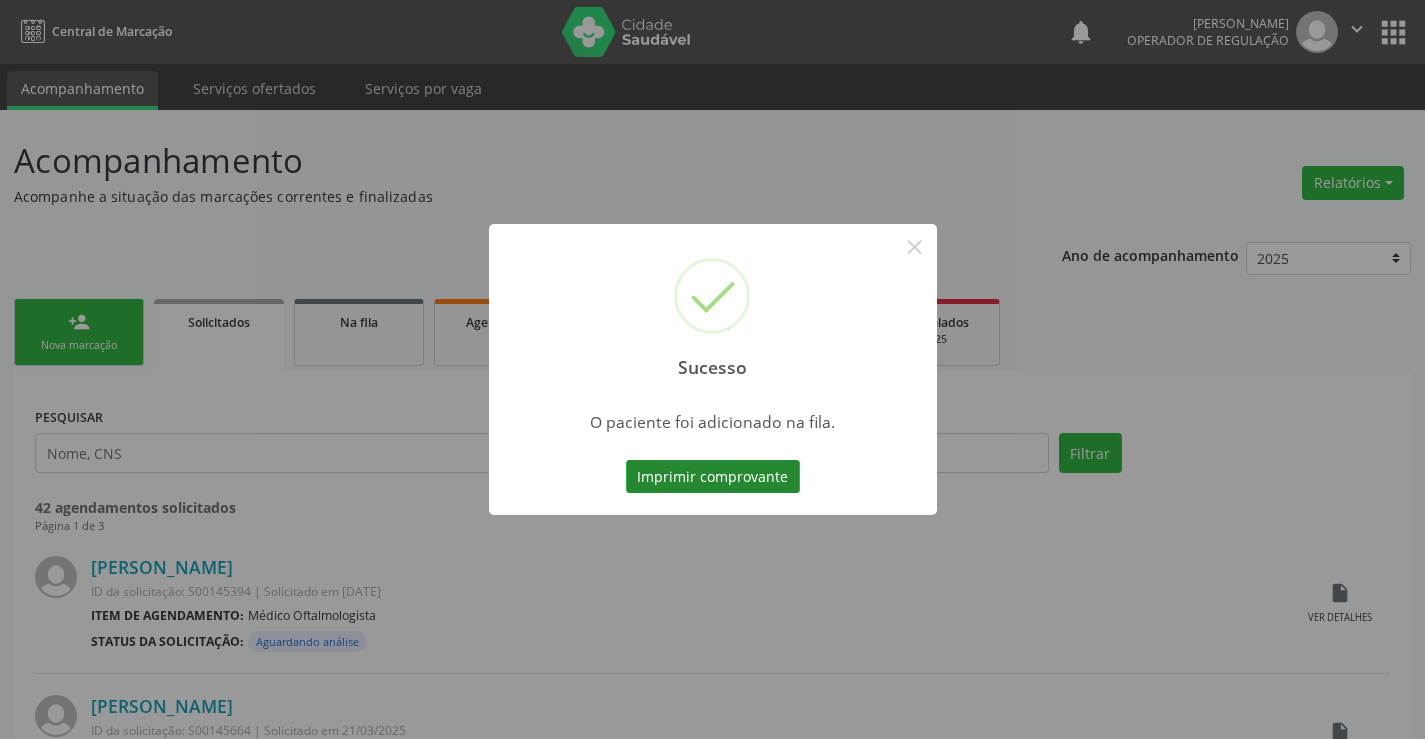 click on "Imprimir comprovante" at bounding box center (713, 477) 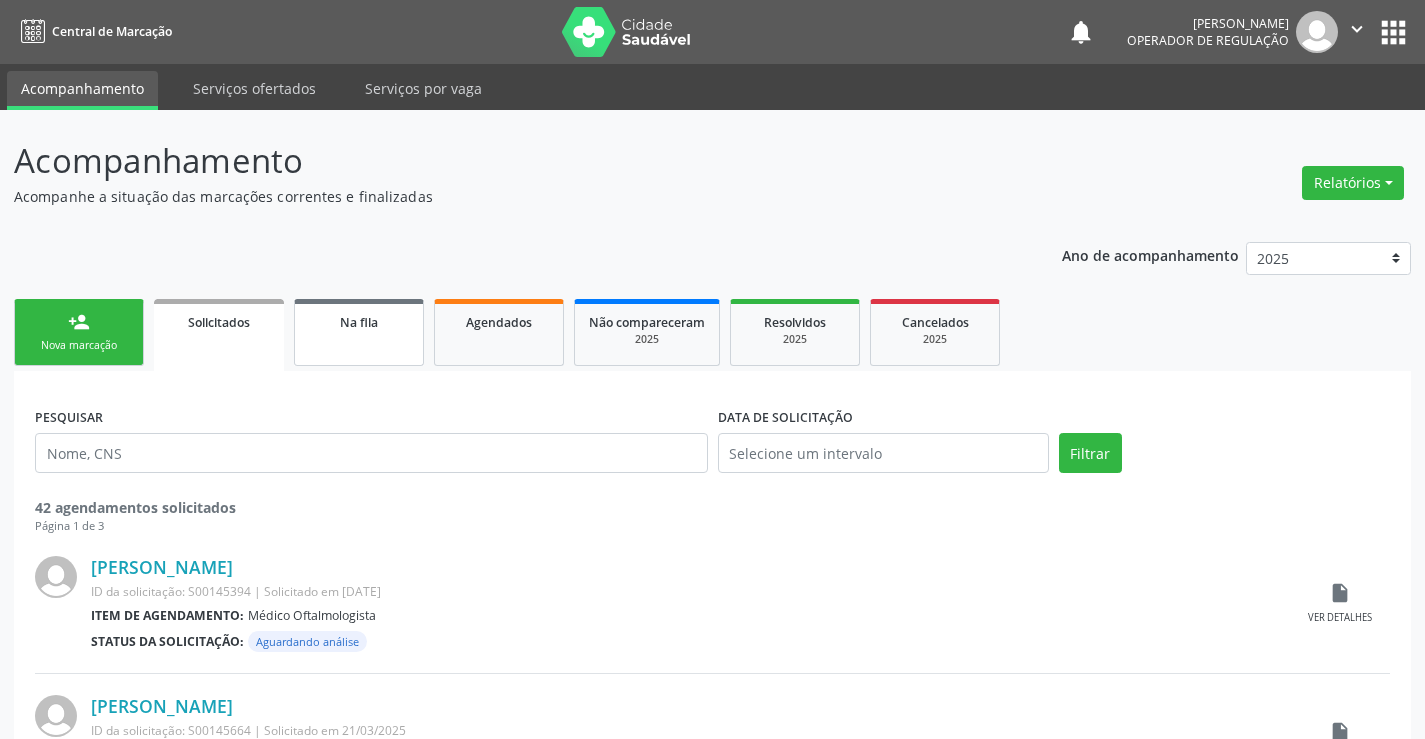 click on "Na fila" at bounding box center [359, 321] 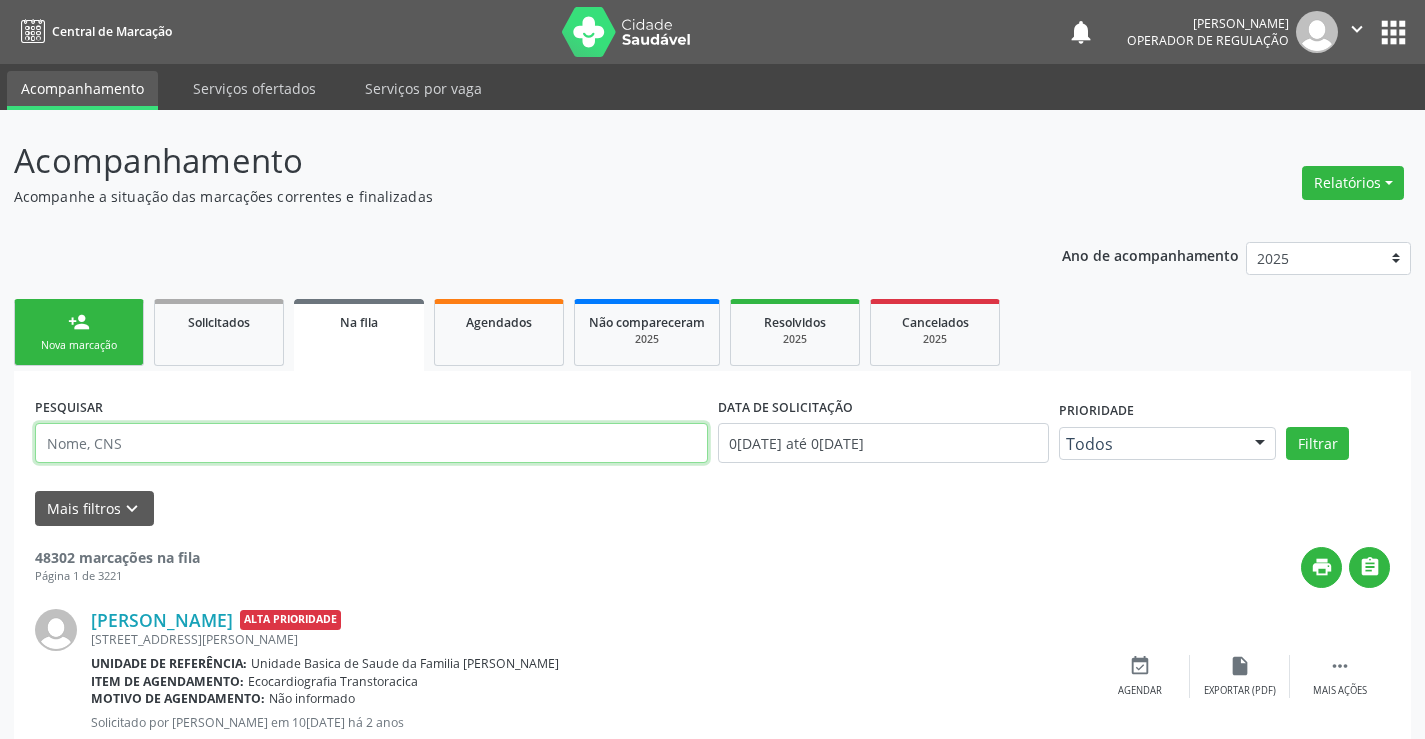 click at bounding box center [371, 443] 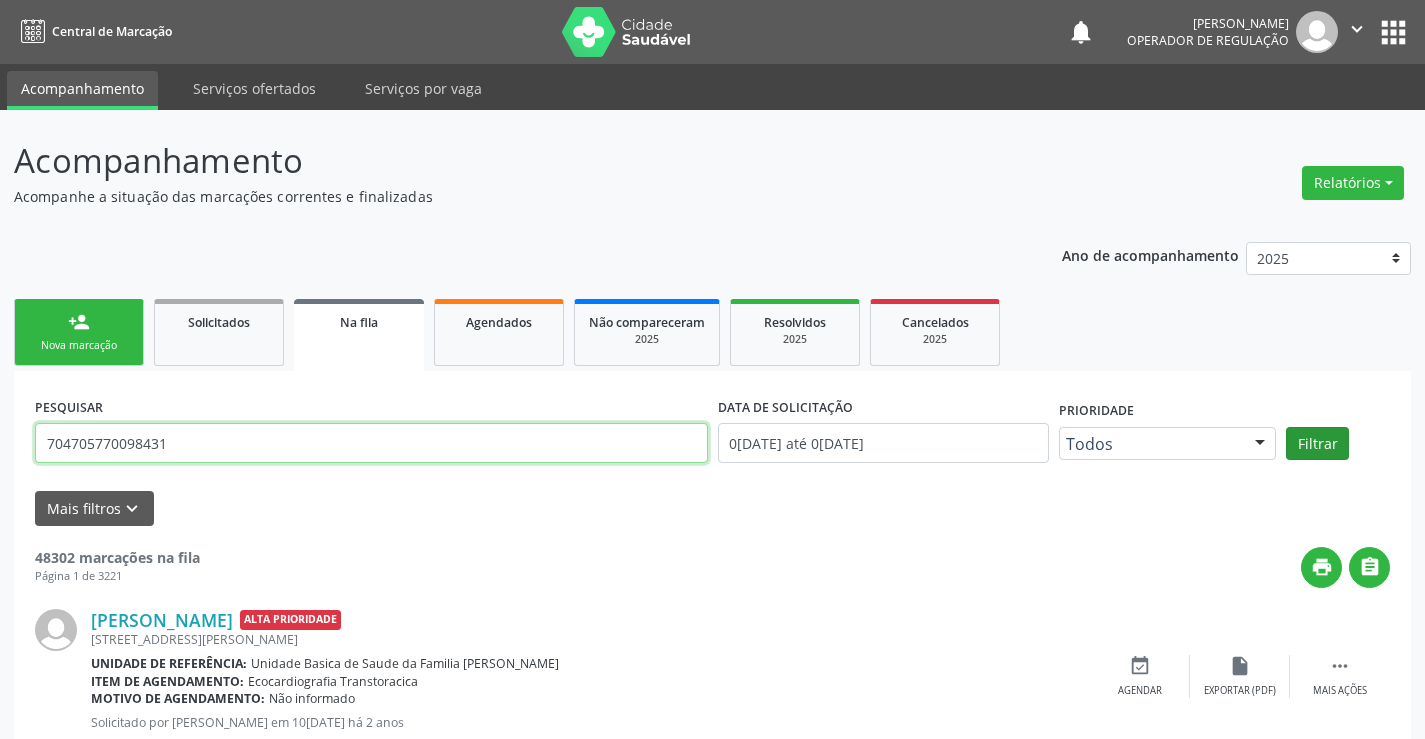 type on "704705770098431" 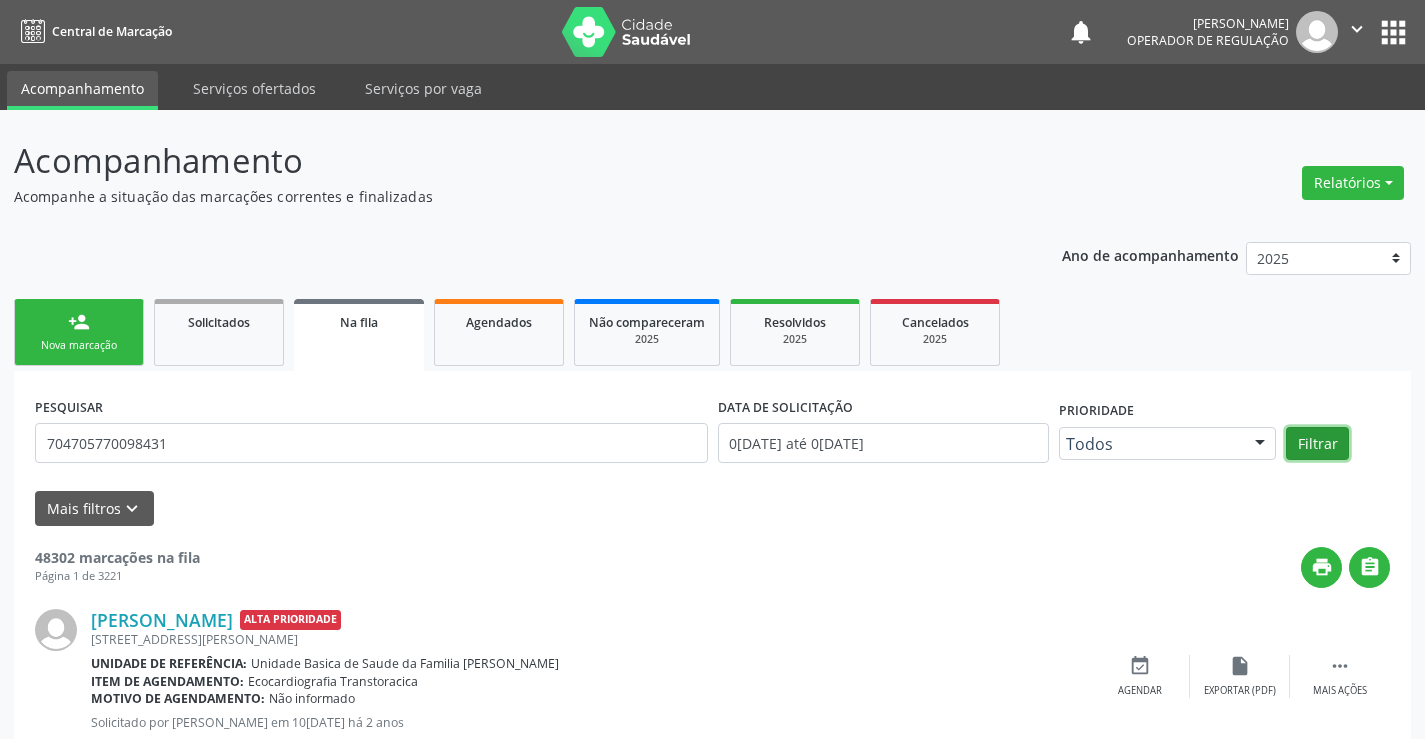 click on "Filtrar" at bounding box center (1317, 444) 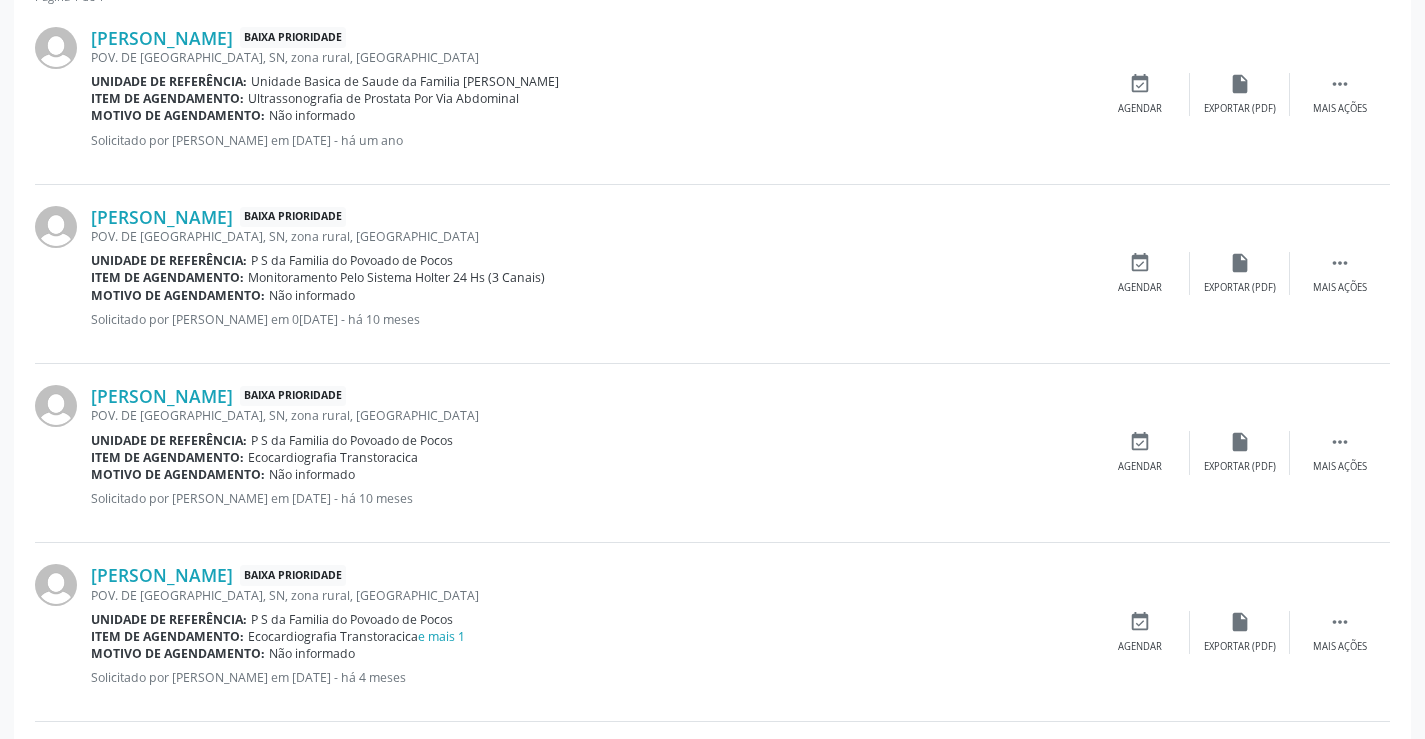 scroll, scrollTop: 797, scrollLeft: 0, axis: vertical 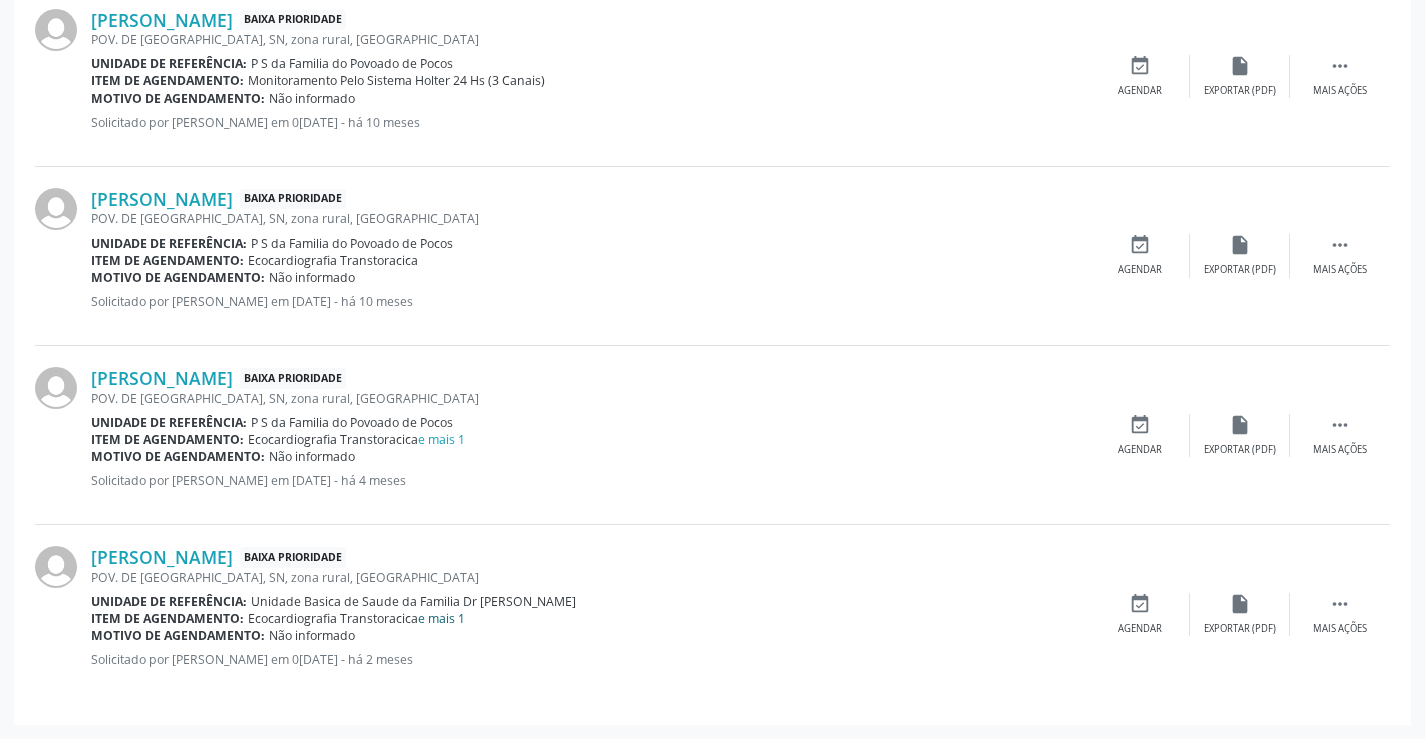 click on "e mais 1" at bounding box center (441, 618) 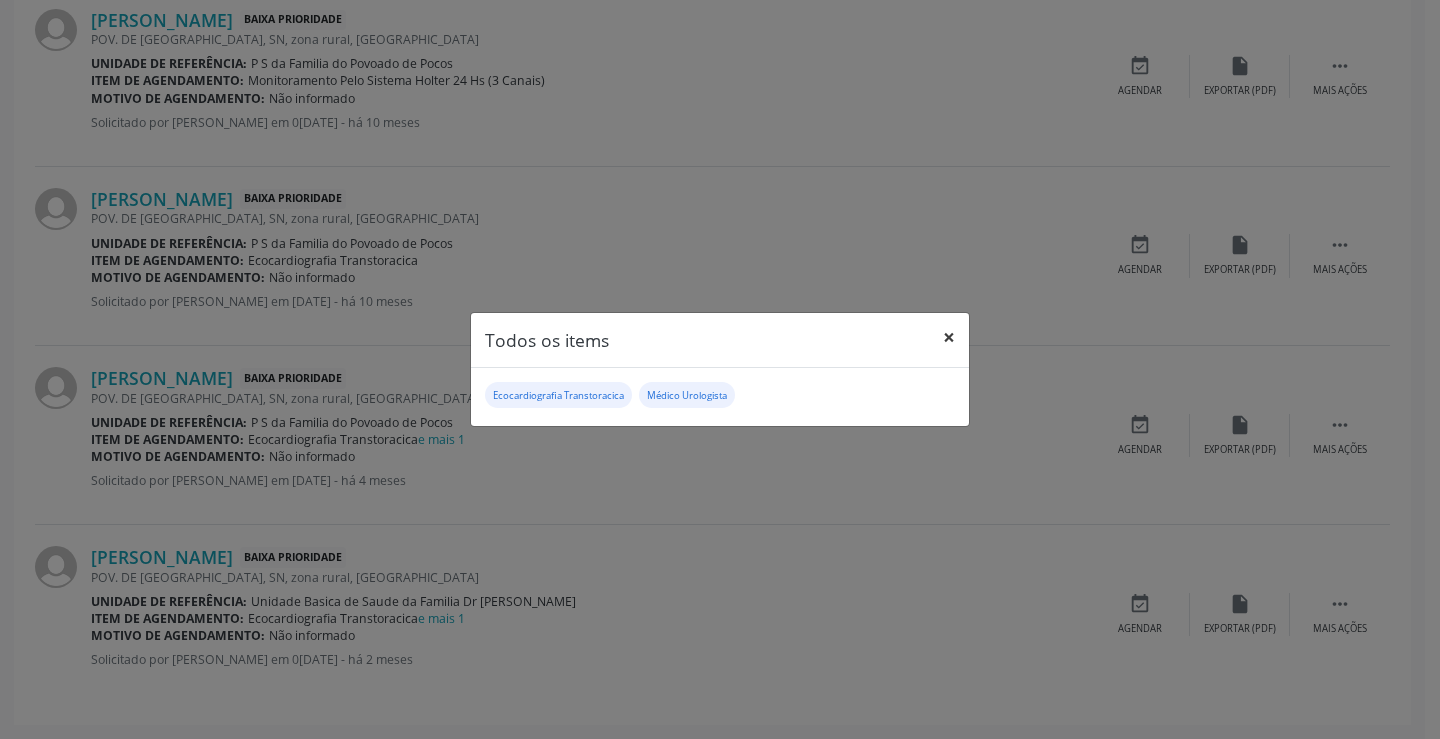 click on "×" at bounding box center (949, 337) 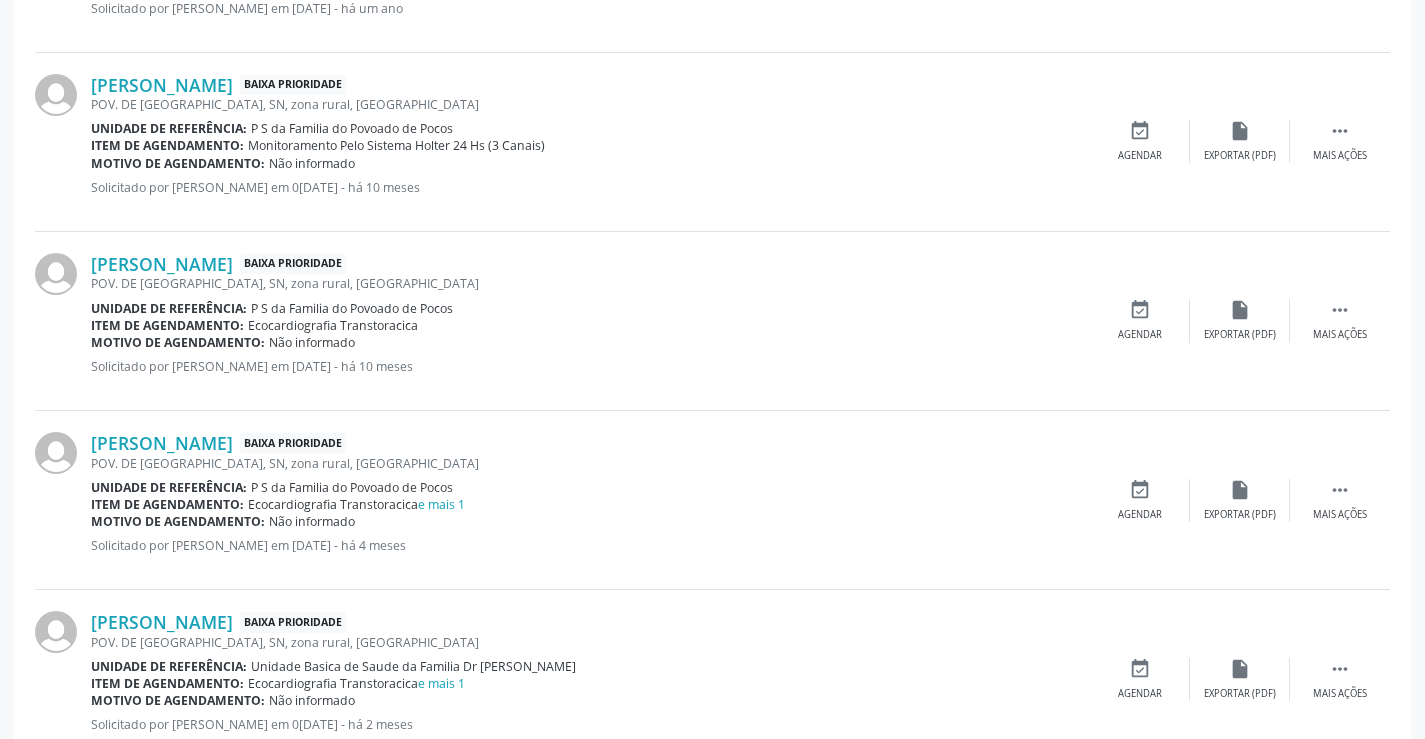 scroll, scrollTop: 697, scrollLeft: 0, axis: vertical 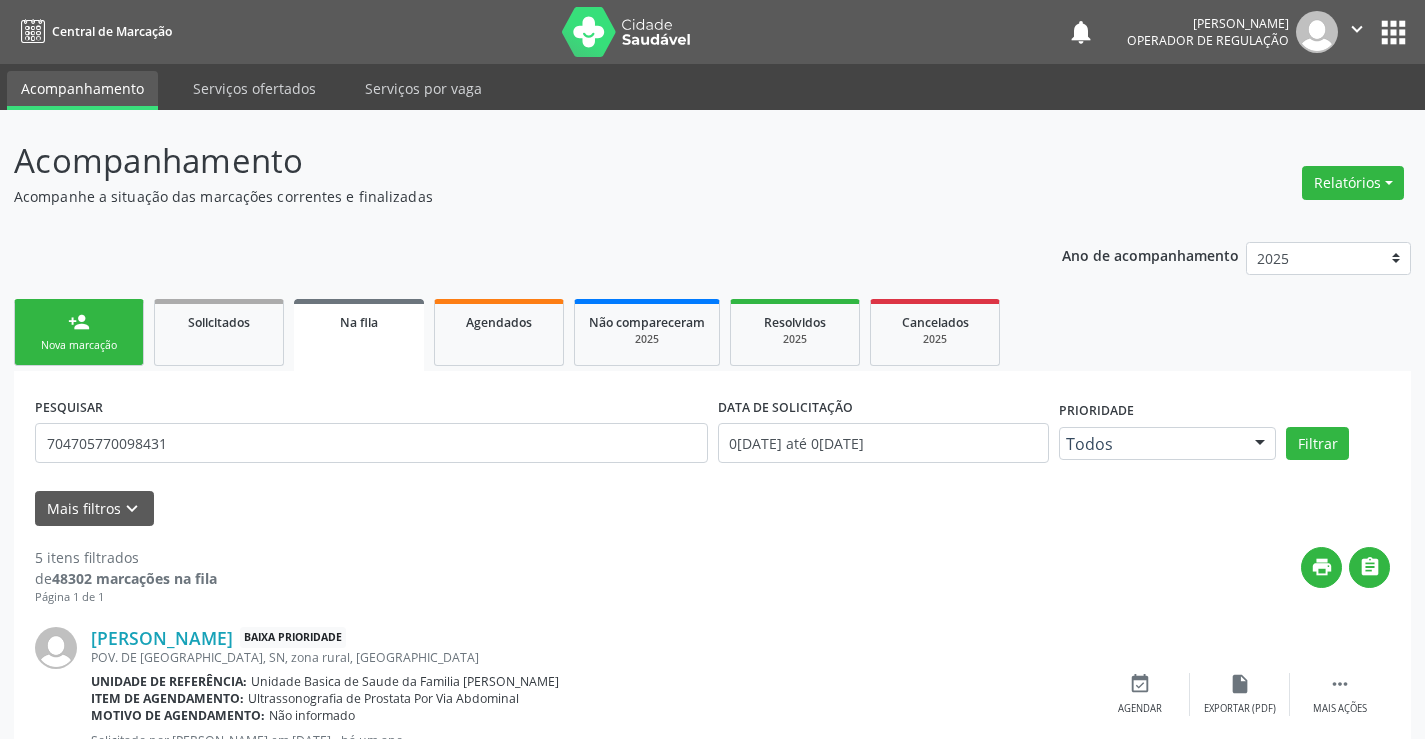 click on "Nova marcação" at bounding box center [79, 345] 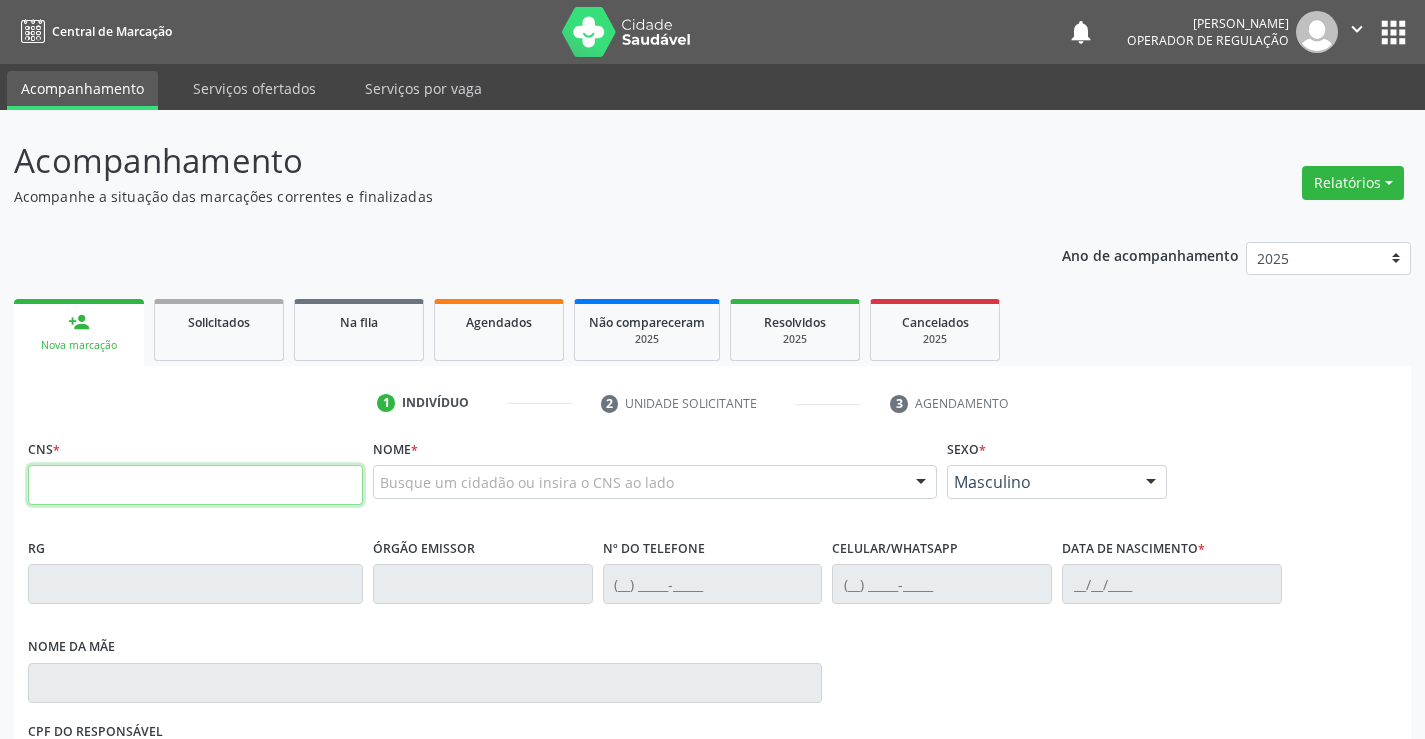 click at bounding box center [195, 485] 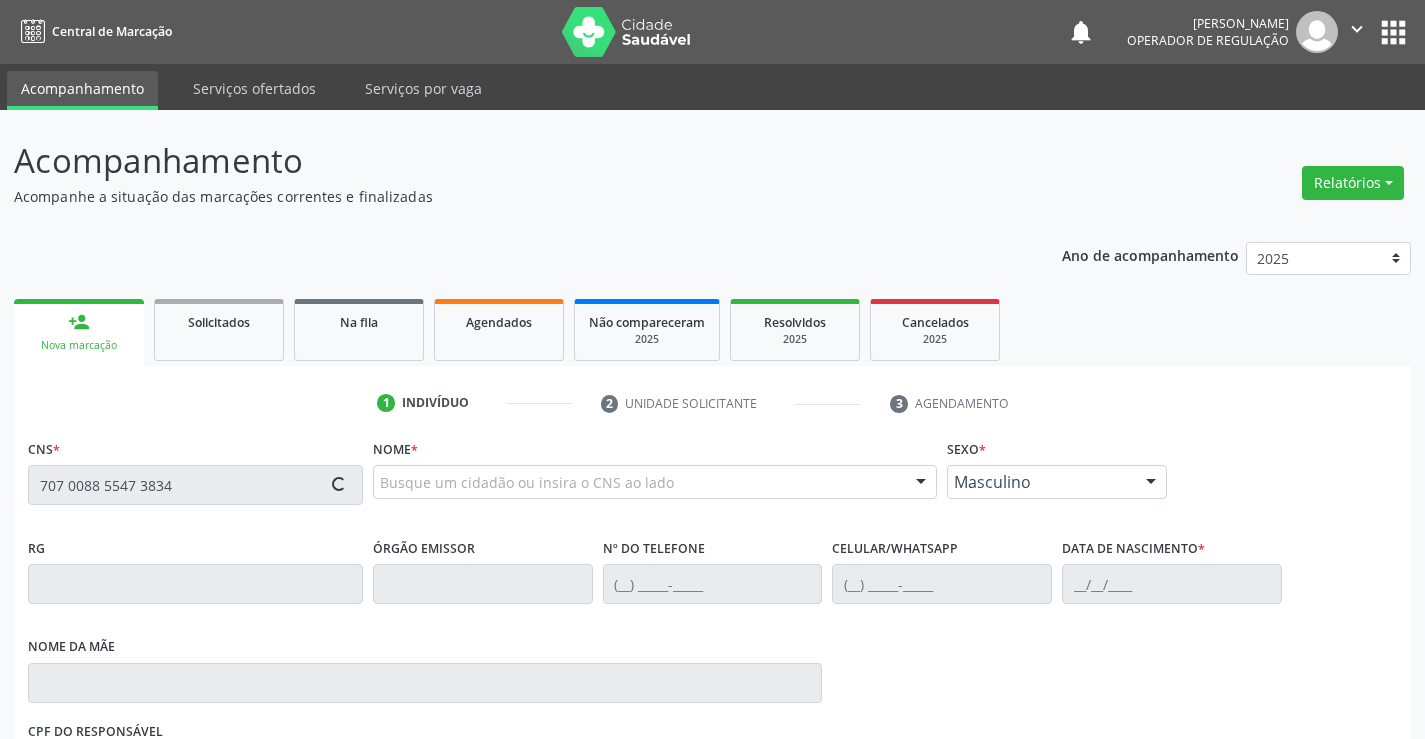 type on "707 0088 5547 3834" 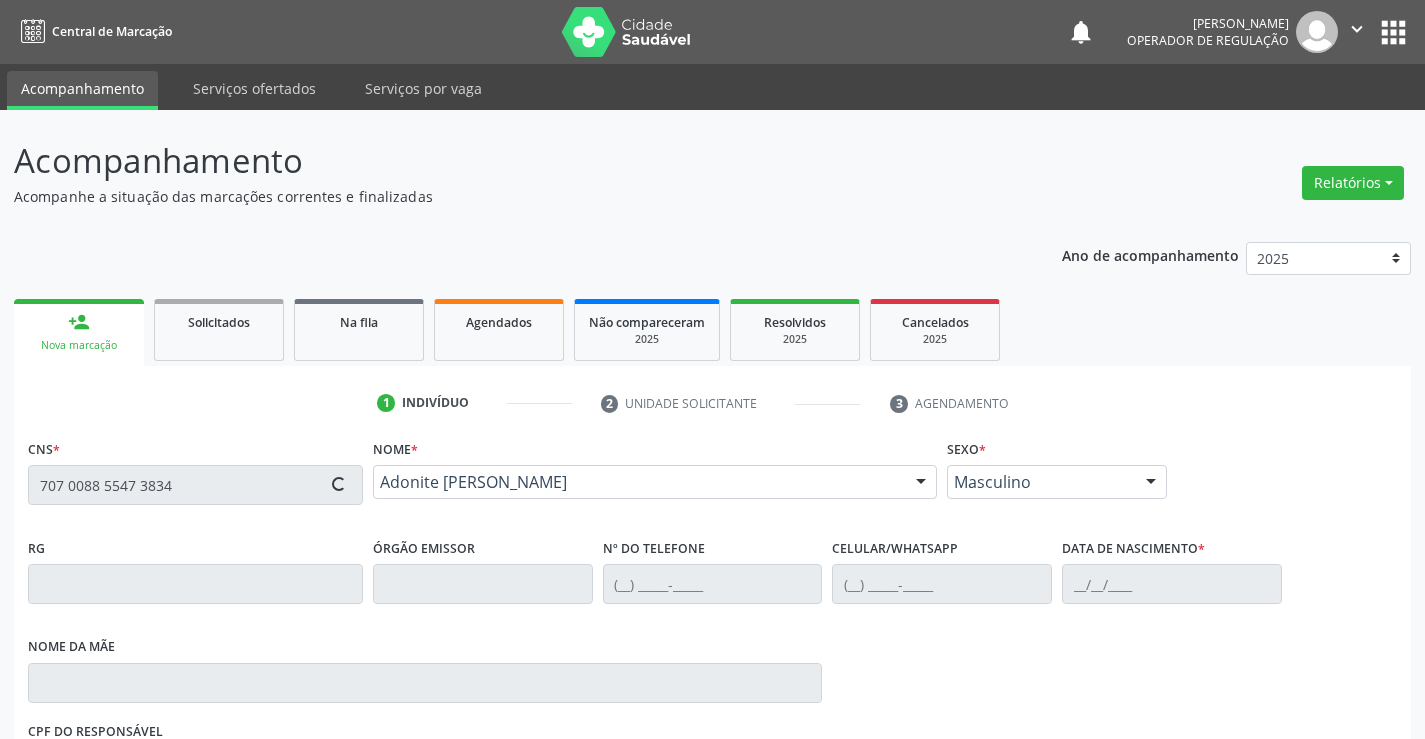 type on "0540894680" 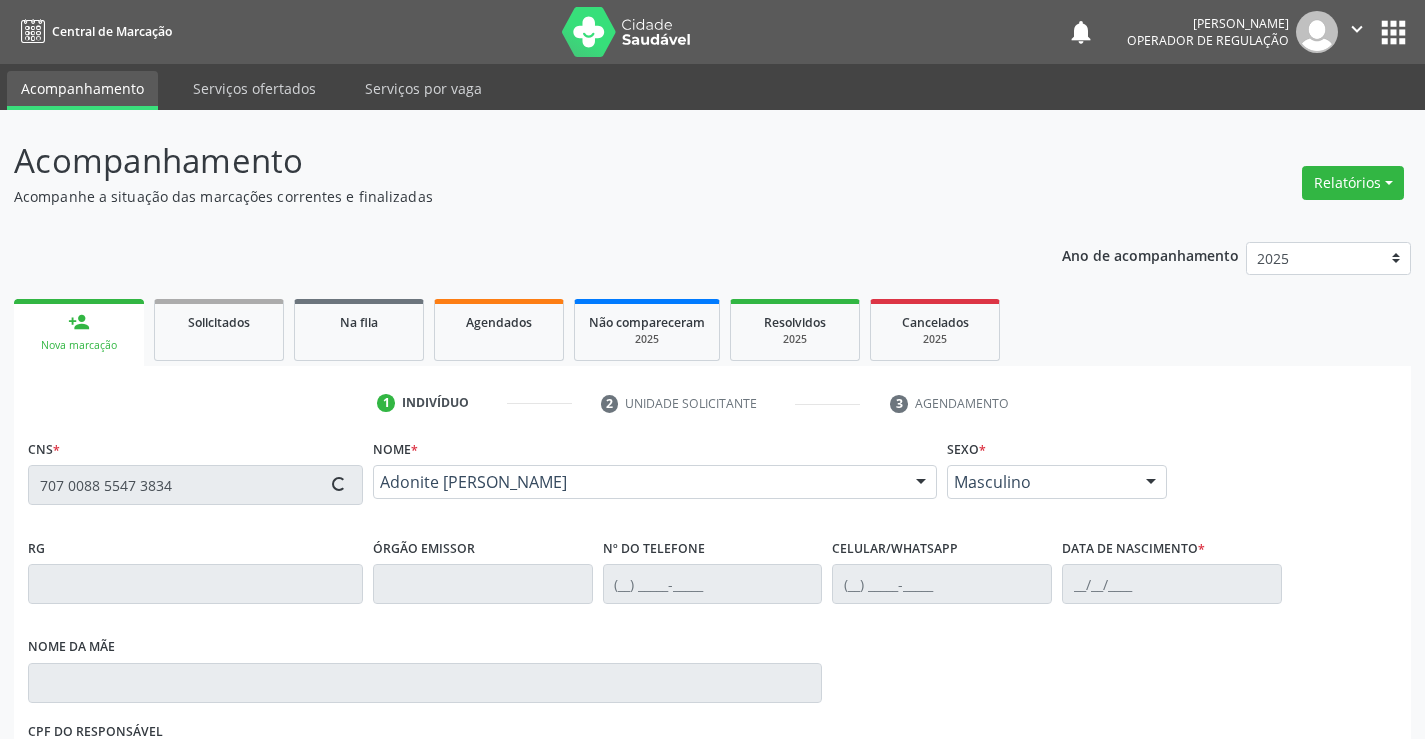 type on "[PHONE_NUMBER]" 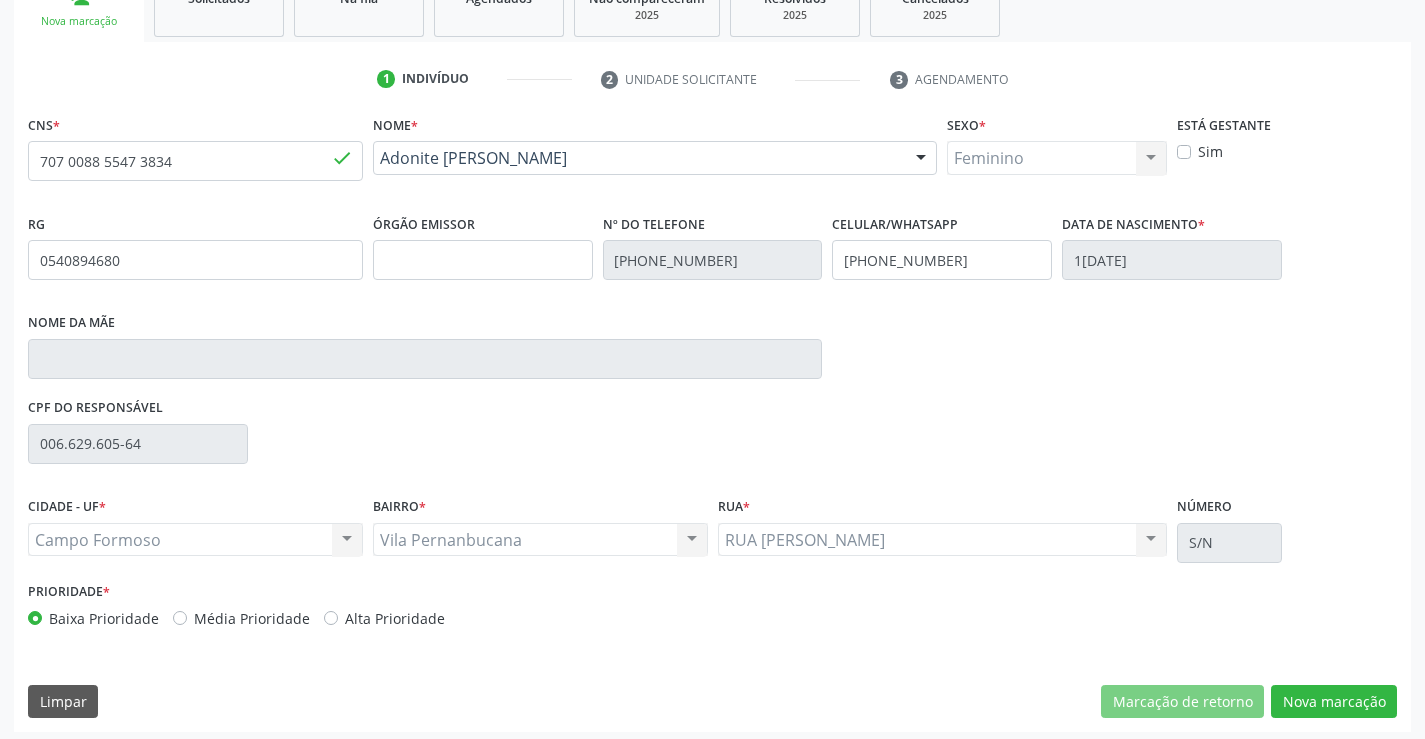 scroll, scrollTop: 331, scrollLeft: 0, axis: vertical 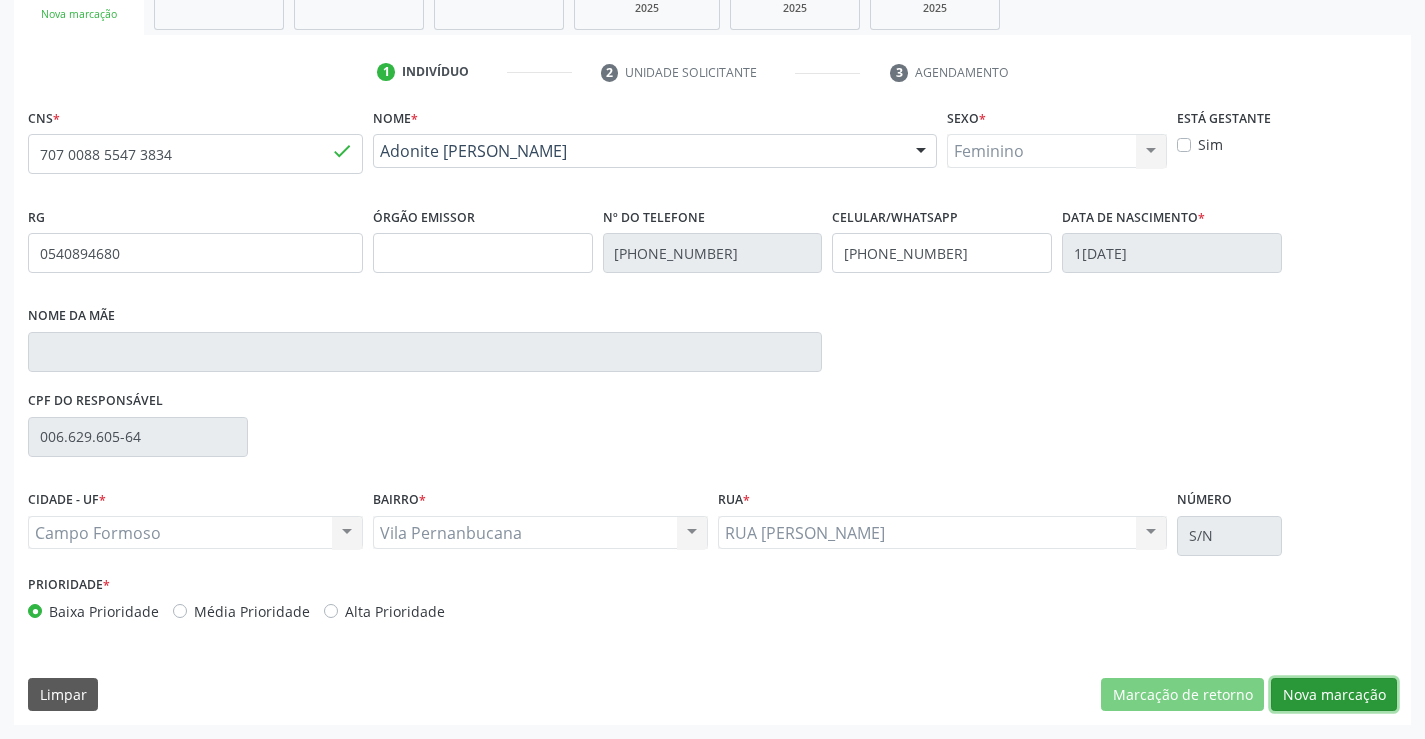 click on "Nova marcação" at bounding box center (1334, 695) 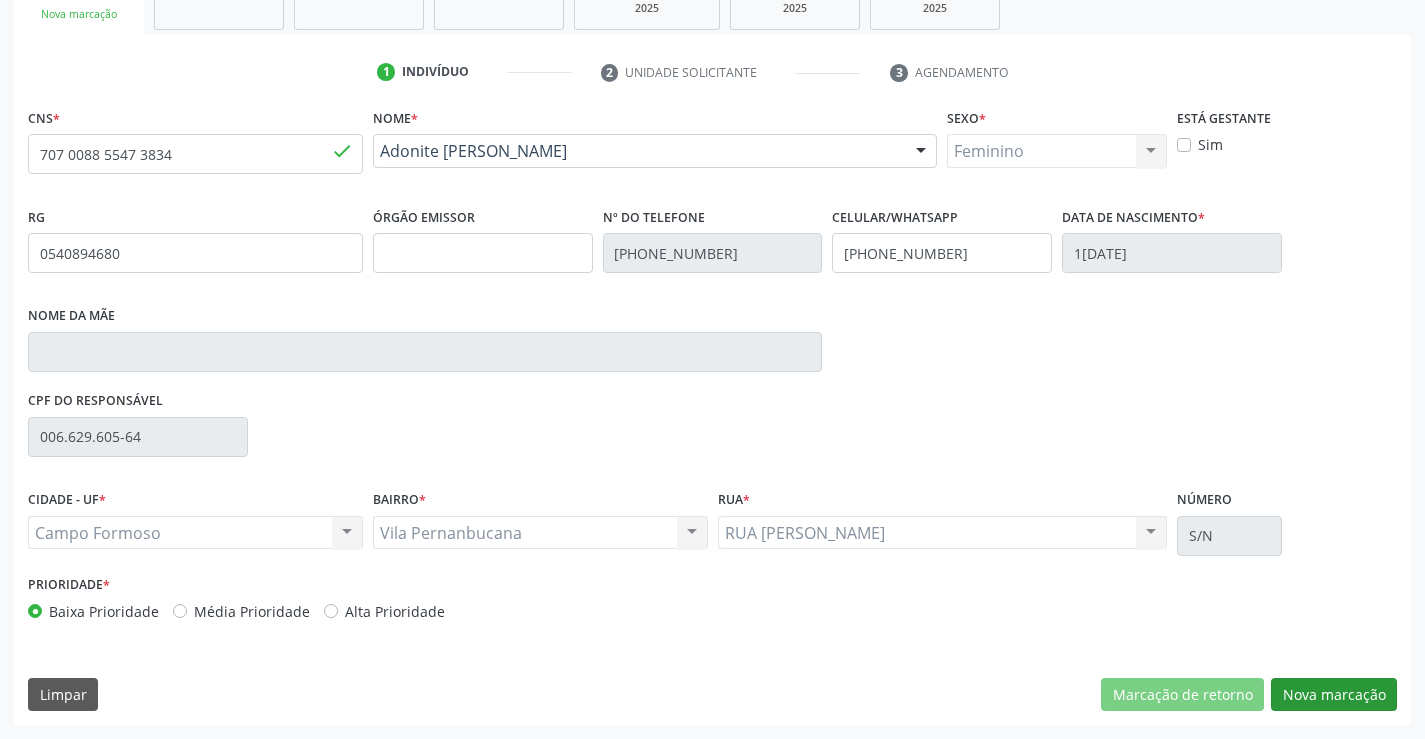 scroll, scrollTop: 167, scrollLeft: 0, axis: vertical 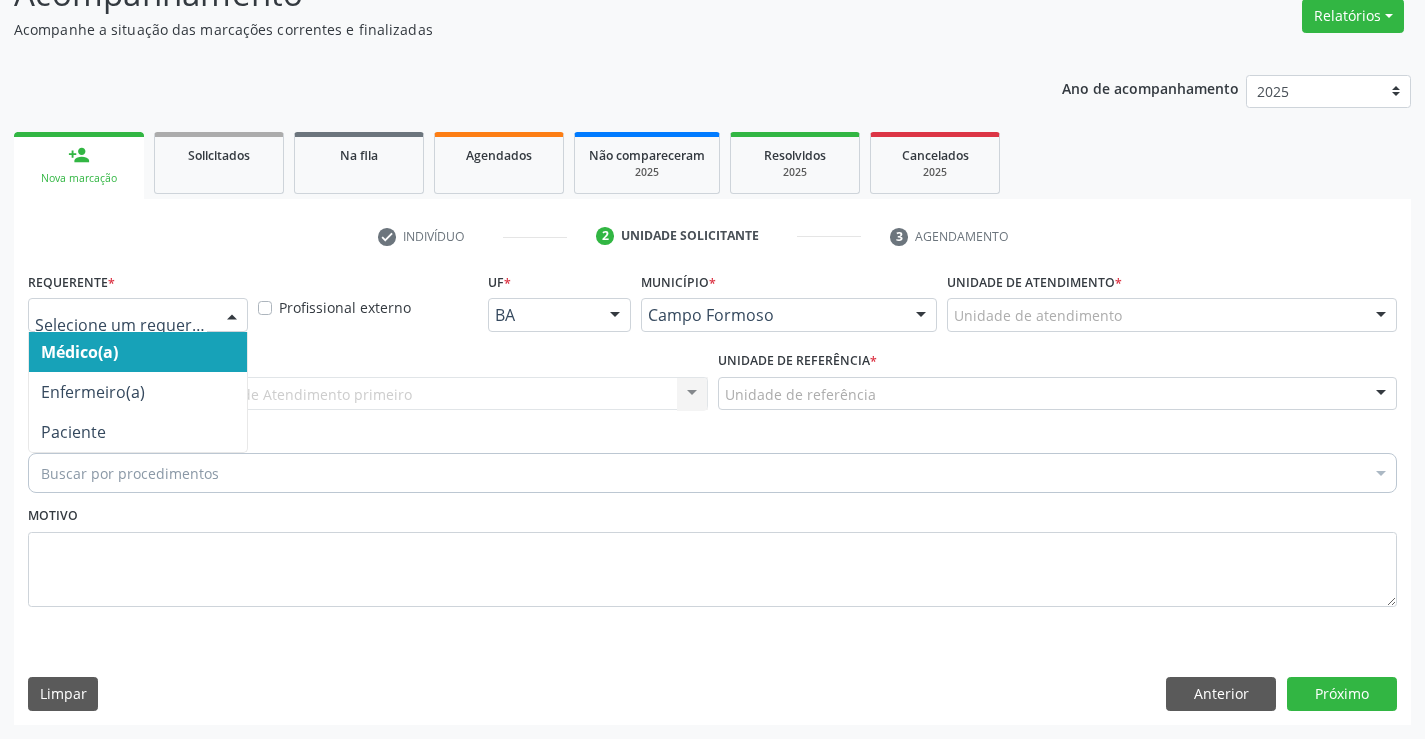 click at bounding box center [138, 315] 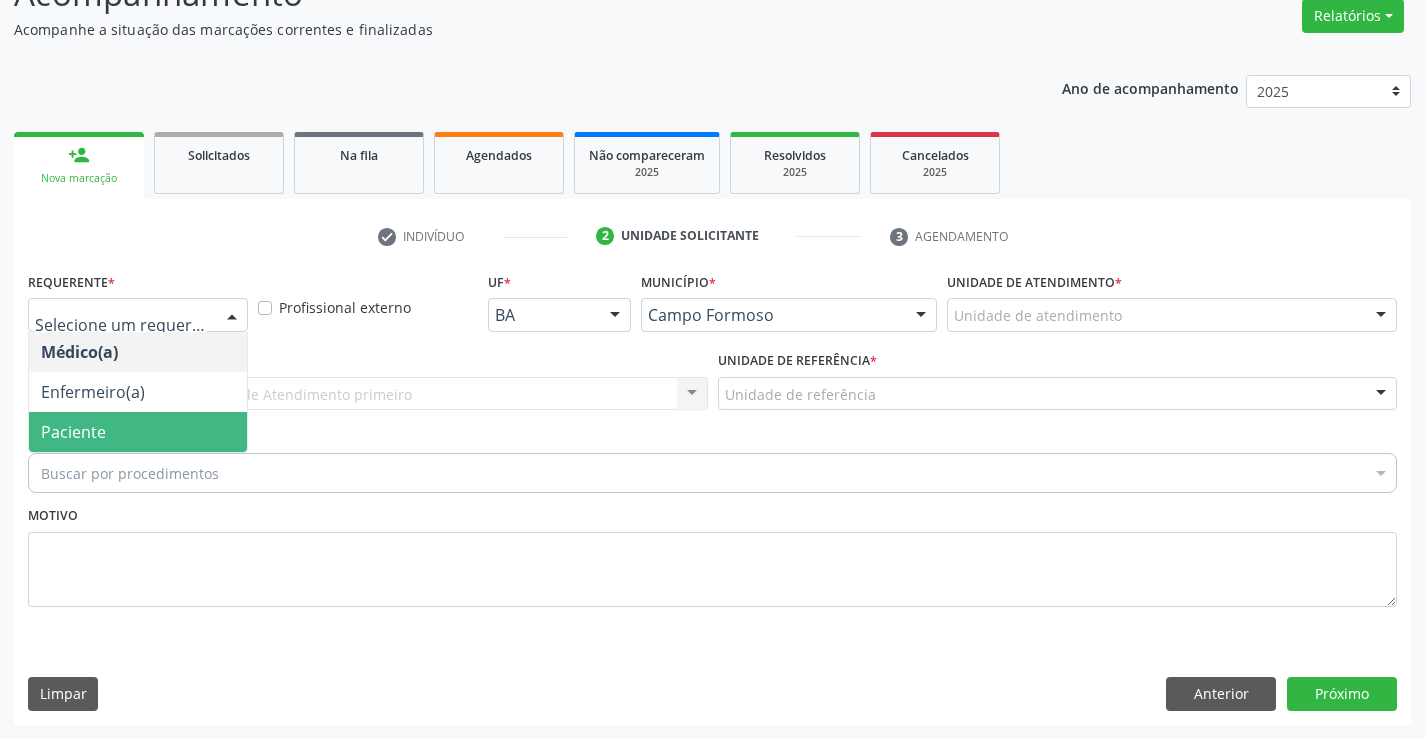 click on "Paciente" at bounding box center (138, 432) 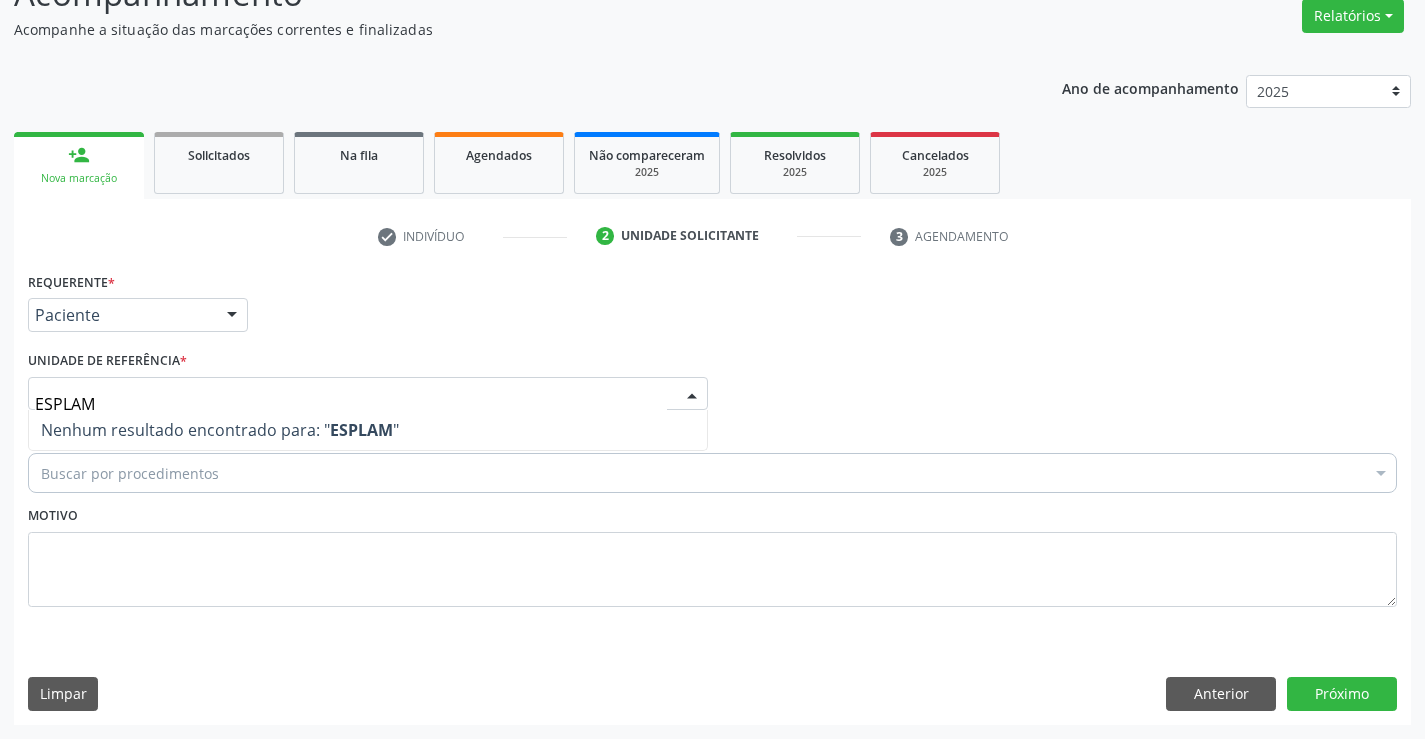 type on "ESPLA" 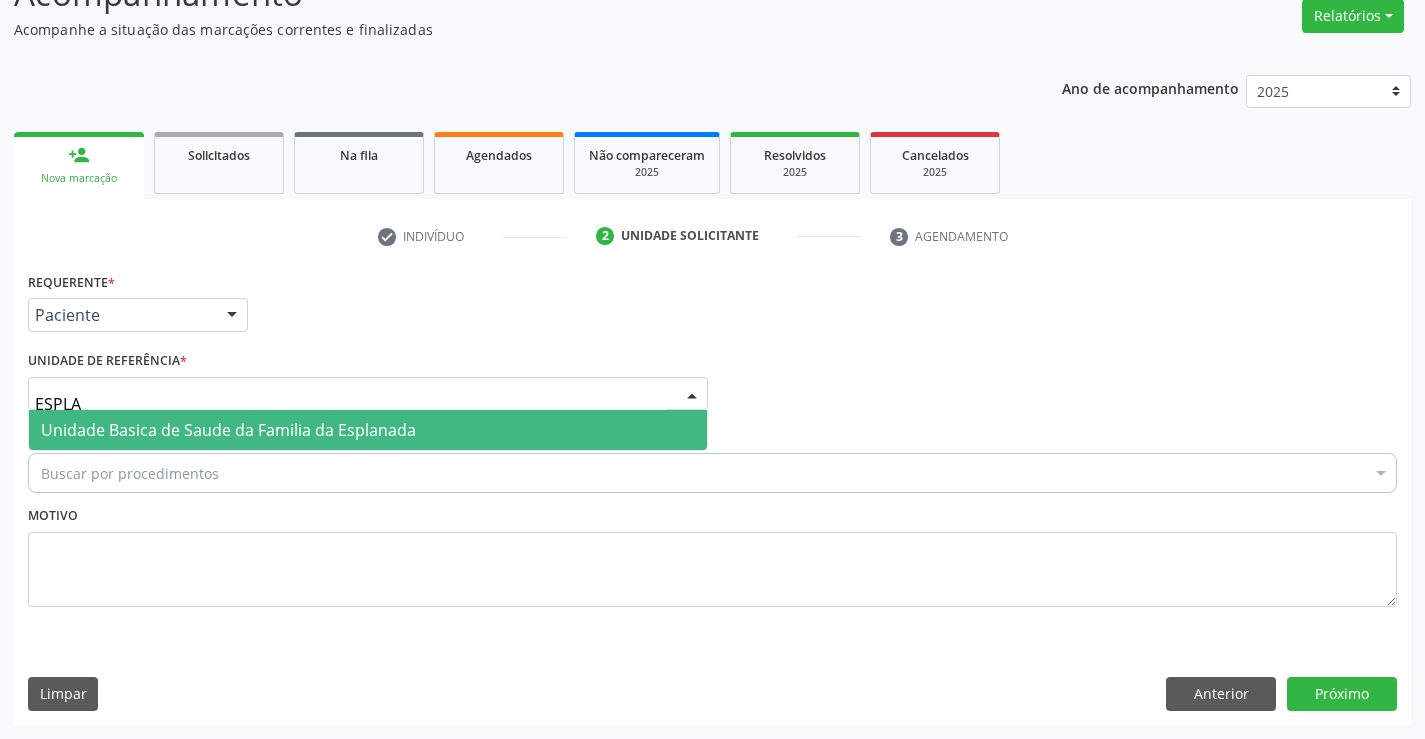click on "Unidade Basica de Saude da Familia da Esplanada" at bounding box center (228, 430) 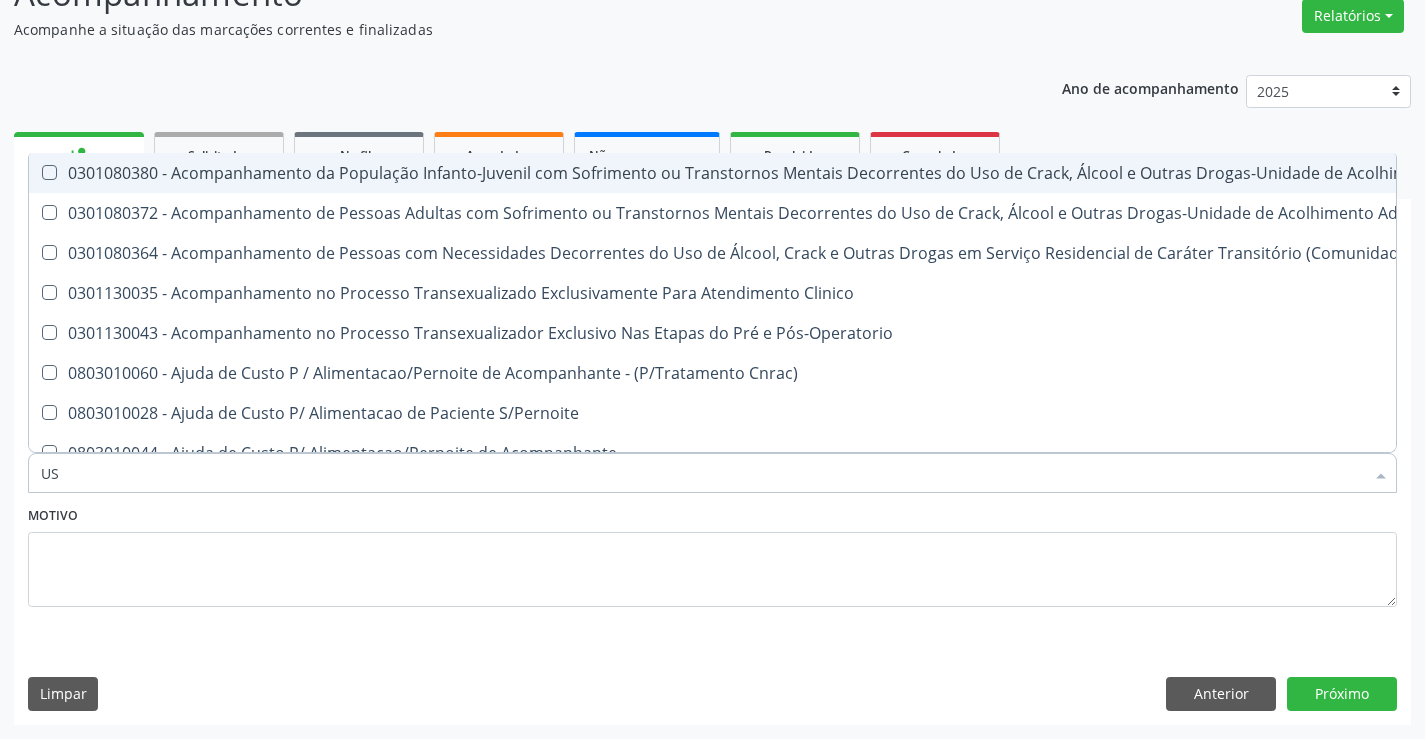 type on "USG" 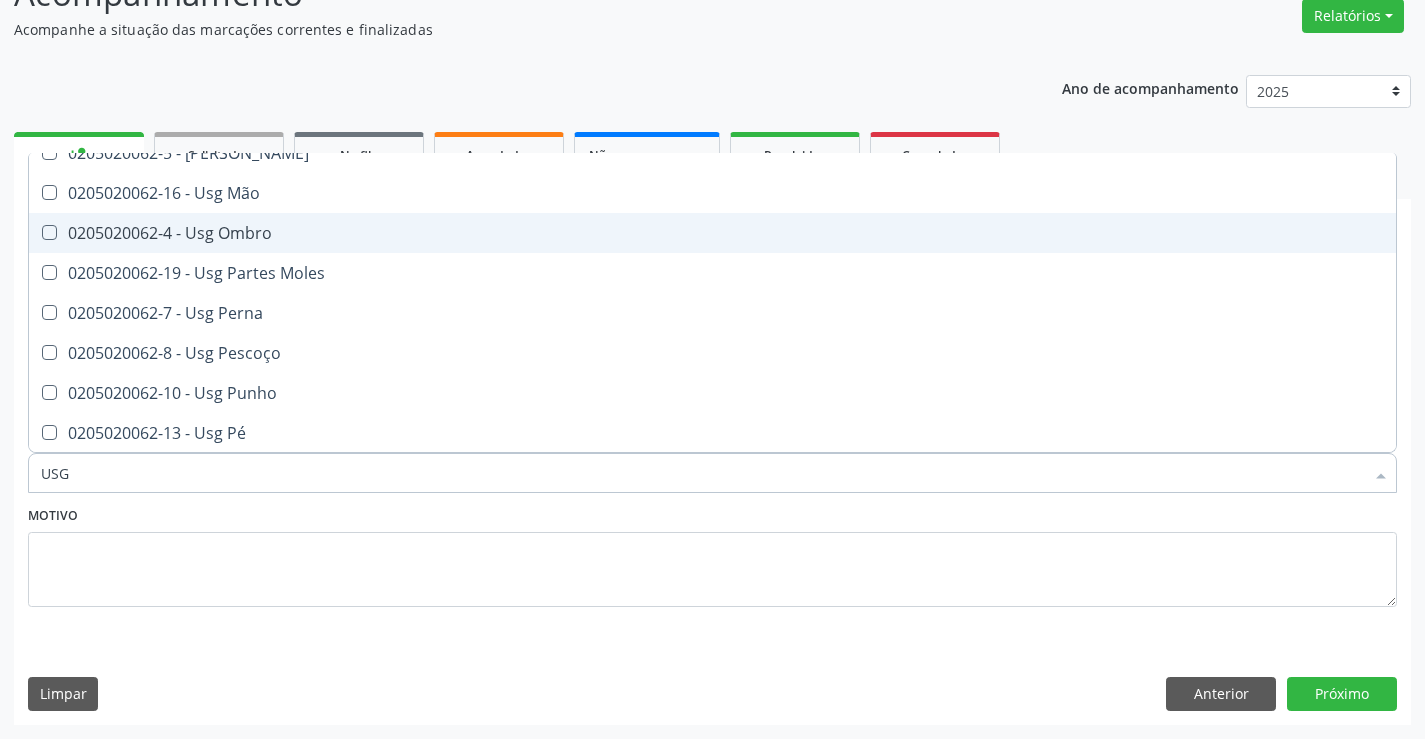 scroll, scrollTop: 400, scrollLeft: 0, axis: vertical 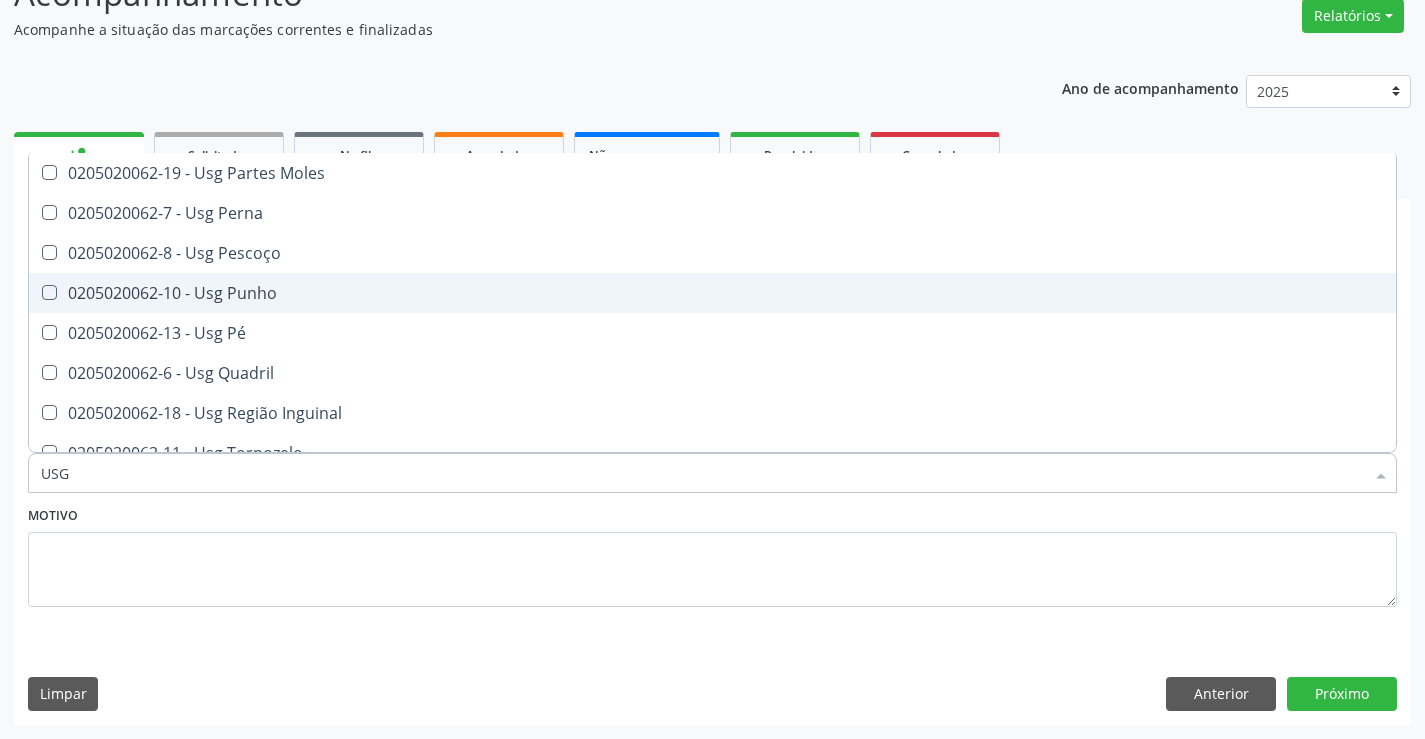 click on "0205020062-10 - Usg Punho" at bounding box center (712, 293) 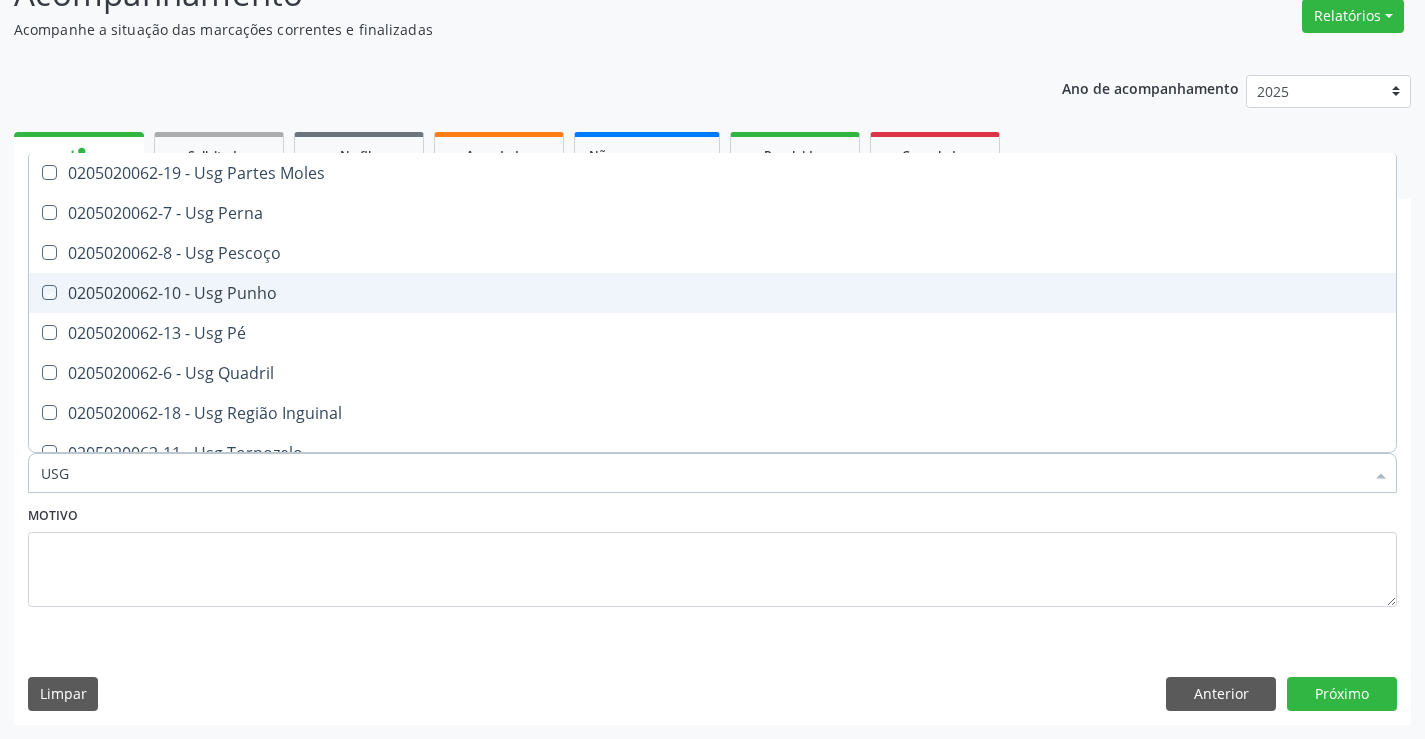checkbox on "true" 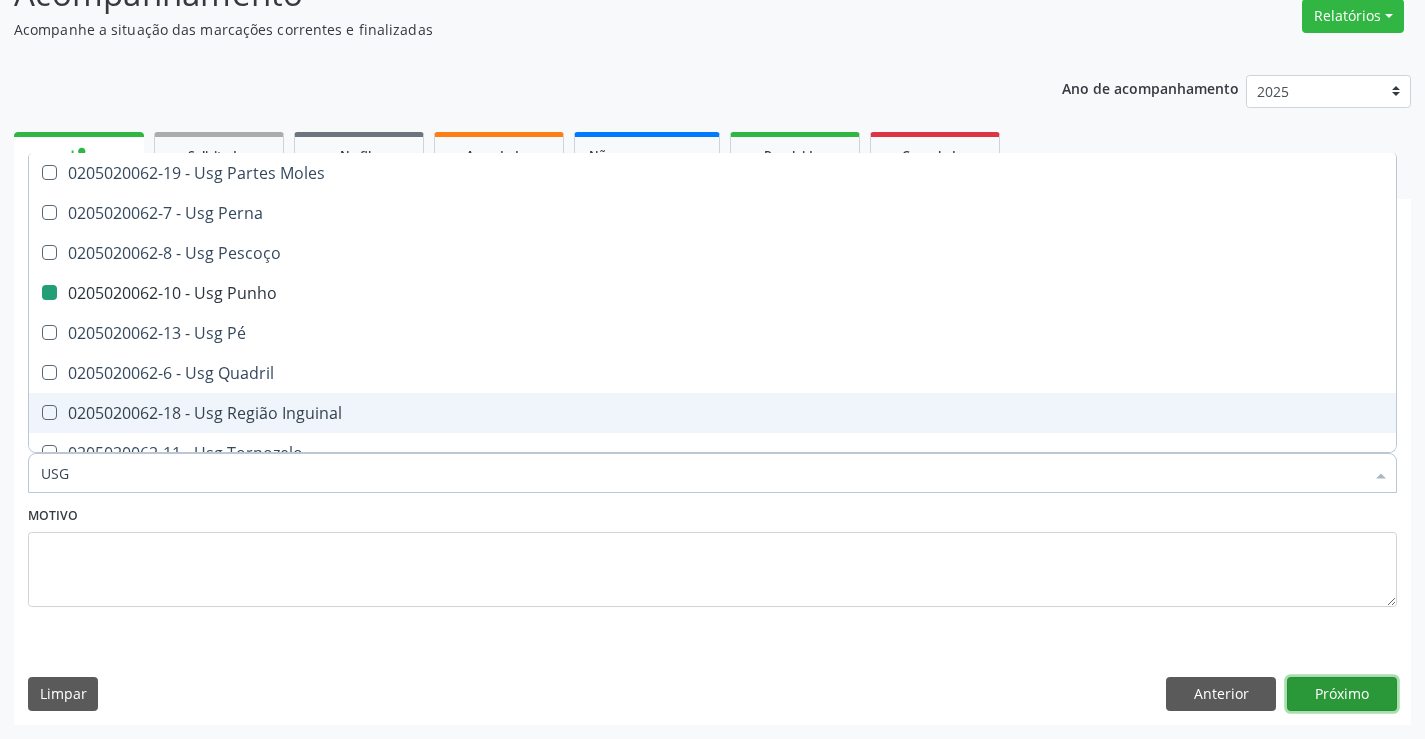 click on "Próximo" at bounding box center (1342, 694) 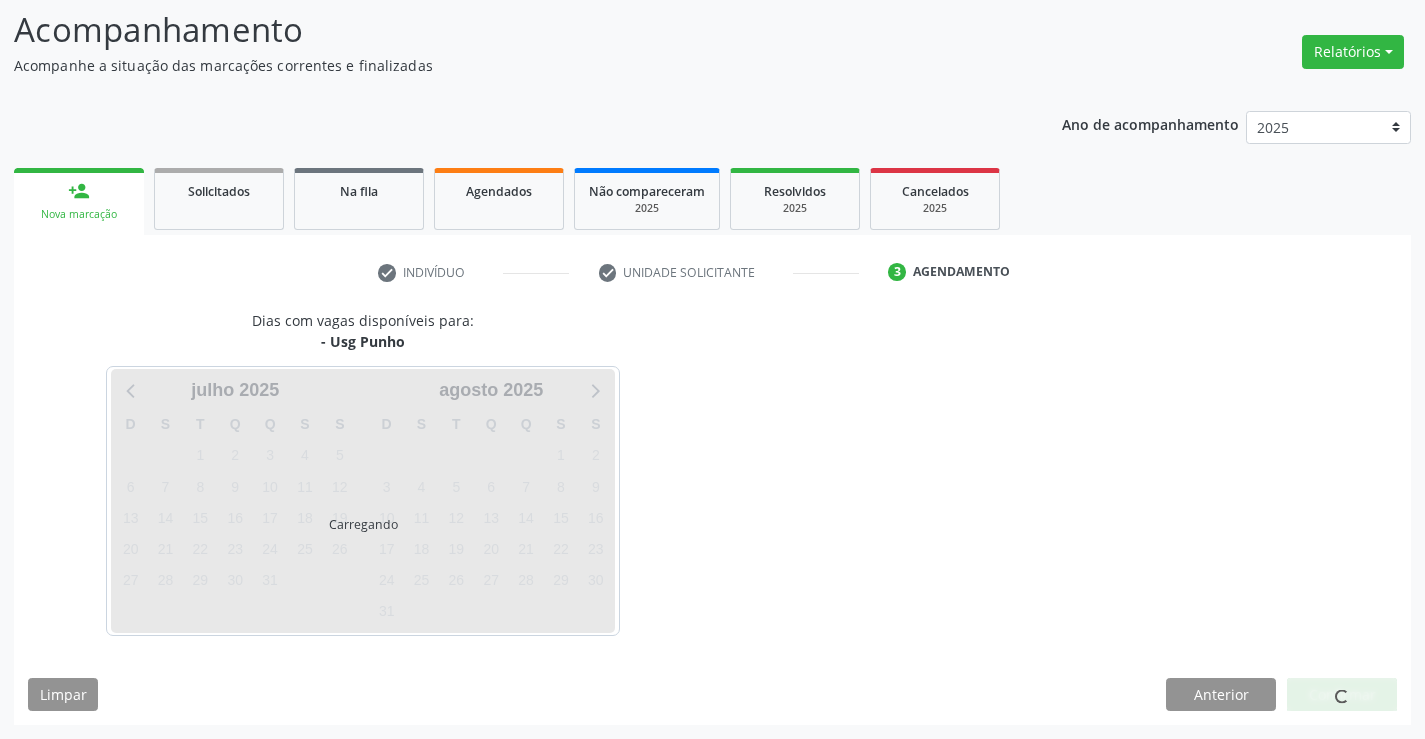 scroll, scrollTop: 131, scrollLeft: 0, axis: vertical 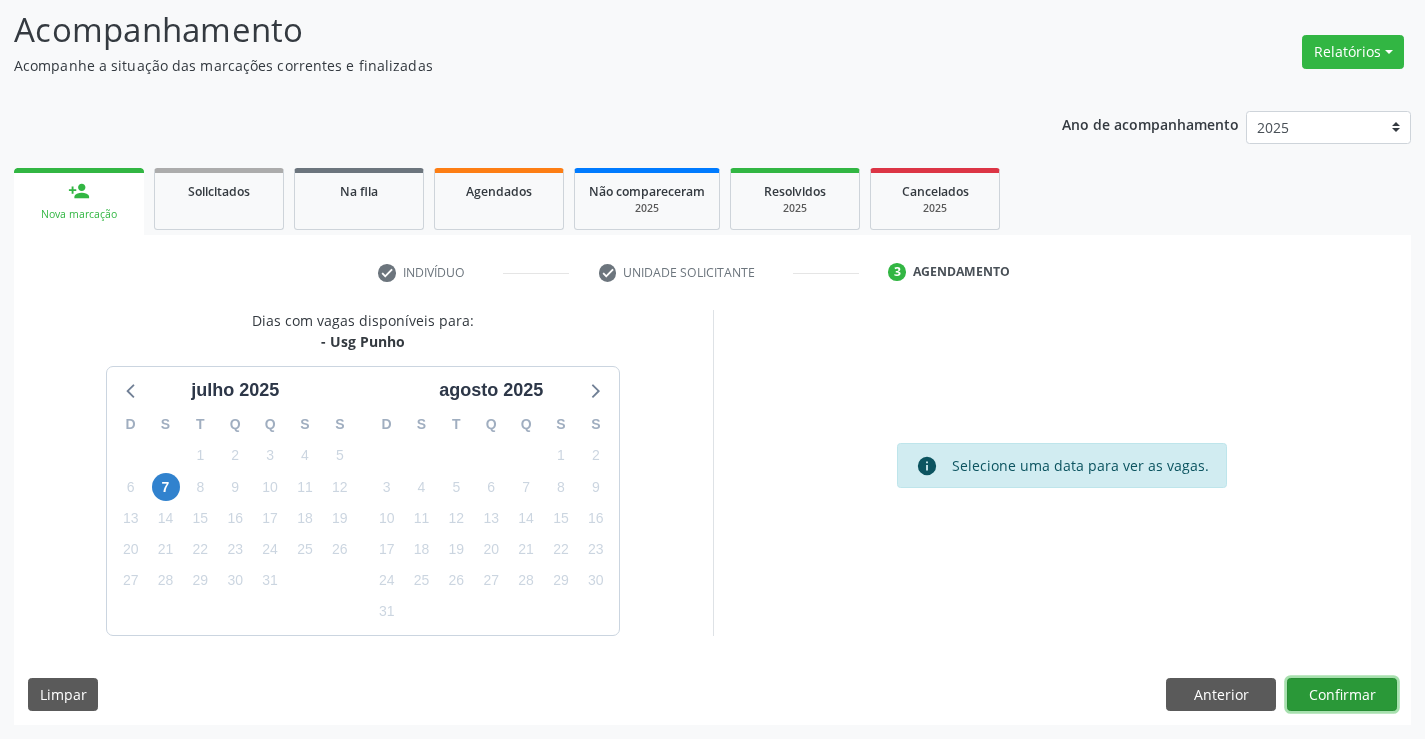 click on "Confirmar" at bounding box center [1342, 695] 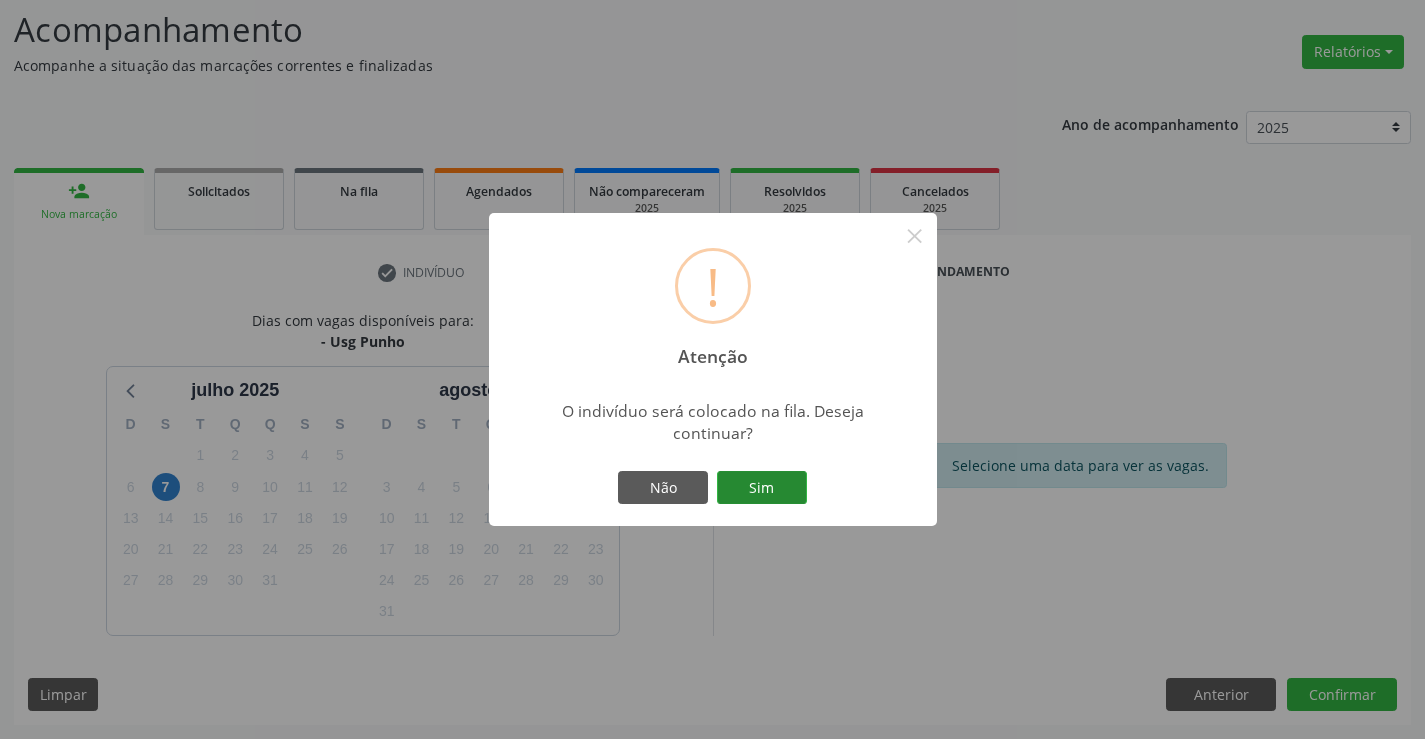 click on "Sim" at bounding box center (762, 488) 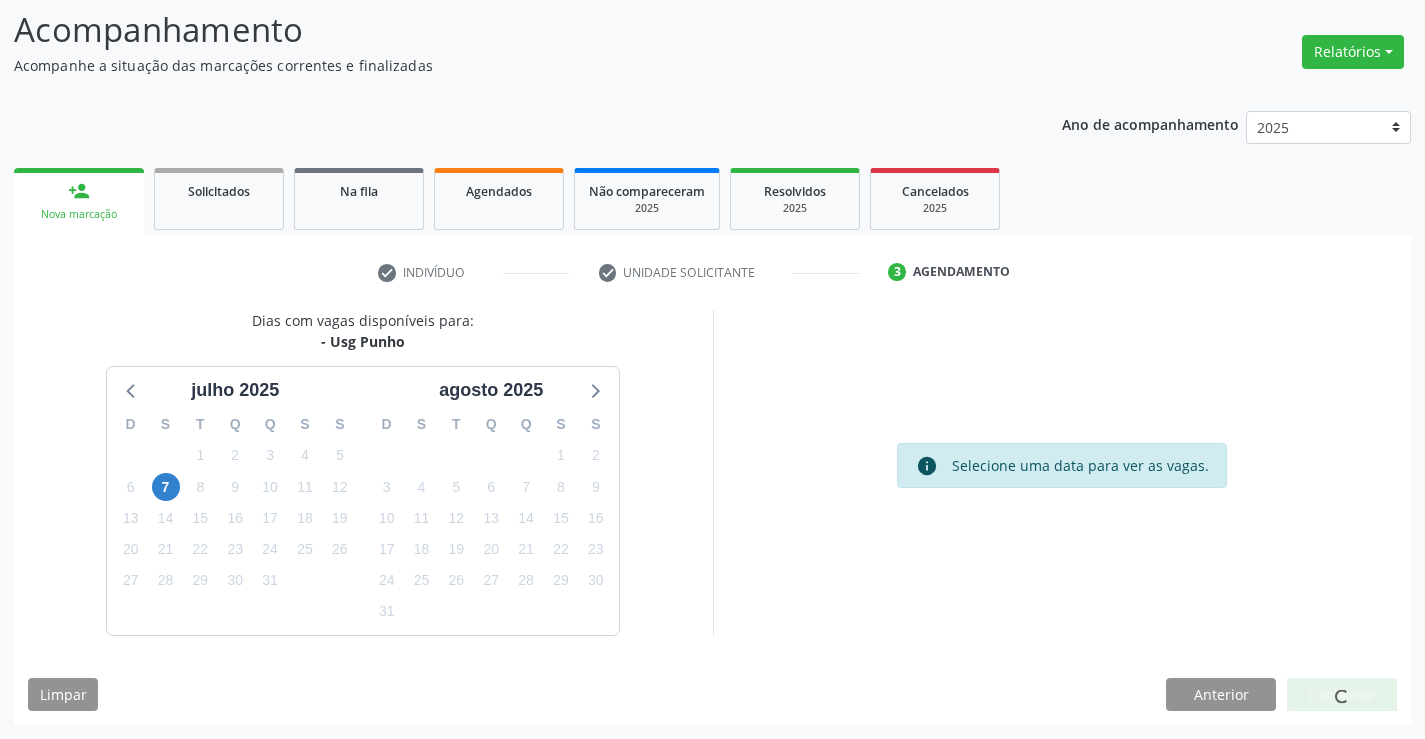 scroll, scrollTop: 0, scrollLeft: 0, axis: both 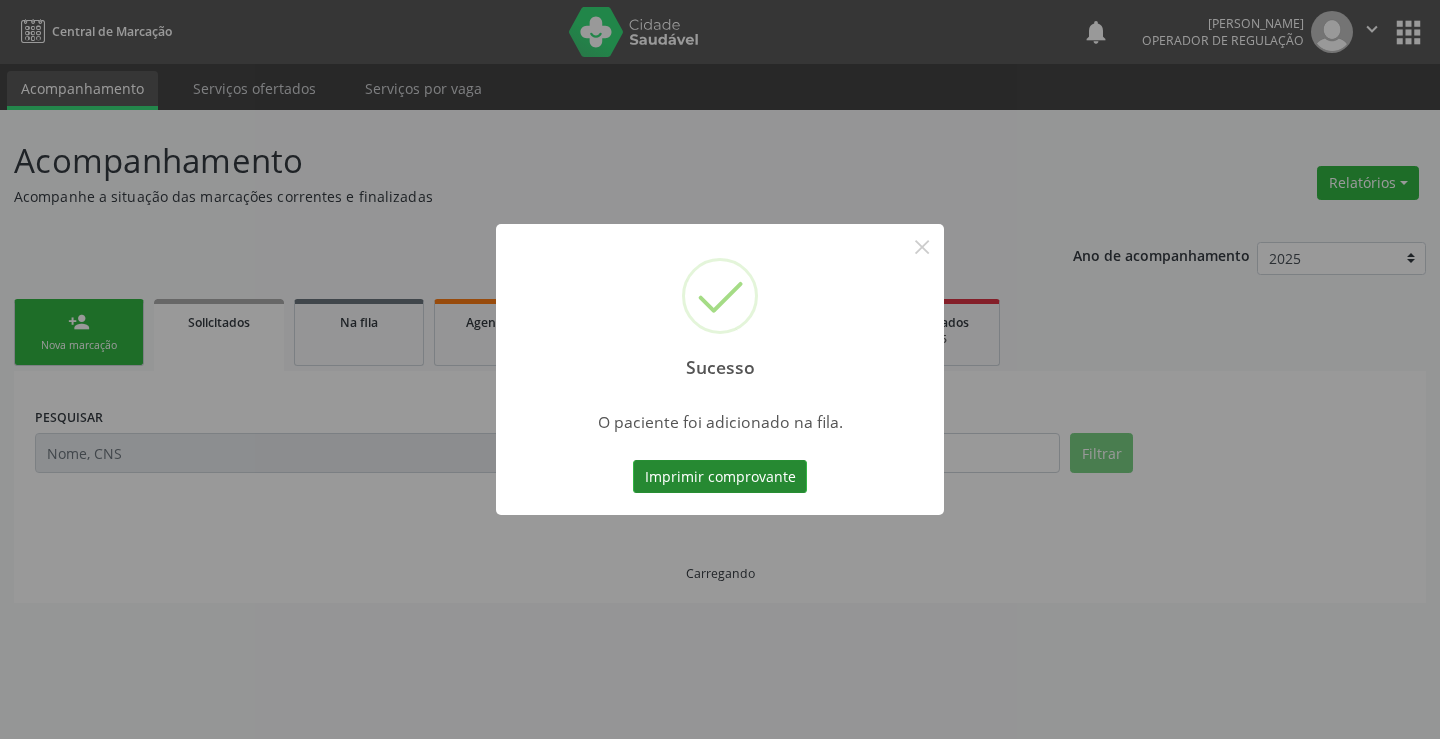 click on "Imprimir comprovante" at bounding box center (720, 477) 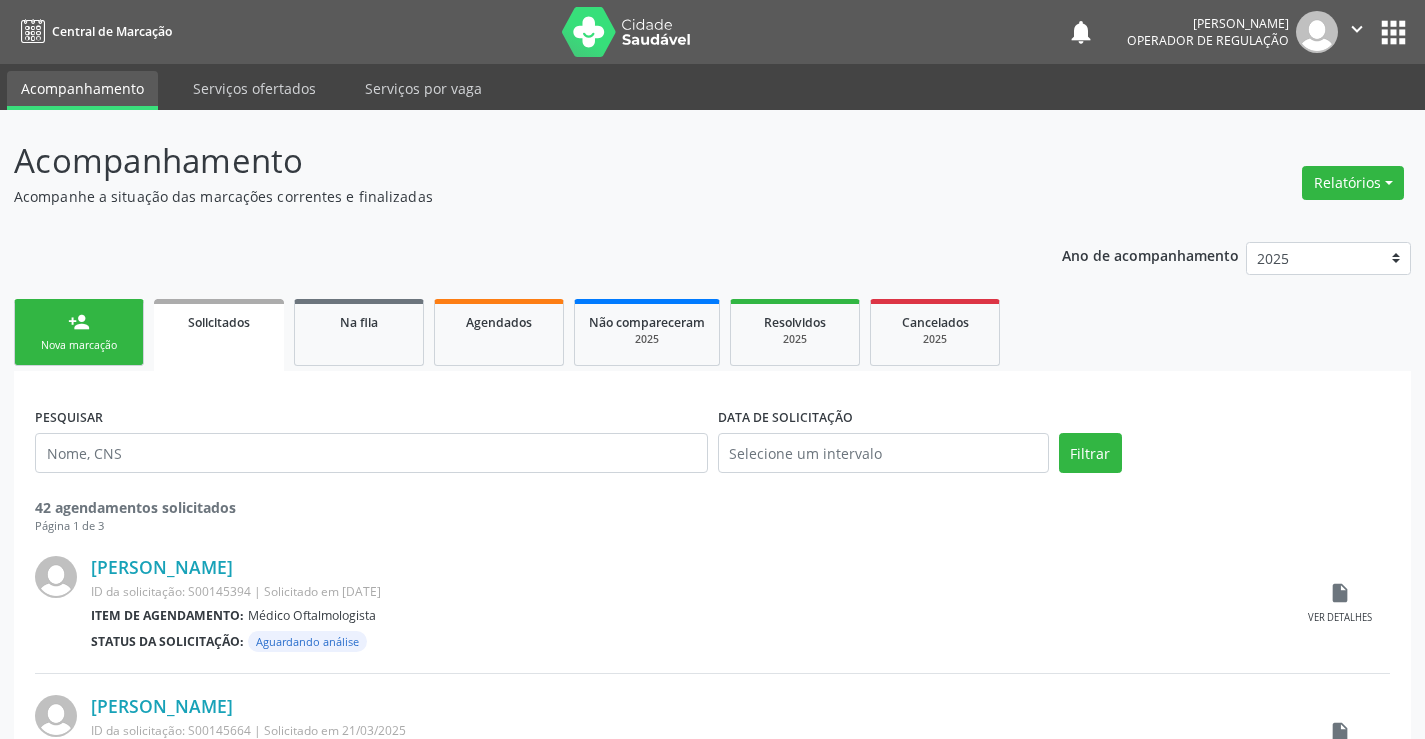 click on "person_add
Nova marcação" at bounding box center (79, 332) 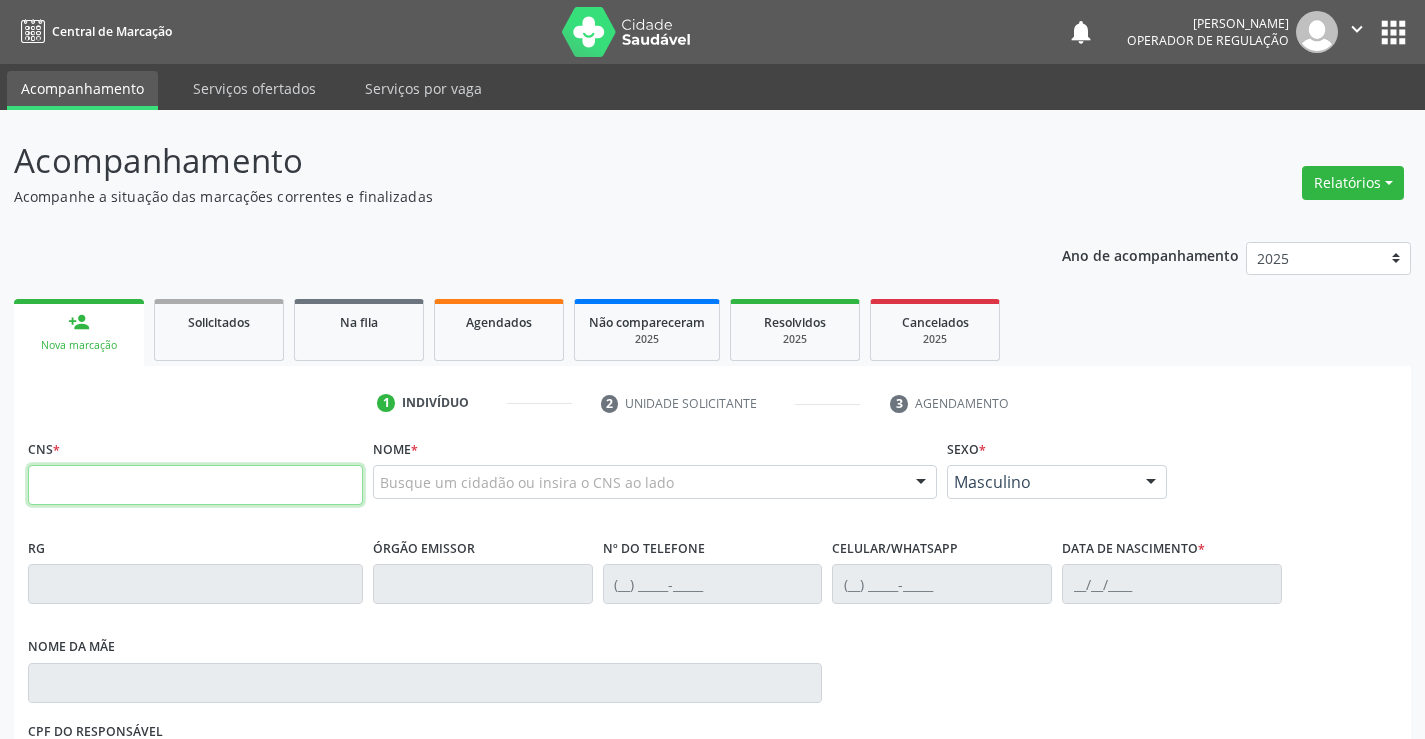 click at bounding box center (195, 485) 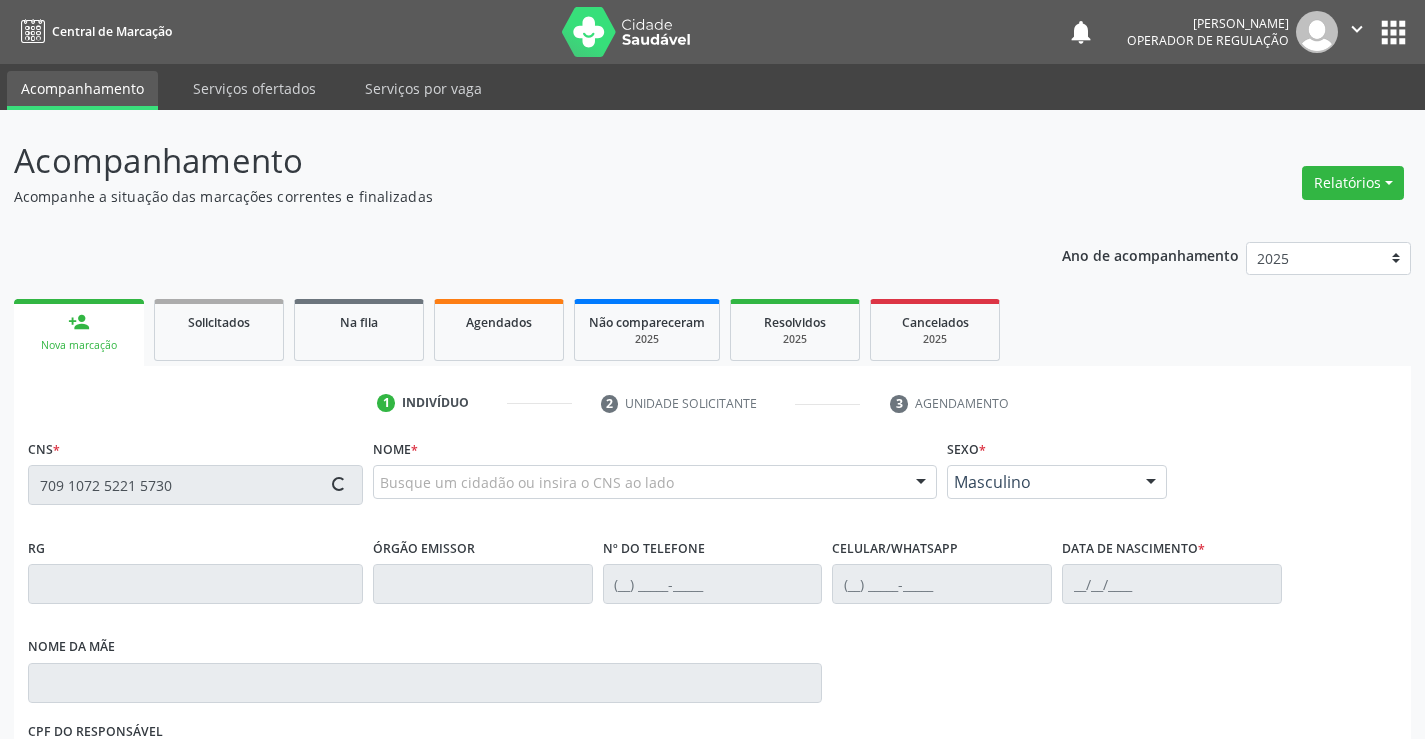 type on "709 1072 5221 5730" 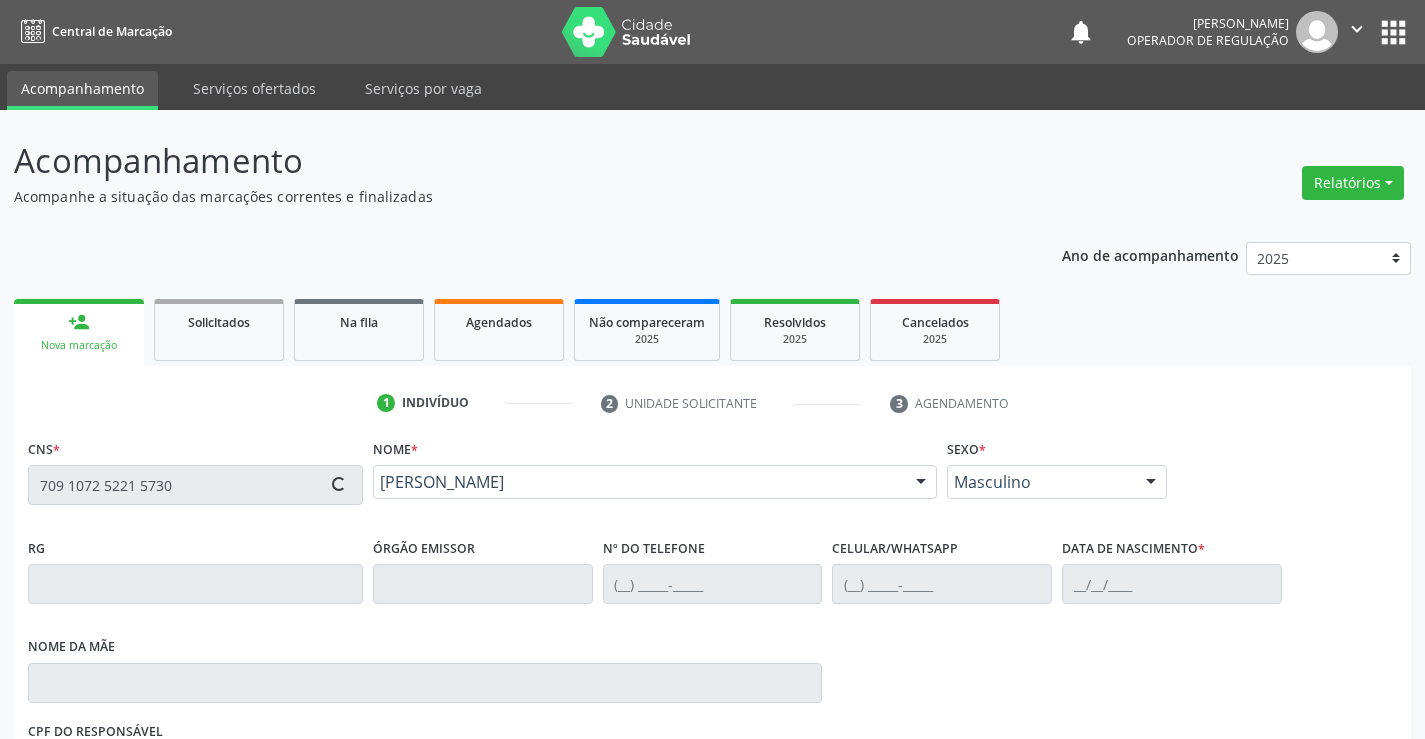 type on "[PHONE_NUMBER]" 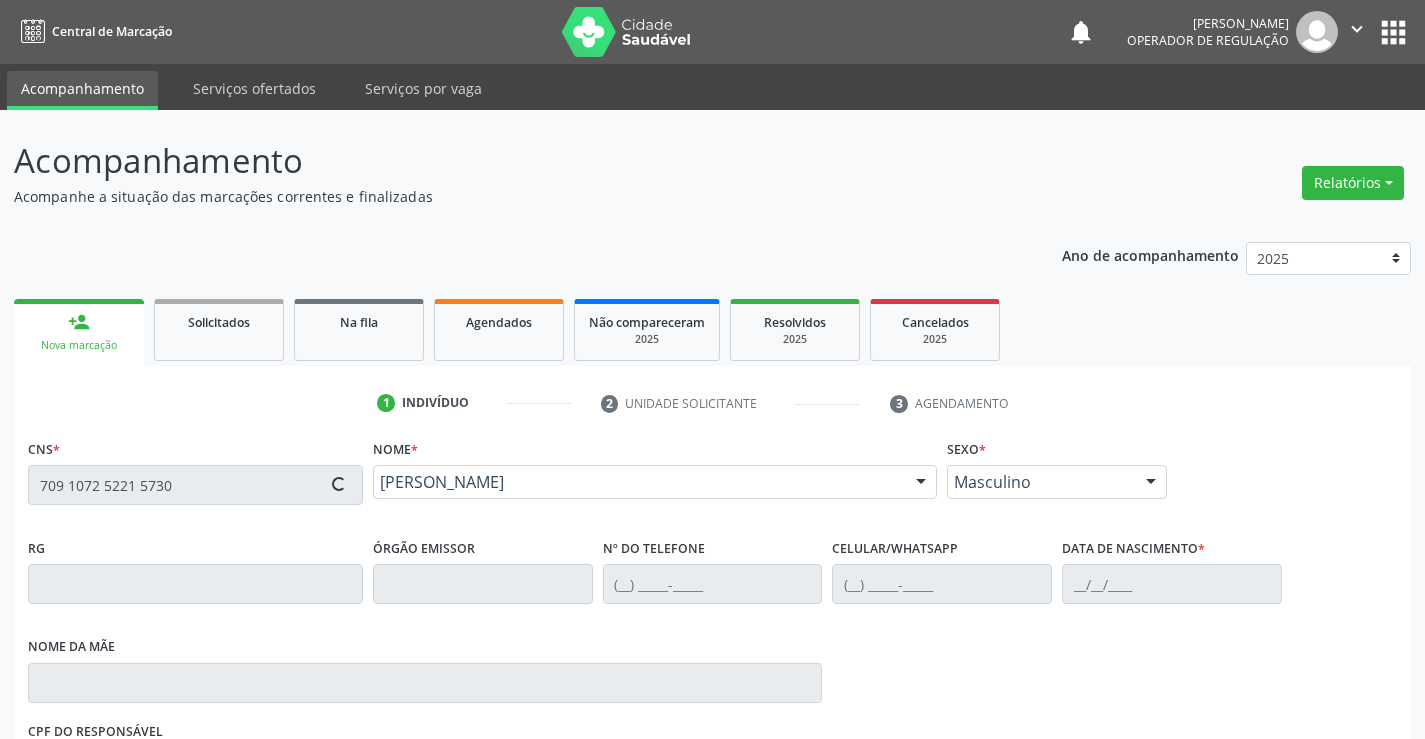 type on "2[DATE]" 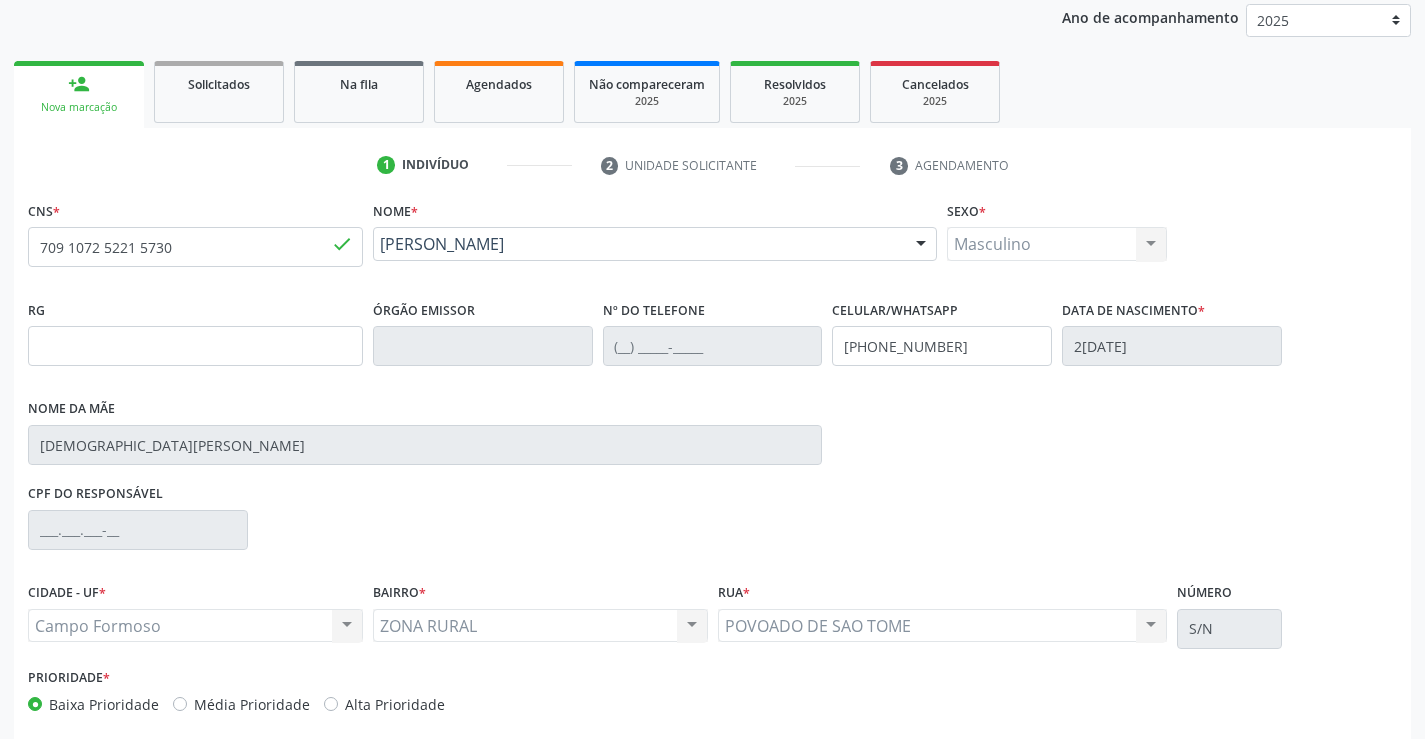 scroll, scrollTop: 300, scrollLeft: 0, axis: vertical 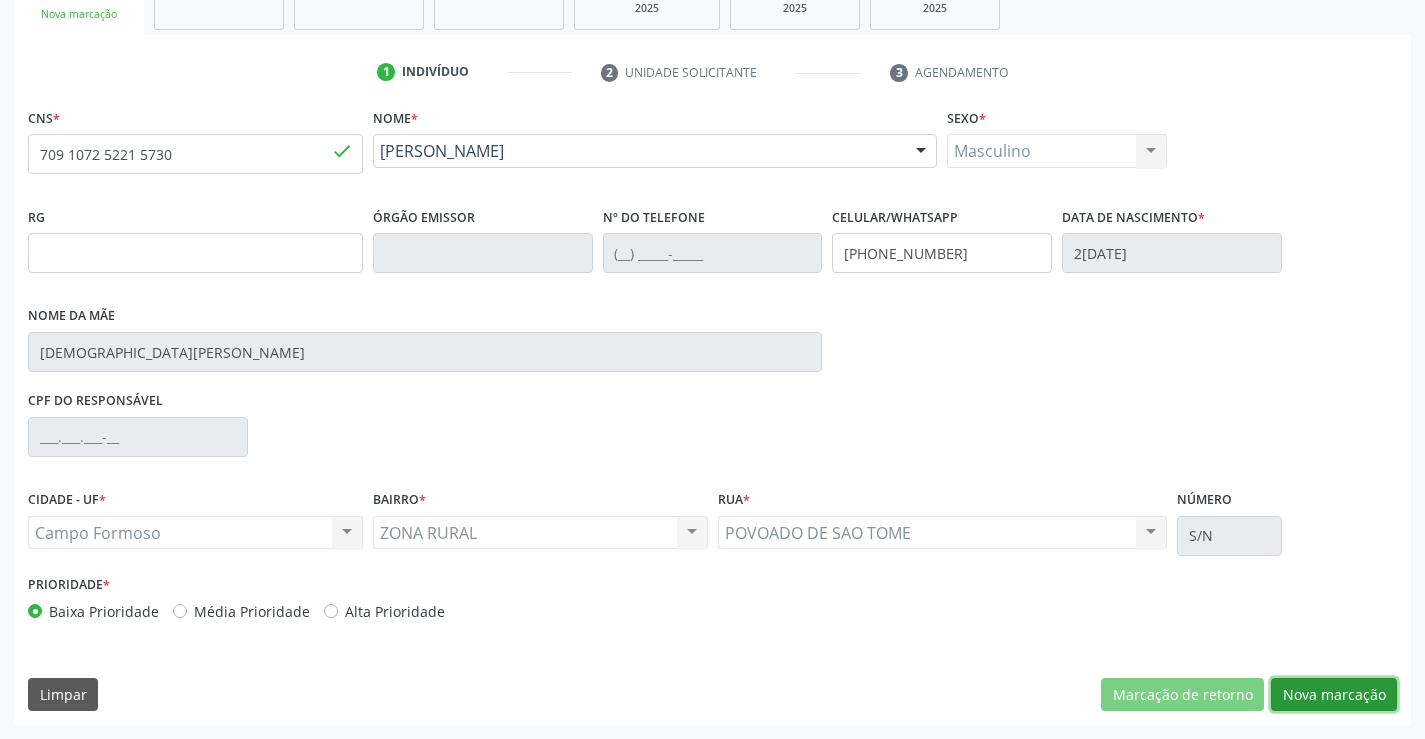 click on "Nova marcação" at bounding box center [1334, 695] 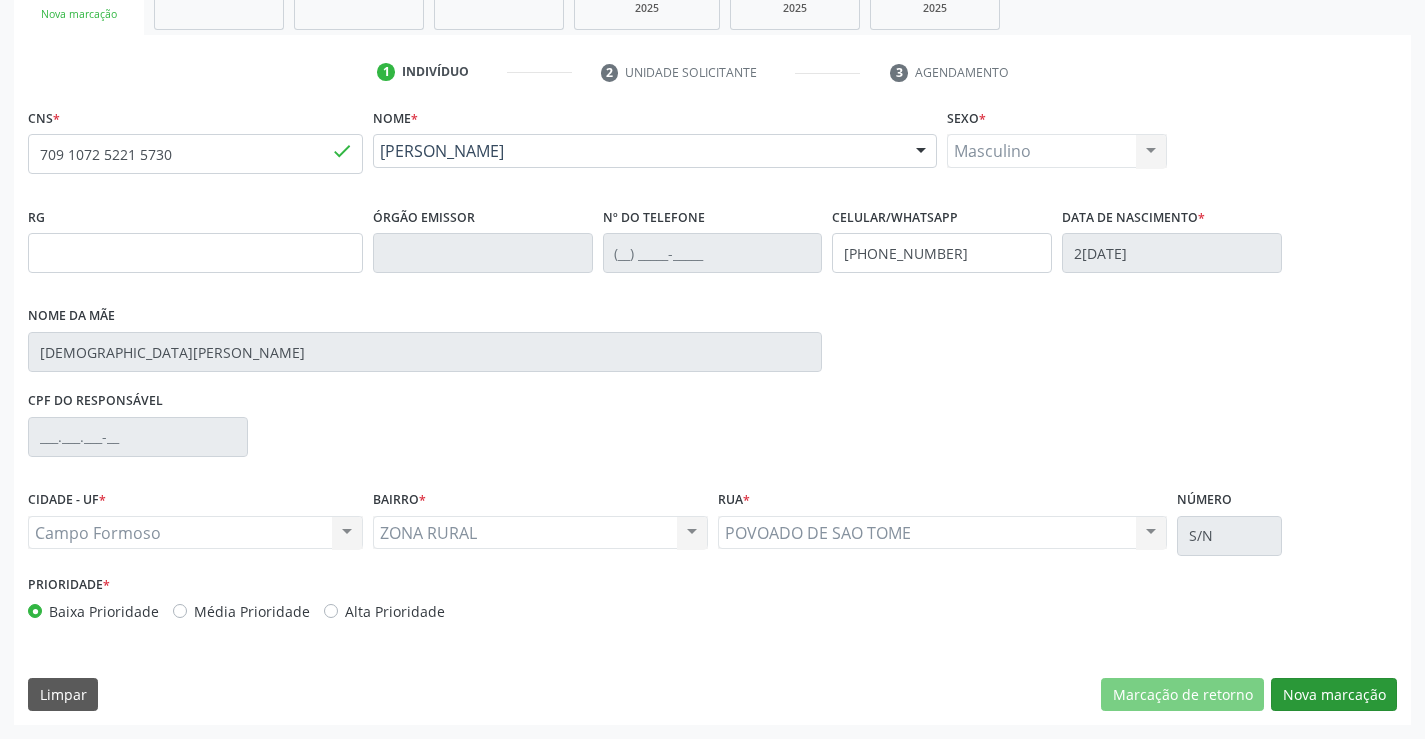 scroll, scrollTop: 167, scrollLeft: 0, axis: vertical 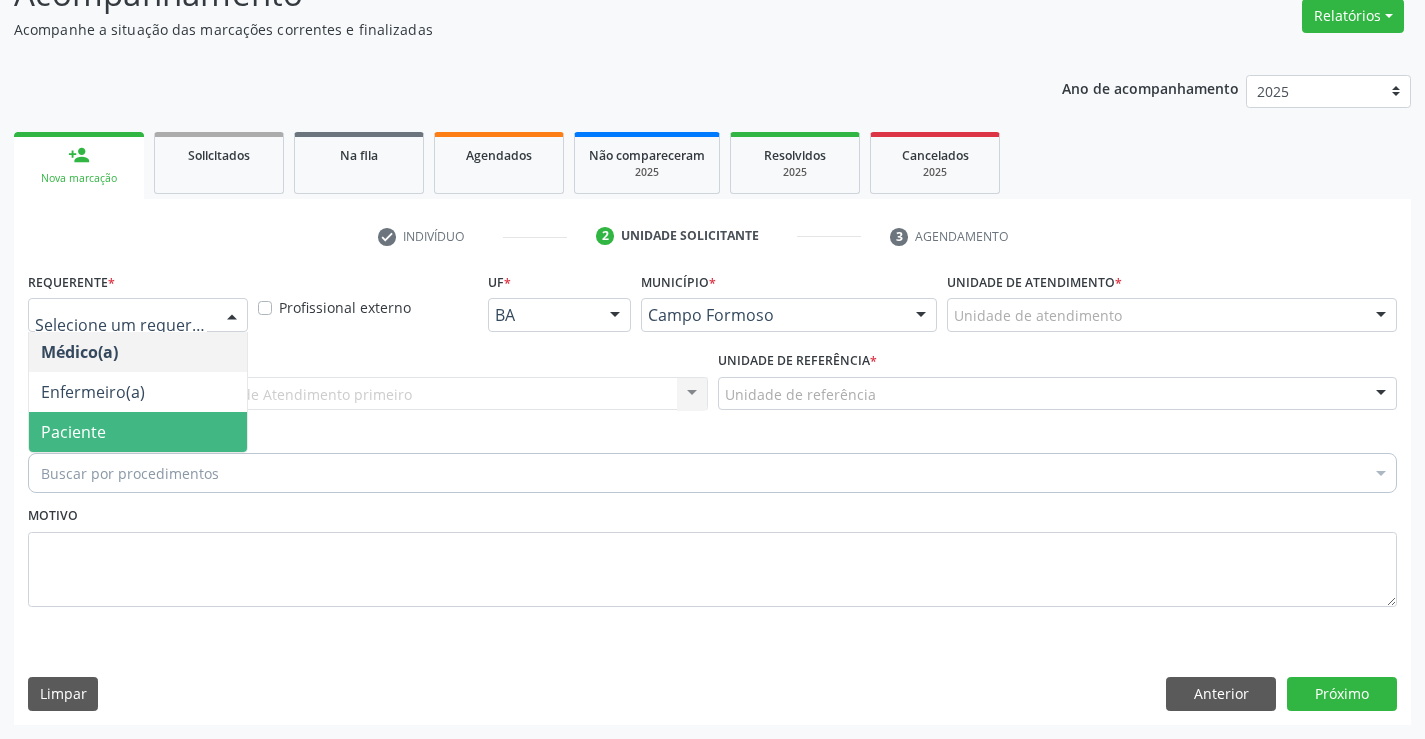 click on "Paciente" at bounding box center (73, 432) 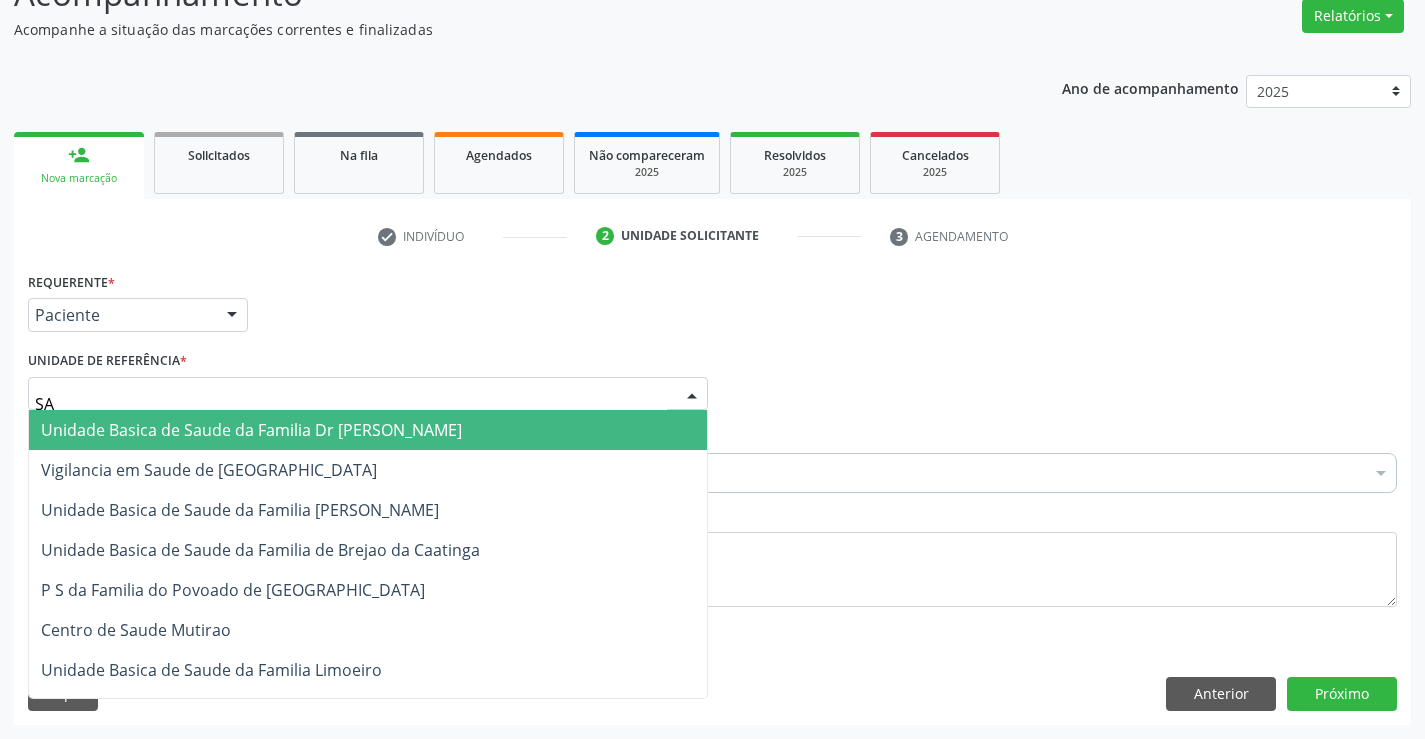 type on "SAO" 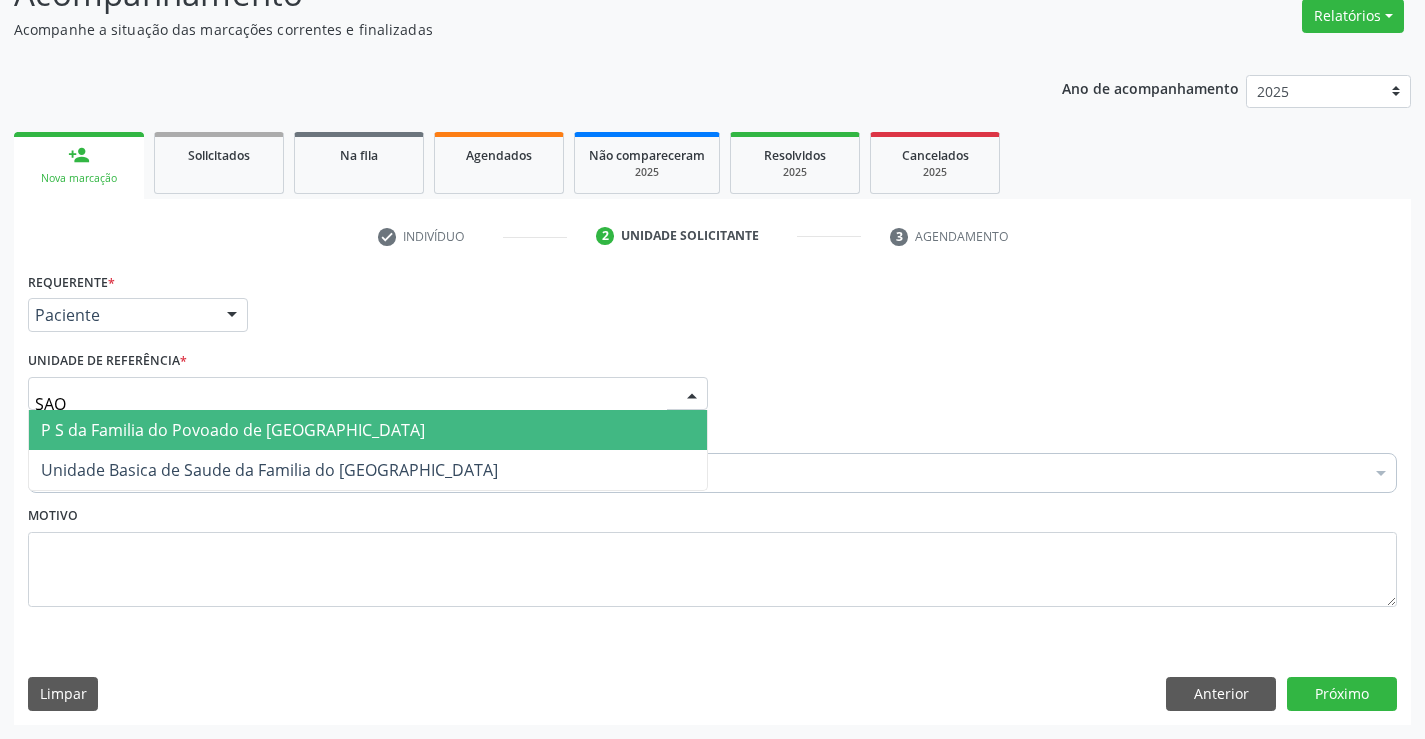 click on "P S da Familia do Povoado de [GEOGRAPHIC_DATA]" at bounding box center (368, 430) 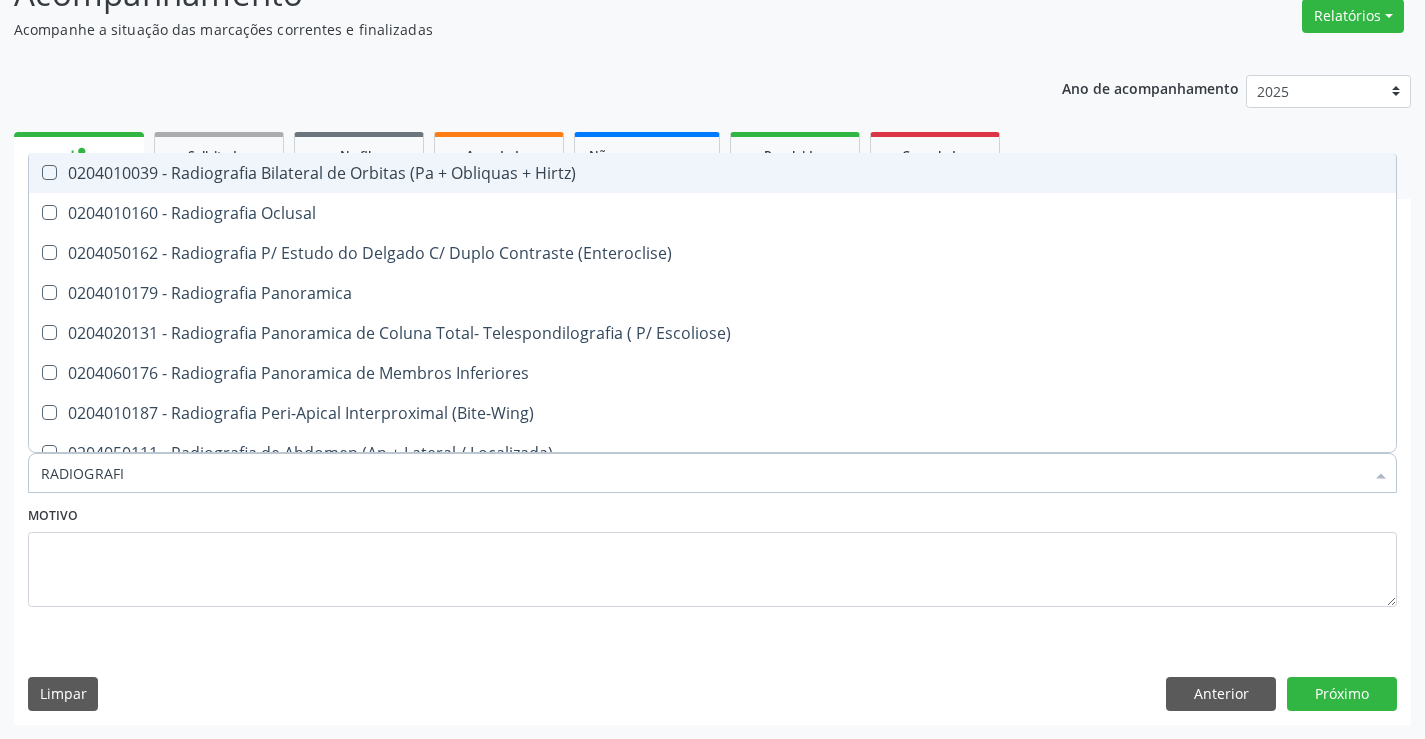 type on "RADIOGRAFIA" 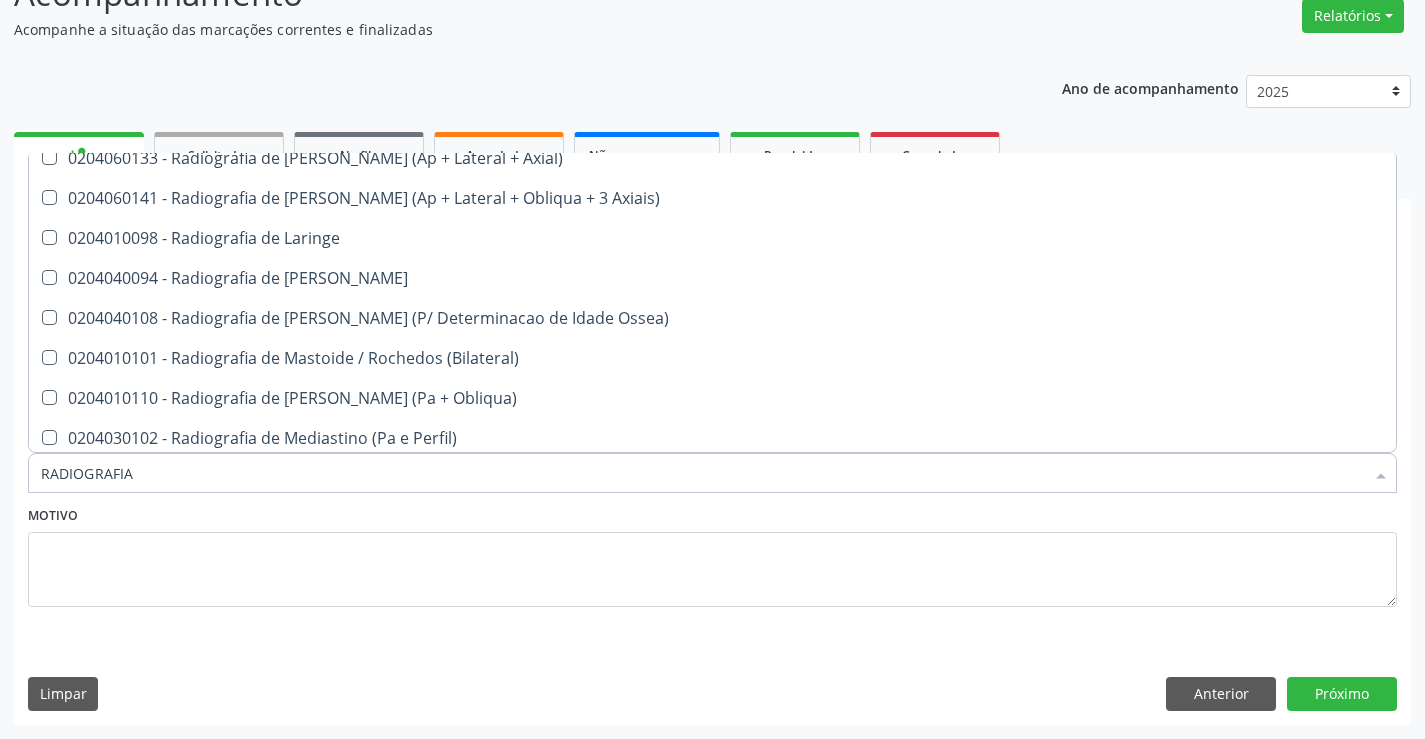 scroll, scrollTop: 1900, scrollLeft: 0, axis: vertical 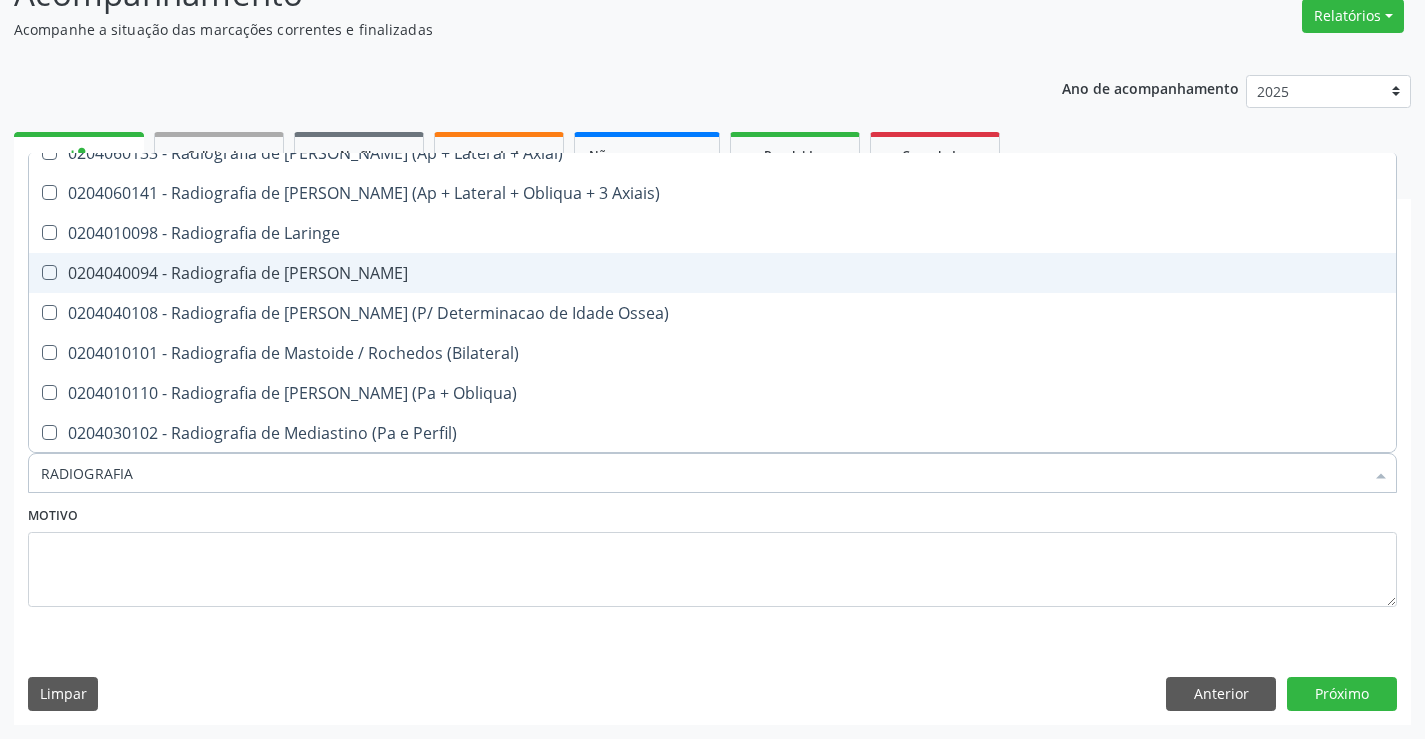 click on "0204040094 - Radiografia de [PERSON_NAME]" at bounding box center (712, 273) 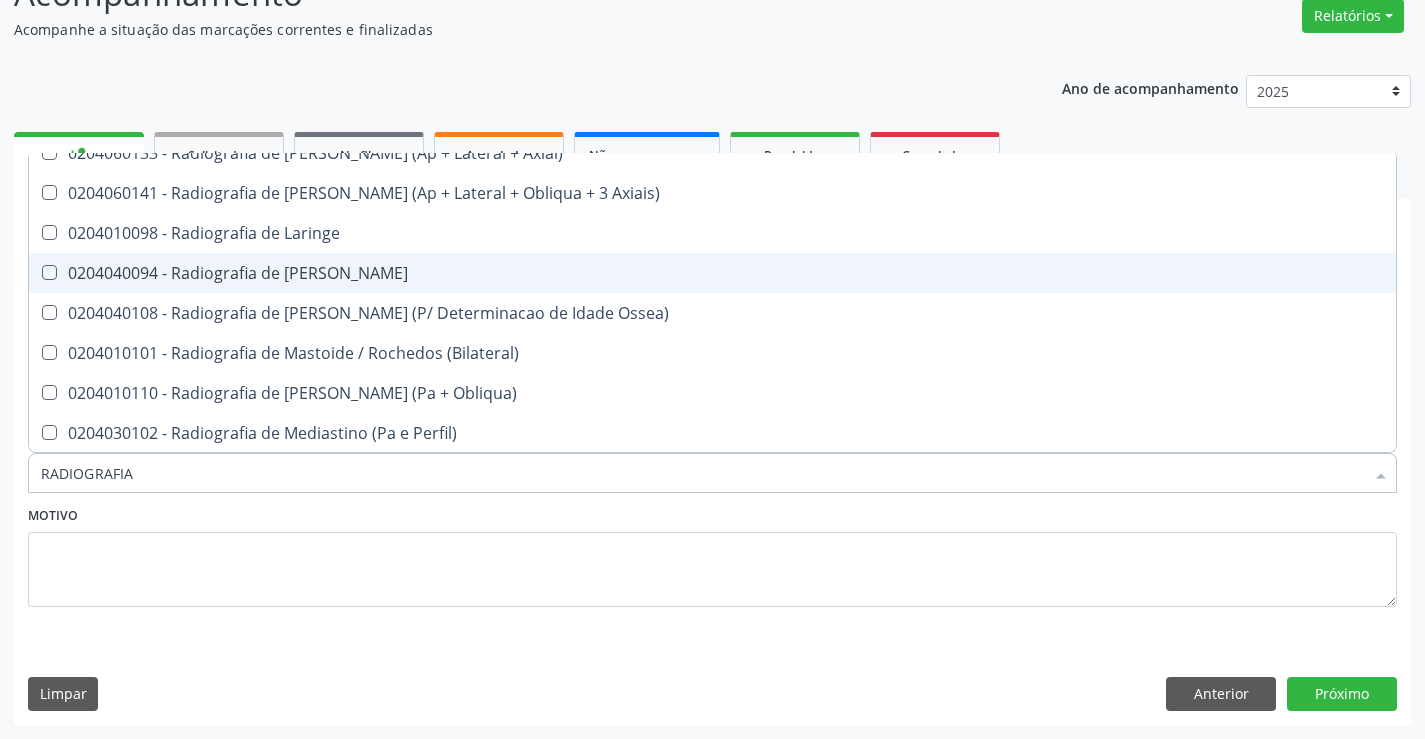 checkbox on "true" 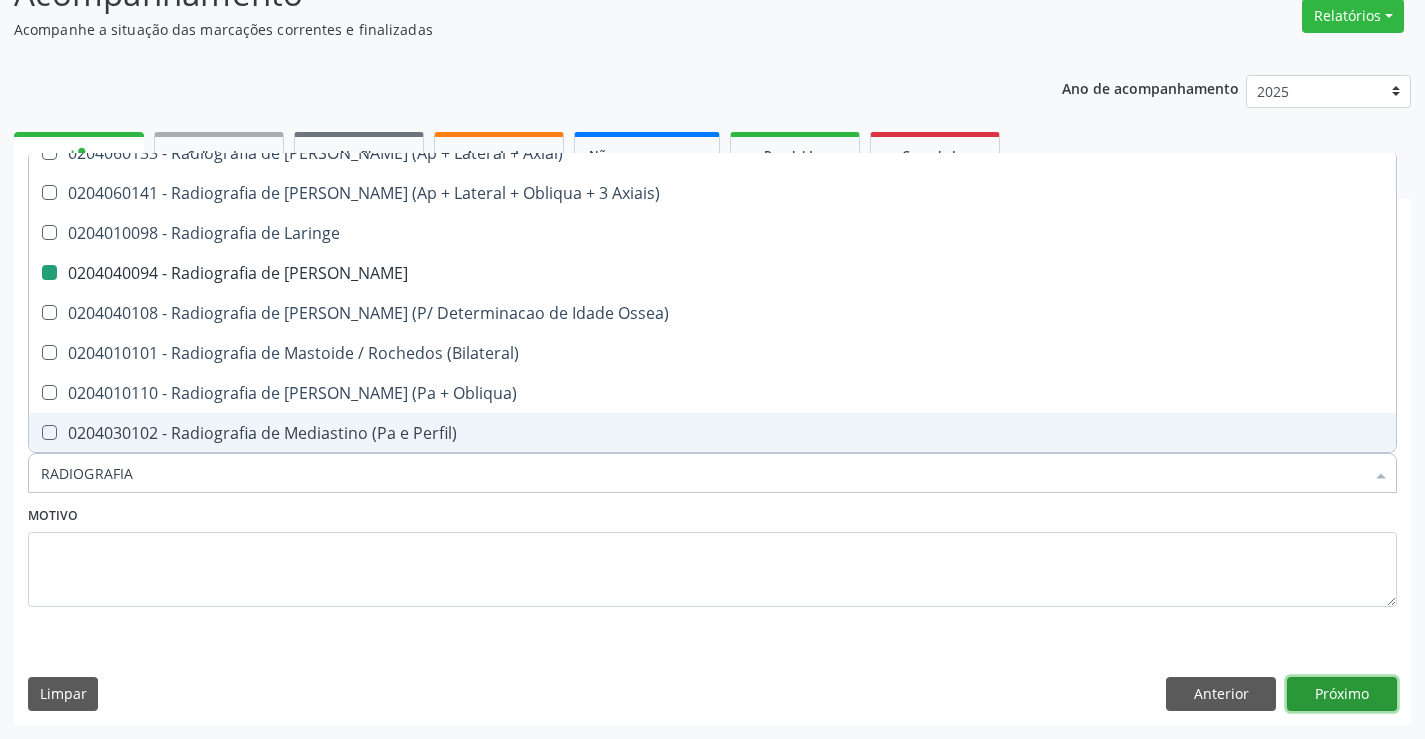 click on "Próximo" at bounding box center [1342, 694] 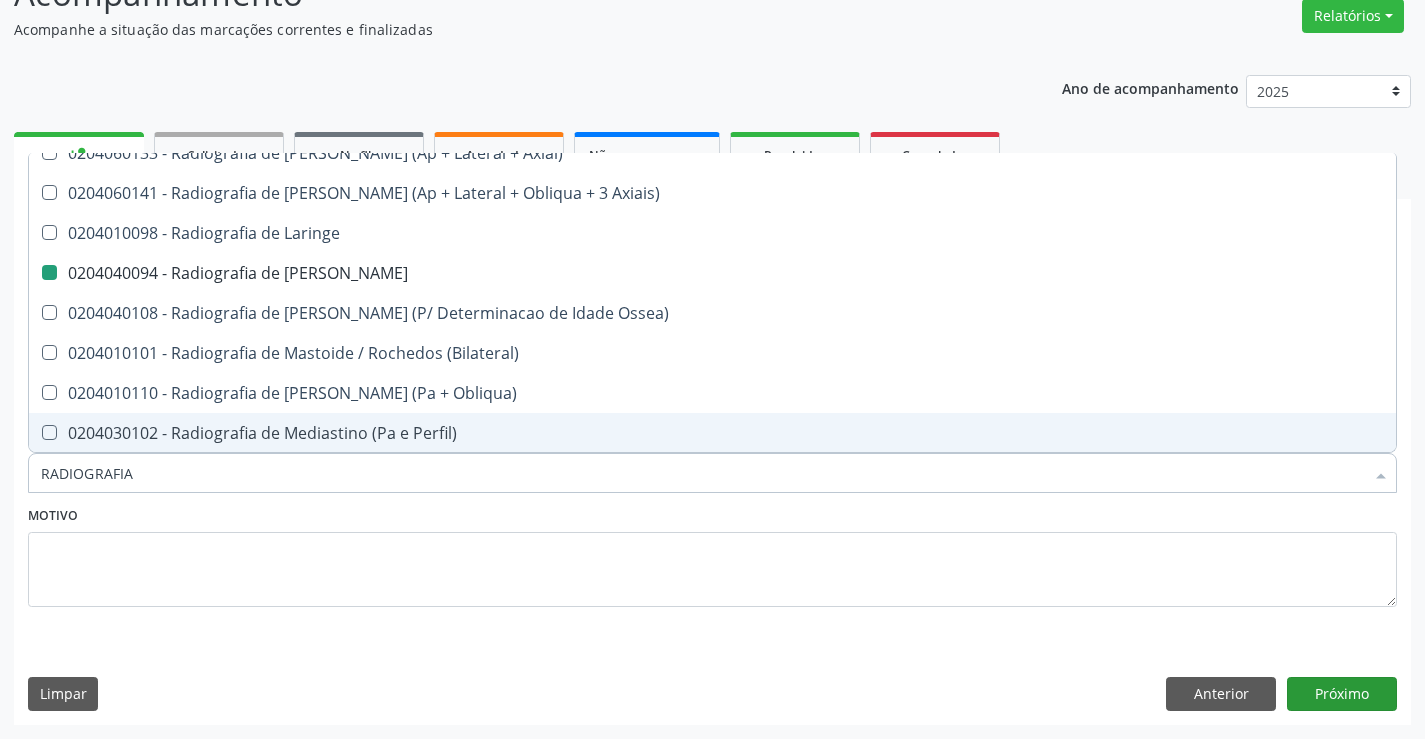 scroll, scrollTop: 131, scrollLeft: 0, axis: vertical 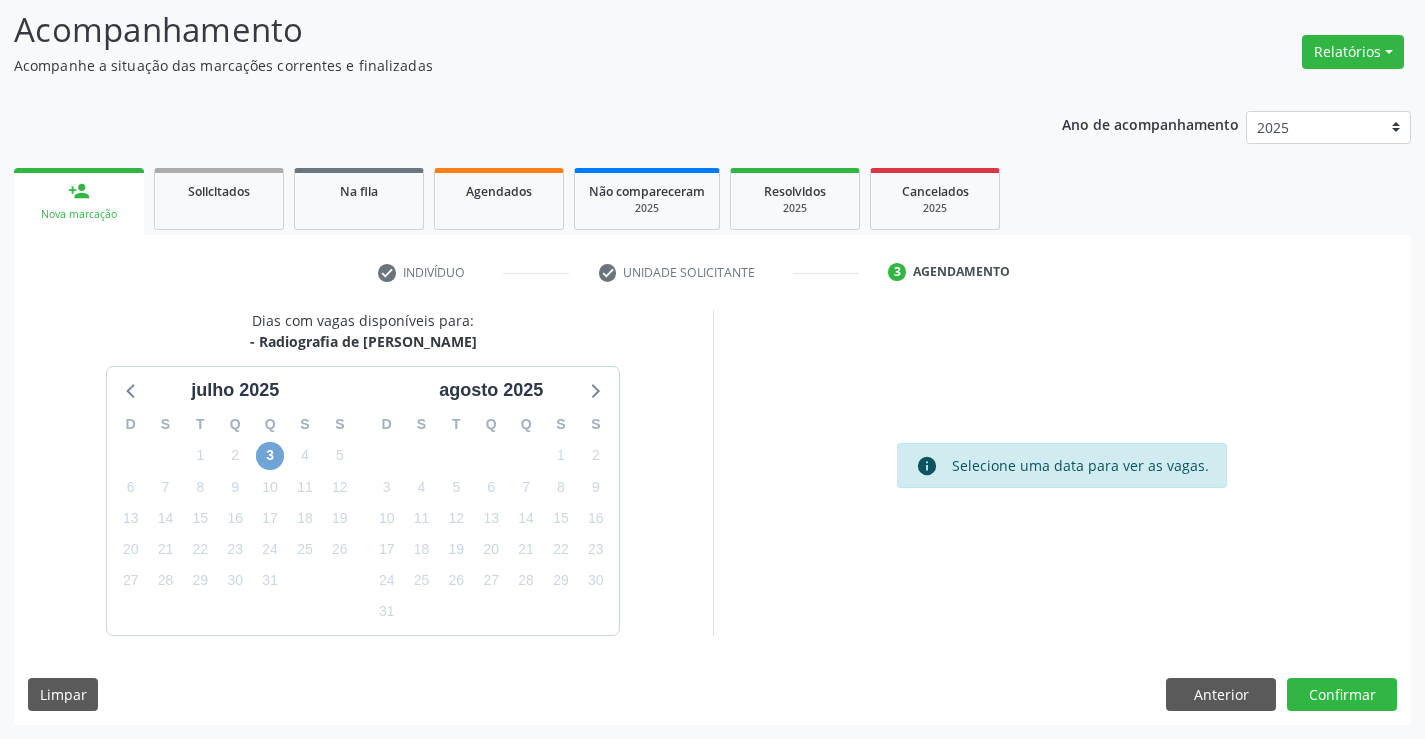 click on "3" at bounding box center (270, 456) 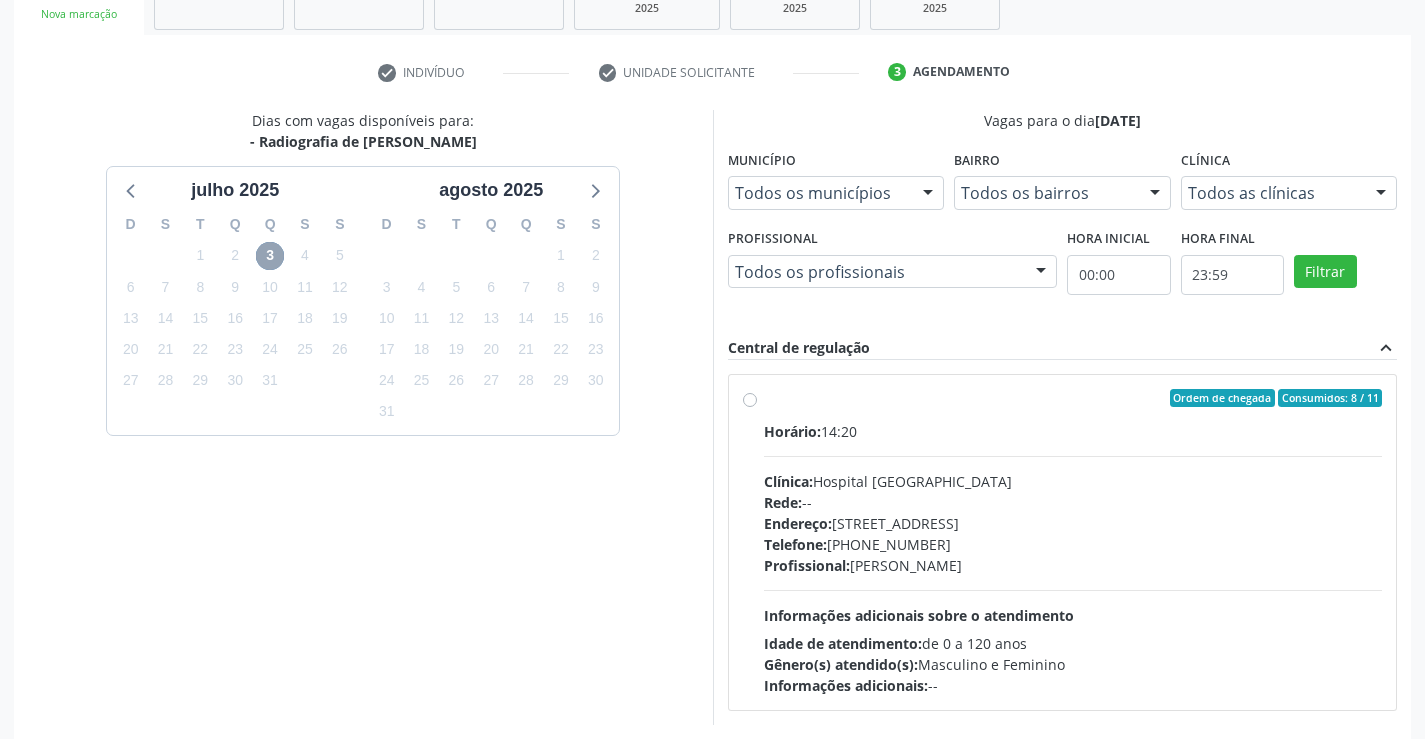 scroll, scrollTop: 420, scrollLeft: 0, axis: vertical 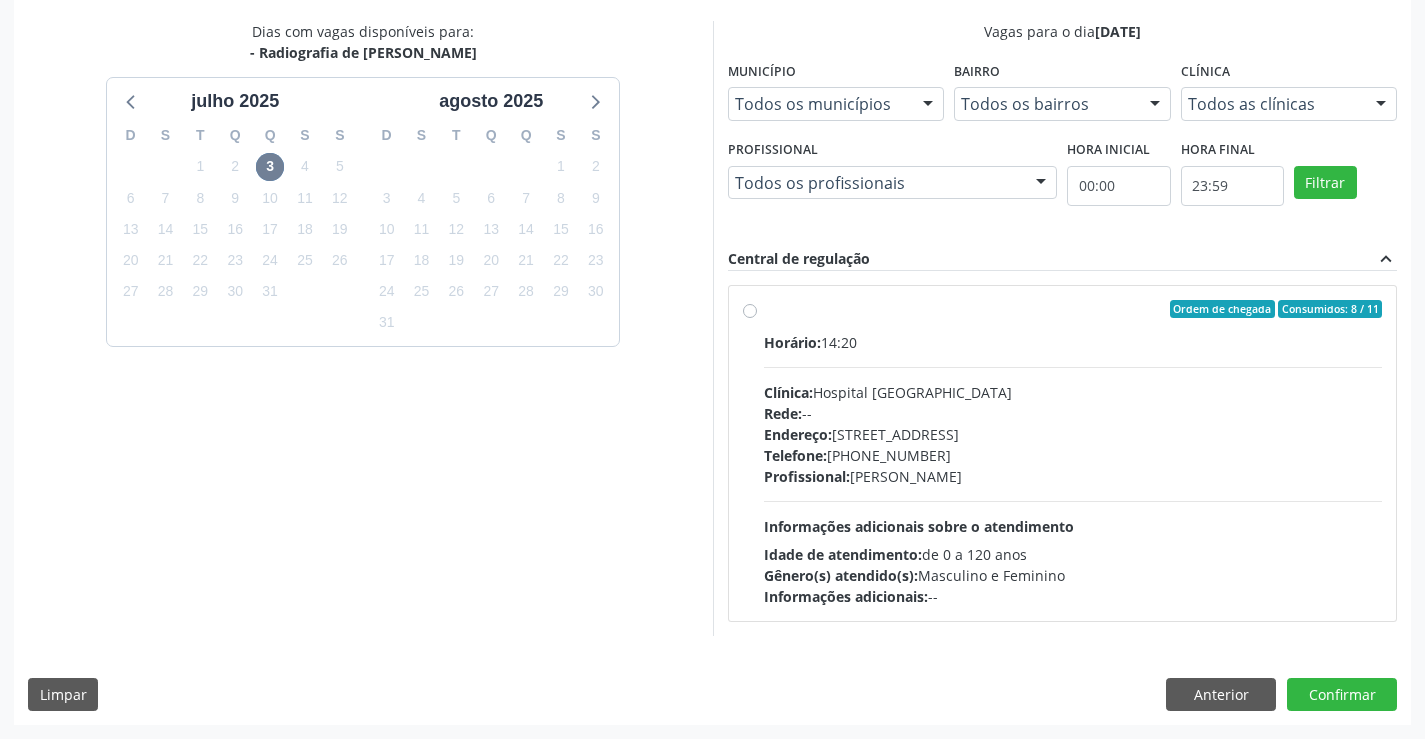 click on "Ordem de chegada
Consumidos: 8 / 11
Horário:   14:20
Clínica:  Hospital [GEOGRAPHIC_DATA]
Rede:
--
Endereço:   [STREET_ADDRESS]
Telefone:   [PHONE_NUMBER]
Profissional:
[PERSON_NAME]
Informações adicionais sobre o atendimento
Idade de atendimento:
de 0 a 120 anos
Gênero(s) atendido(s):
Masculino e Feminino
Informações adicionais:
--" at bounding box center (1073, 453) 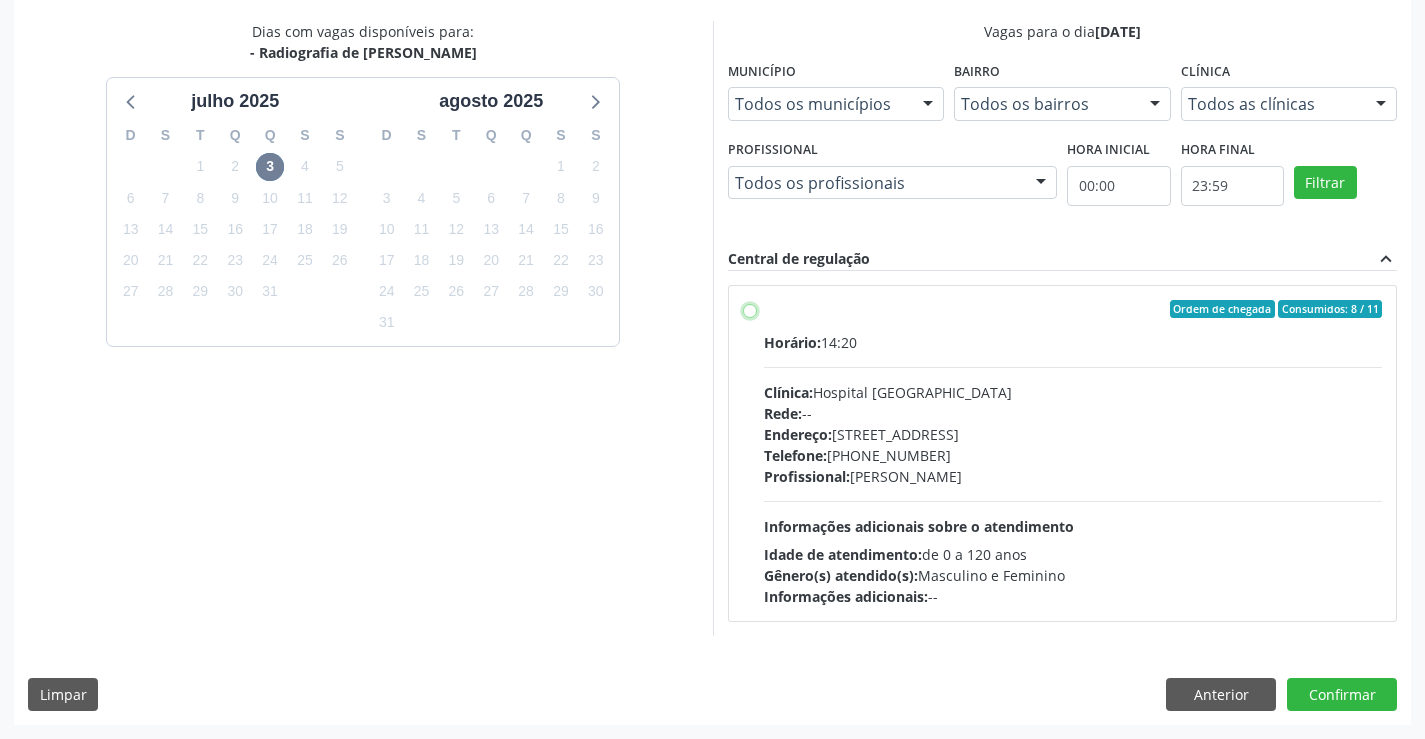 click on "Ordem de chegada
Consumidos: 8 / 11
Horário:   14:20
Clínica:  Hospital [GEOGRAPHIC_DATA]
Rede:
--
Endereço:   [STREET_ADDRESS]
Telefone:   [PHONE_NUMBER]
Profissional:
[PERSON_NAME]
Informações adicionais sobre o atendimento
Idade de atendimento:
de 0 a 120 anos
Gênero(s) atendido(s):
Masculino e Feminino
Informações adicionais:
--" at bounding box center [750, 309] 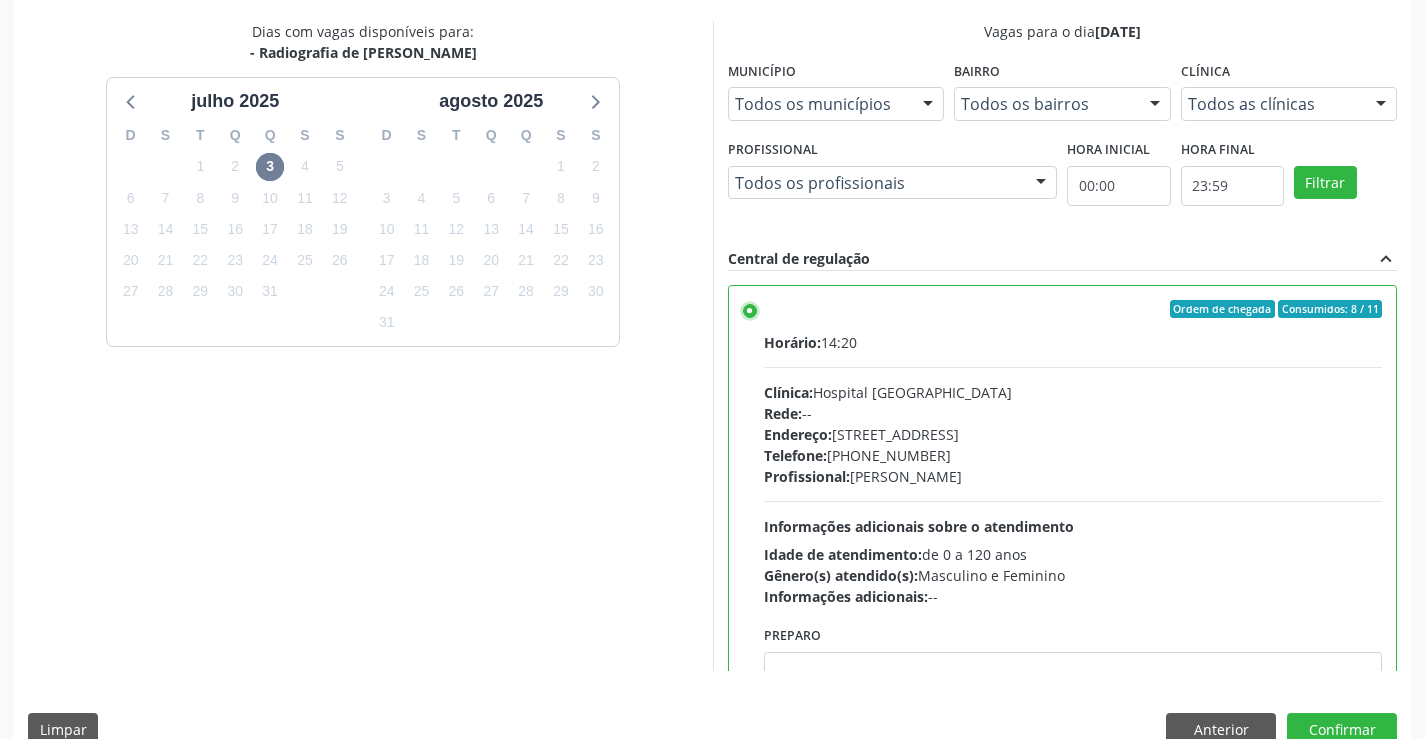 scroll, scrollTop: 99, scrollLeft: 0, axis: vertical 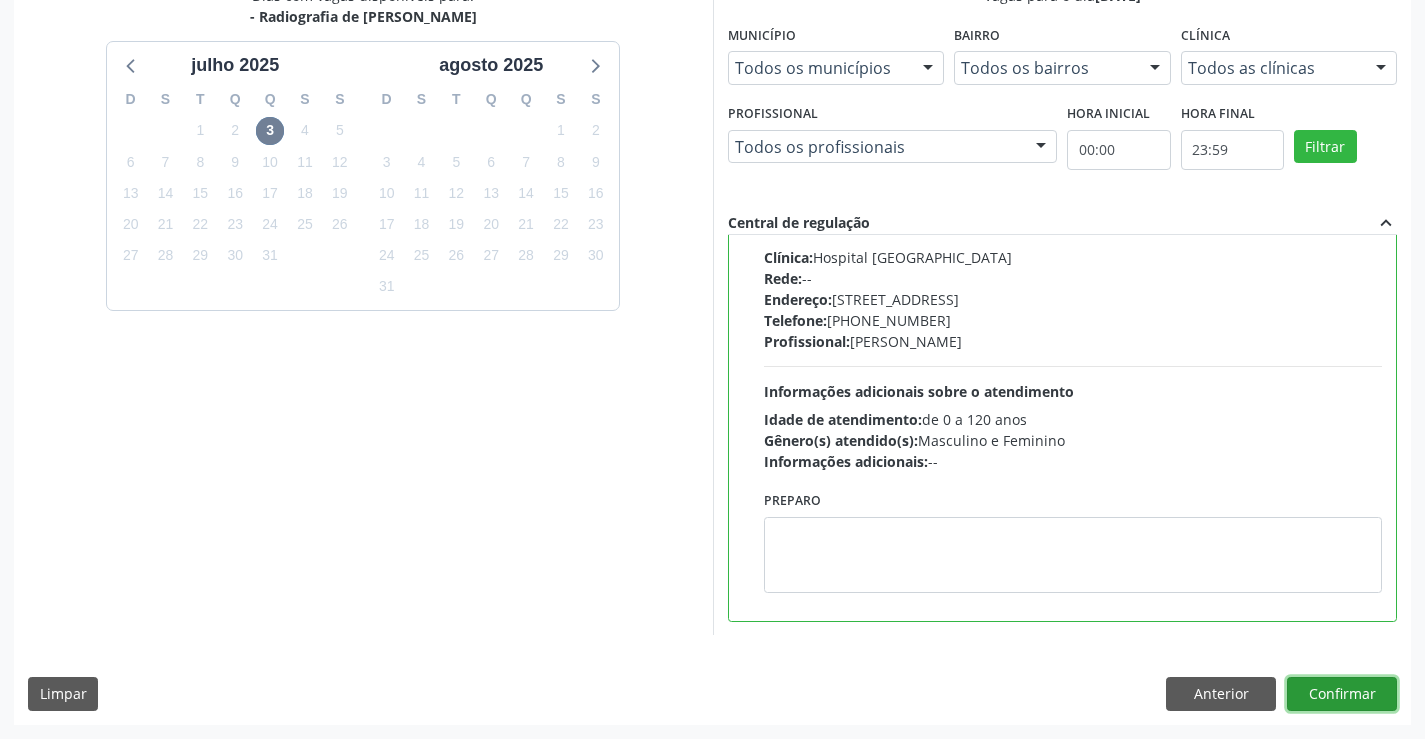 click on "Confirmar" at bounding box center [1342, 694] 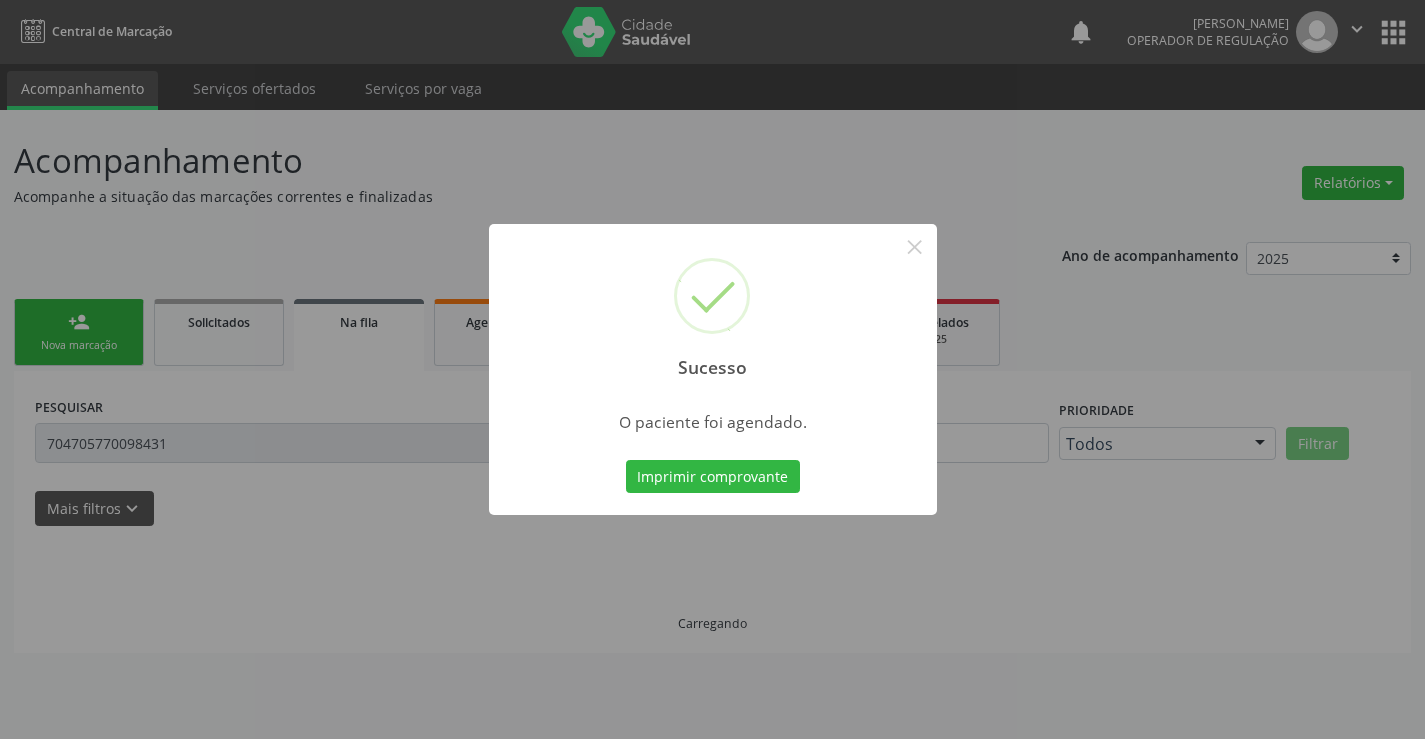 scroll, scrollTop: 0, scrollLeft: 0, axis: both 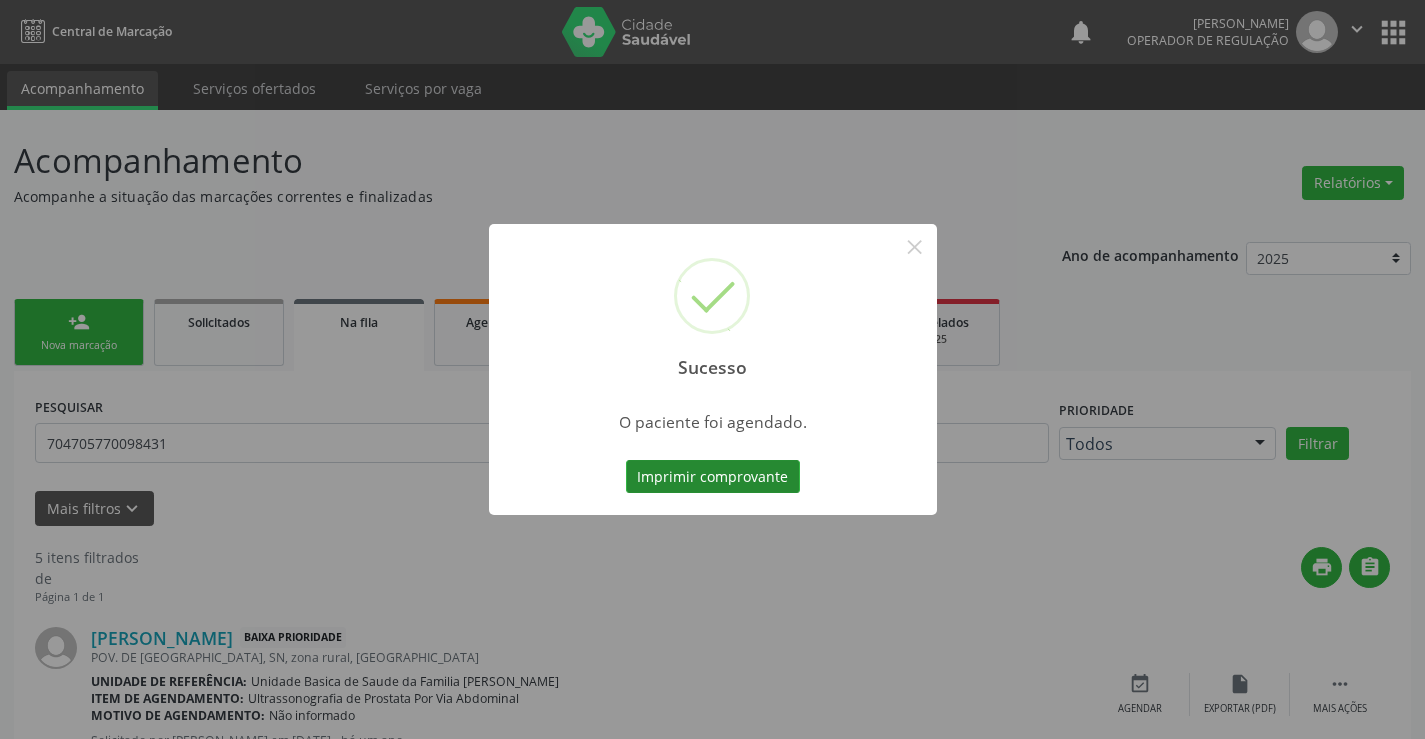 click on "Imprimir comprovante" at bounding box center [713, 477] 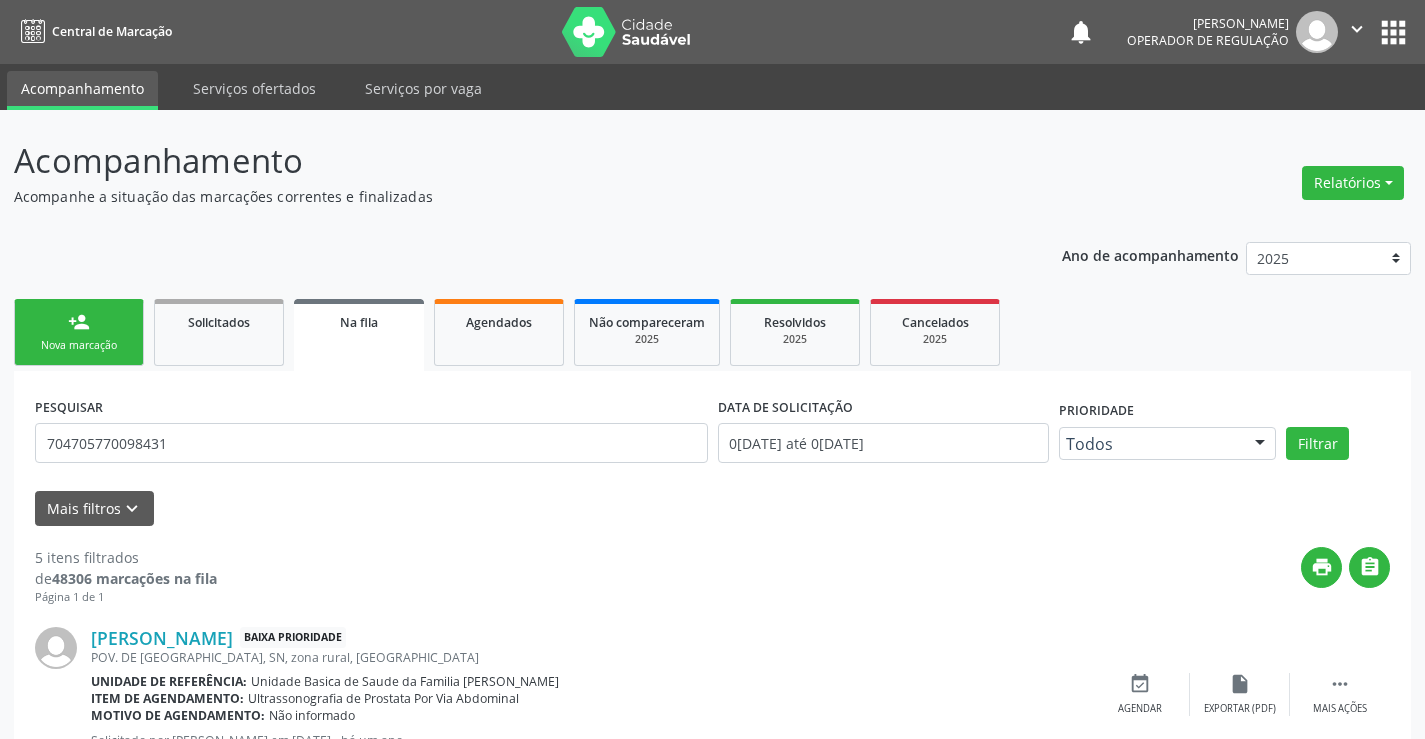 click on "Nova marcação" at bounding box center (79, 345) 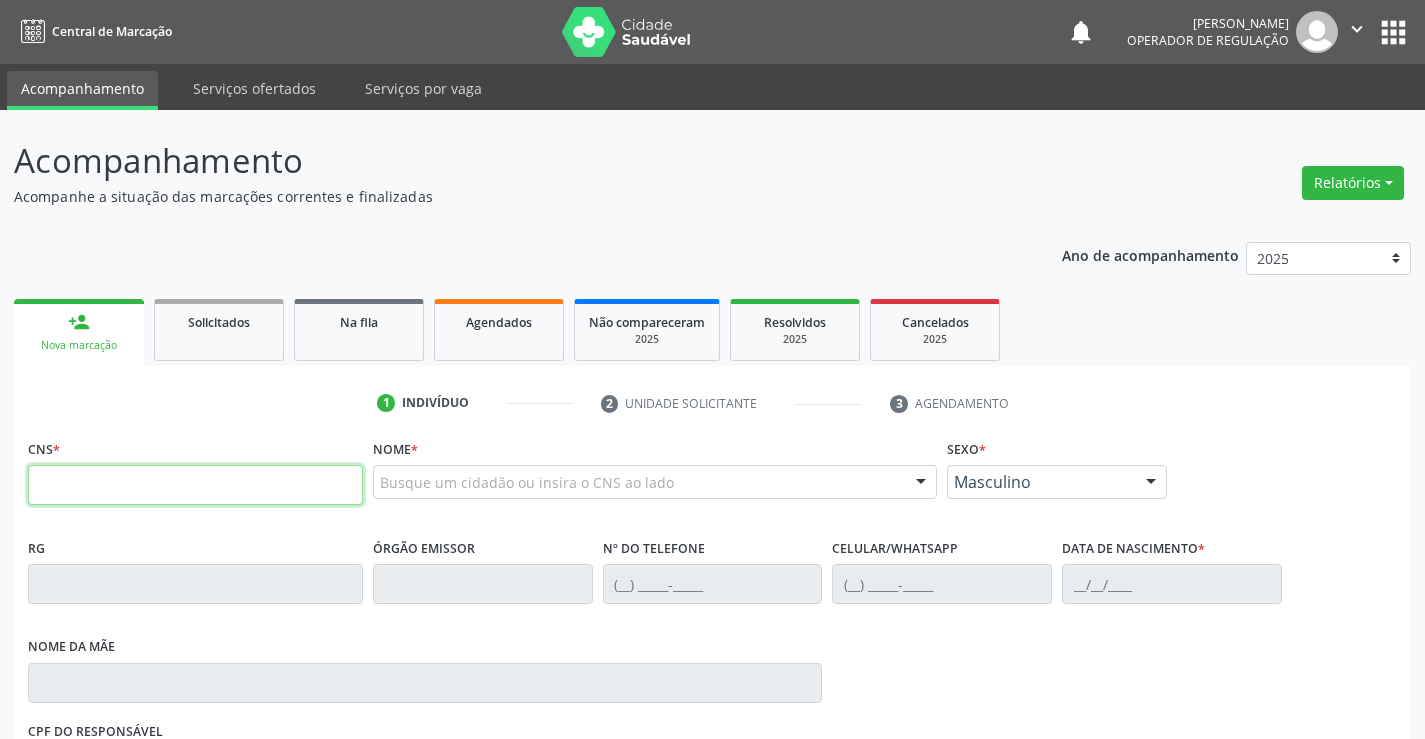 click at bounding box center [195, 485] 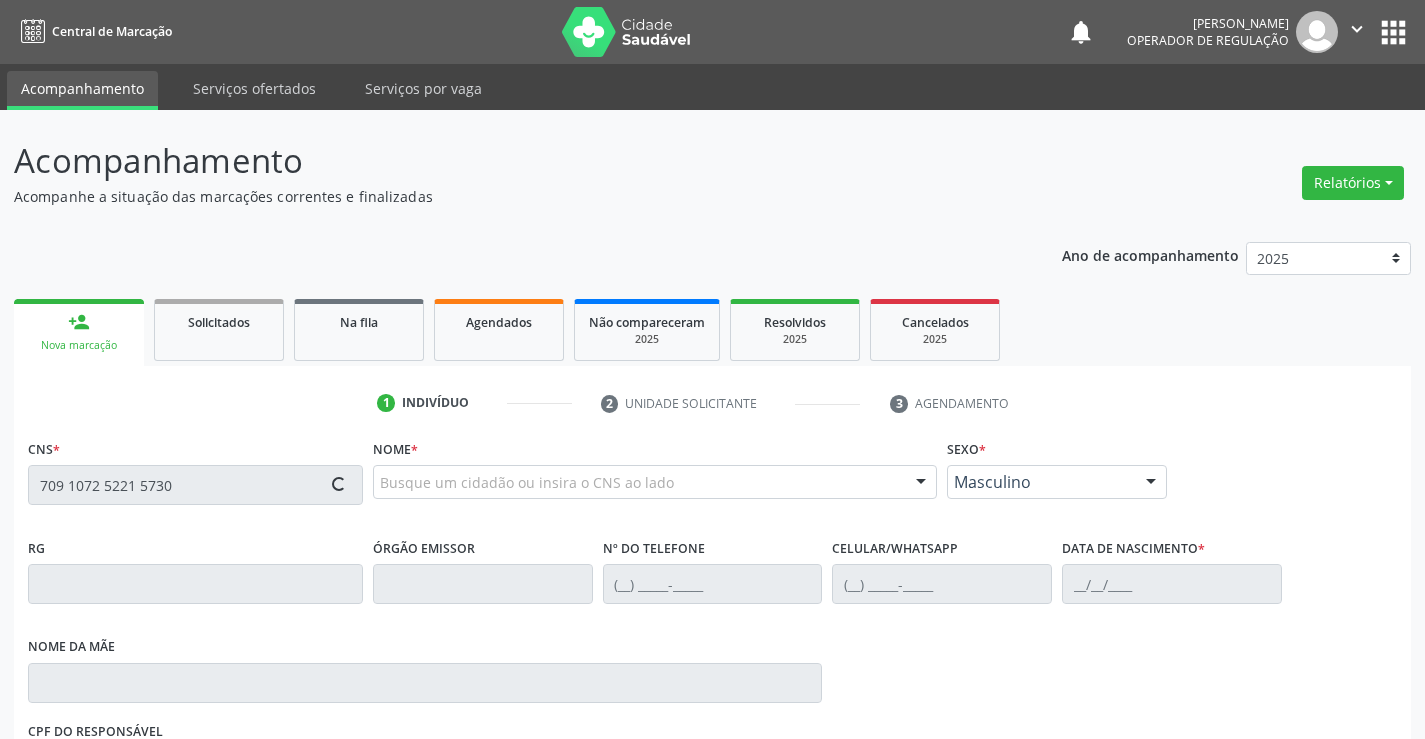 type on "709 1072 5221 5730" 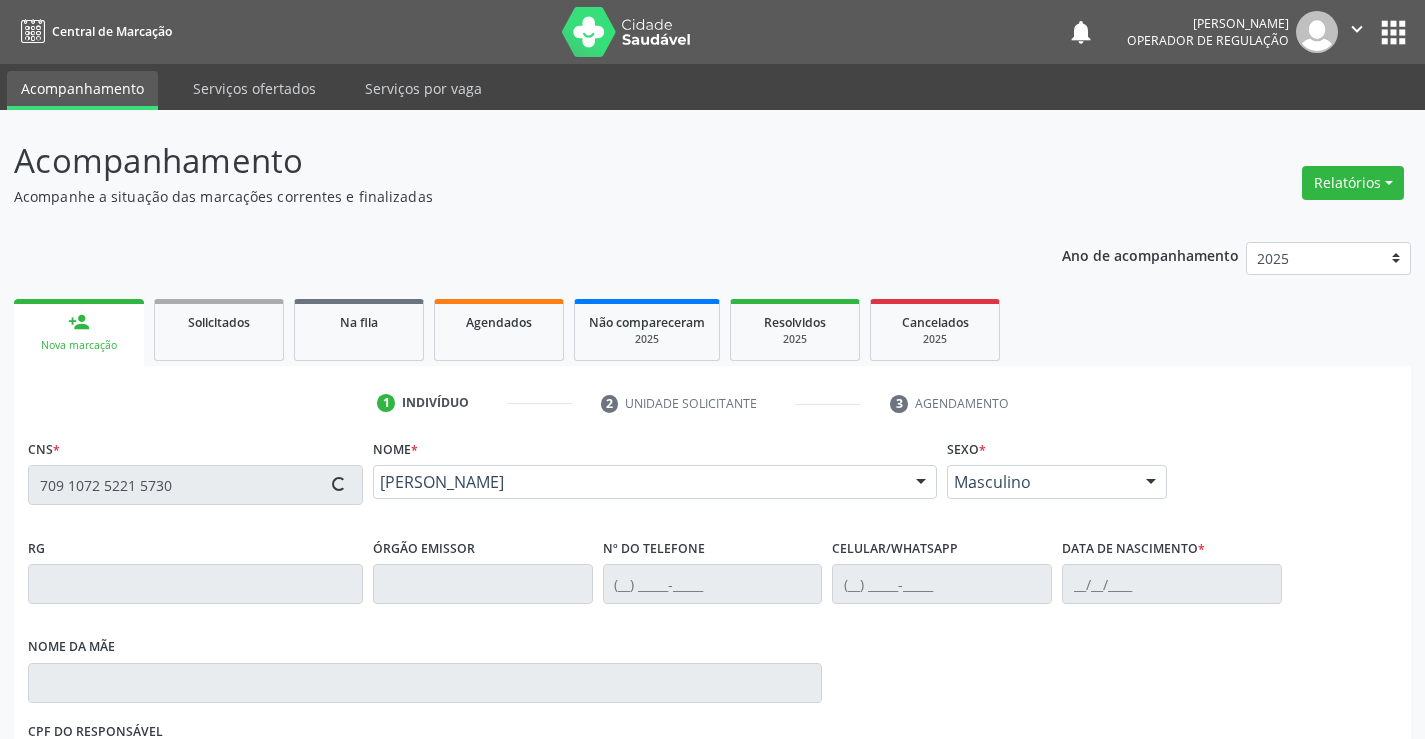 type on "[PHONE_NUMBER]" 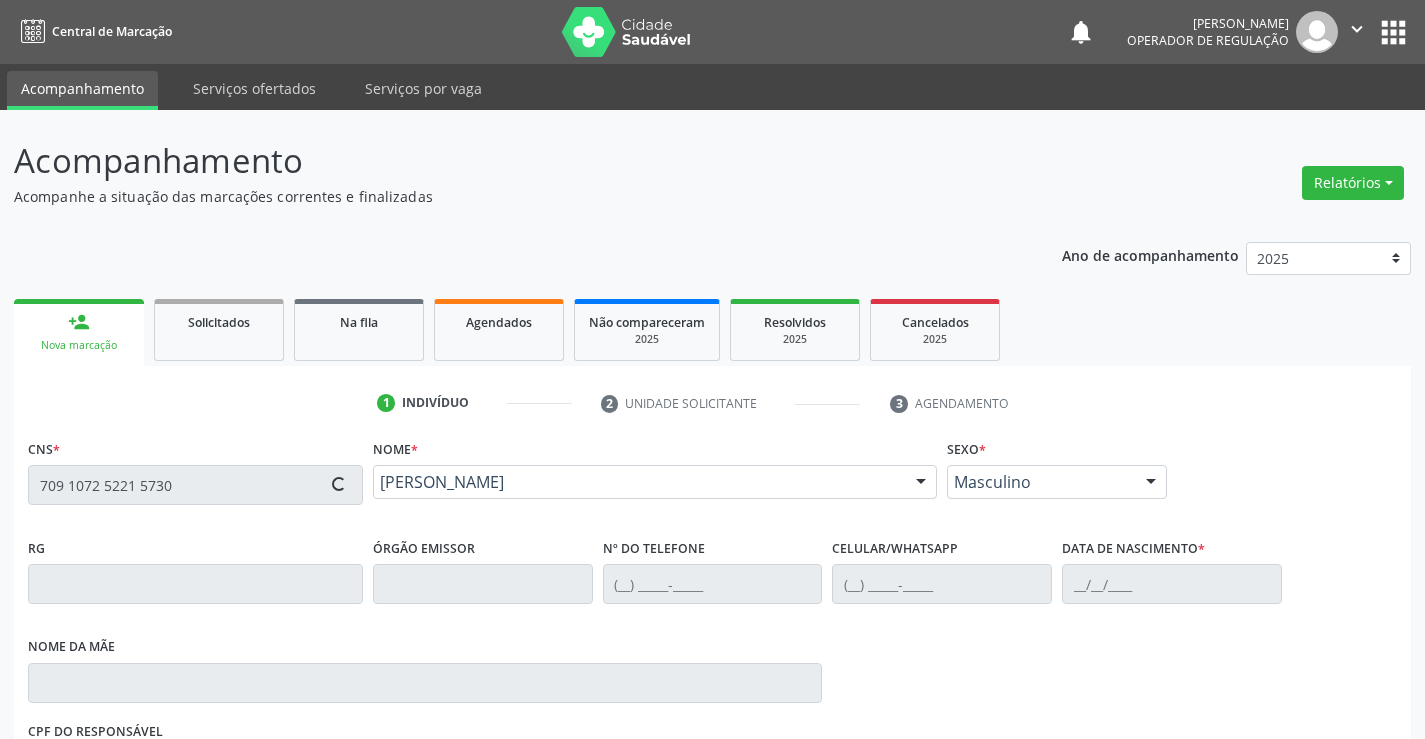 type on "2[DATE]" 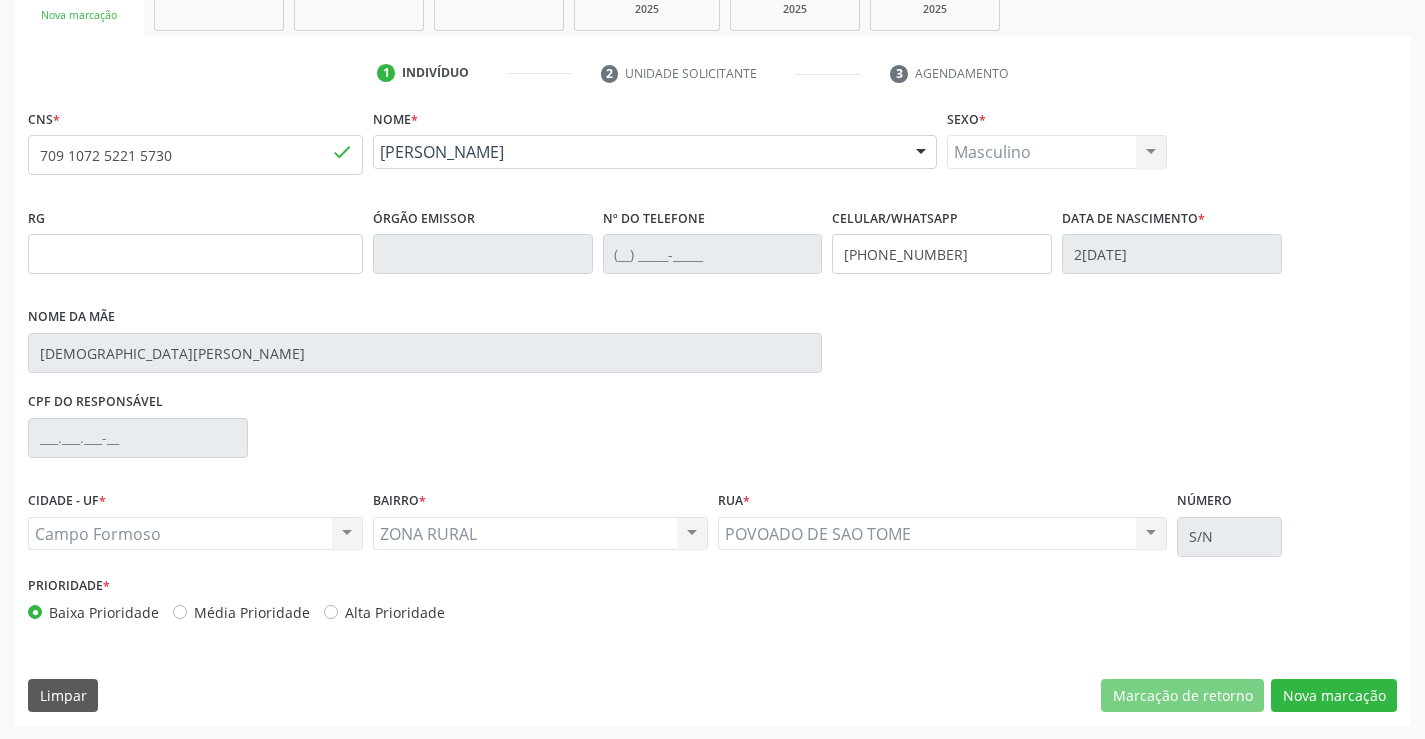 scroll, scrollTop: 331, scrollLeft: 0, axis: vertical 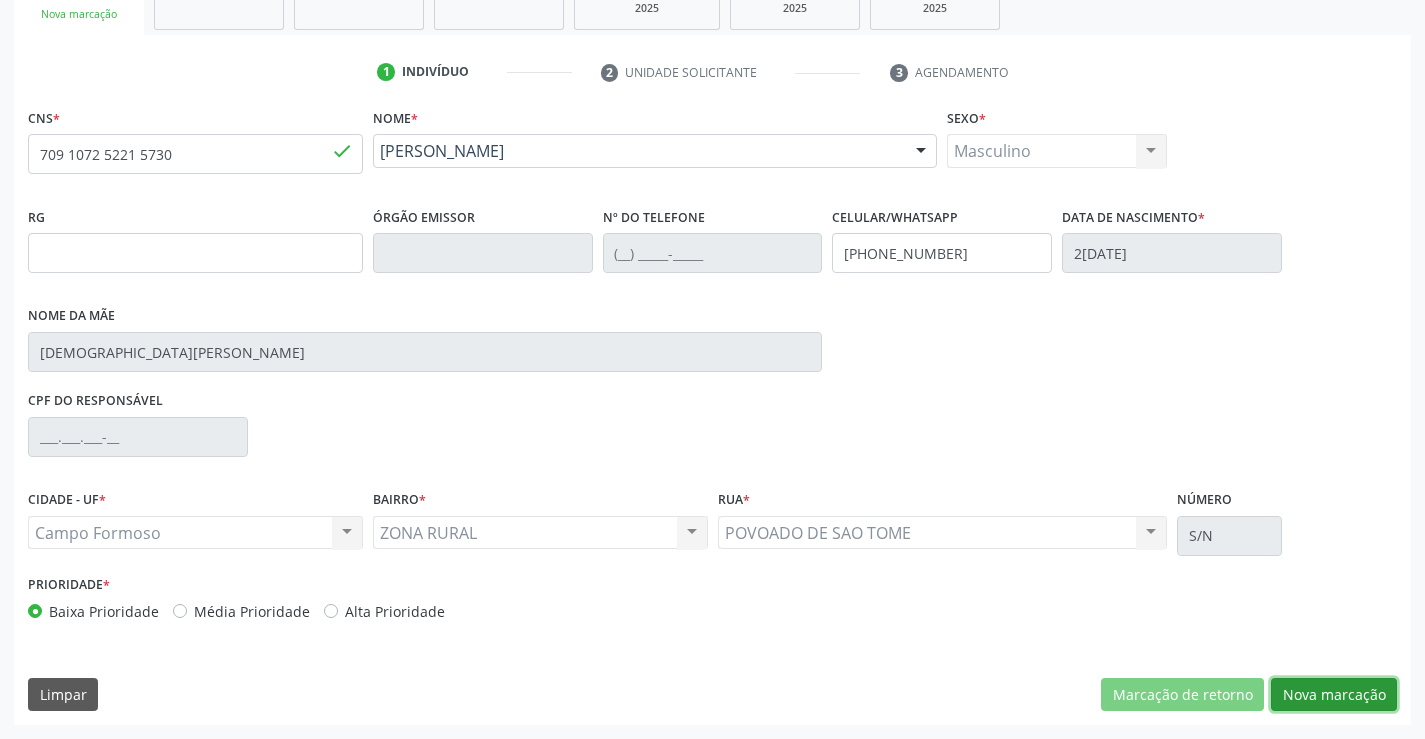 click on "Nova marcação" at bounding box center (1334, 695) 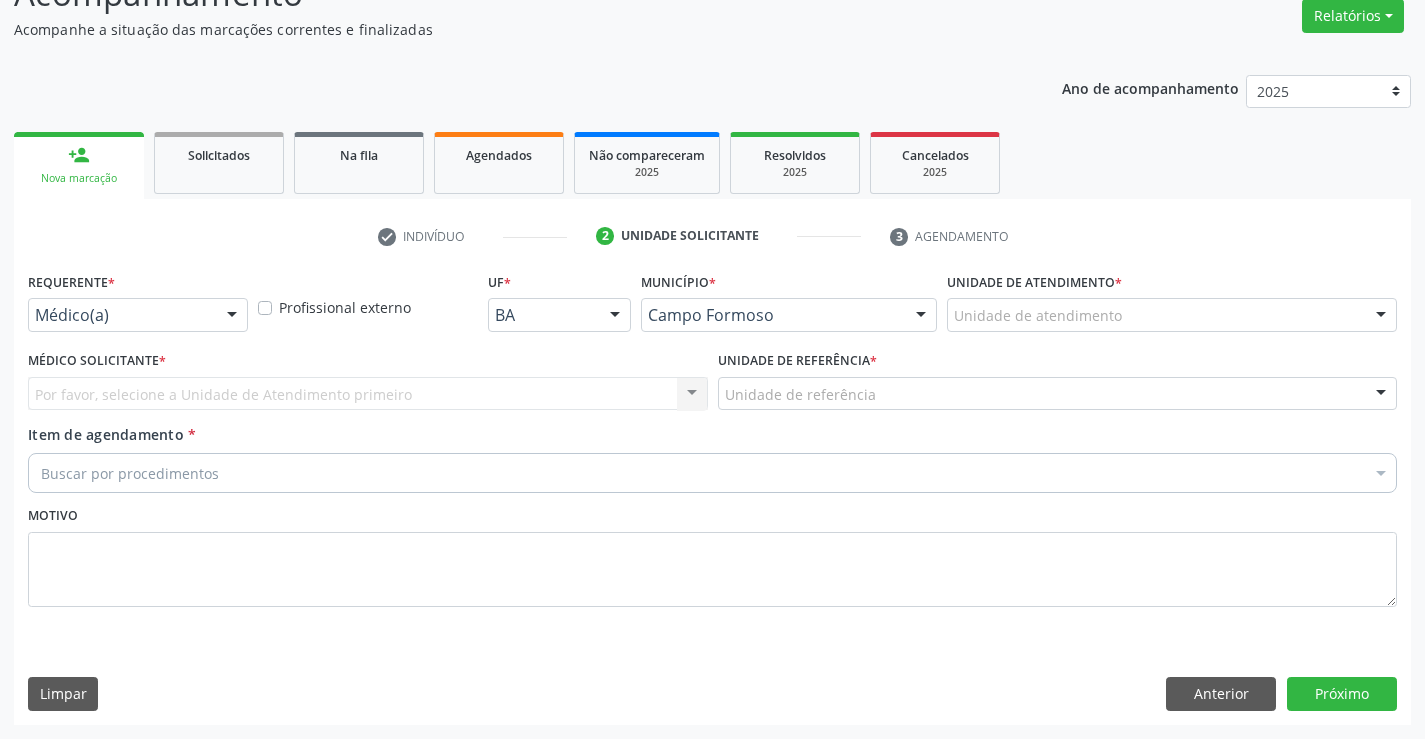 scroll, scrollTop: 167, scrollLeft: 0, axis: vertical 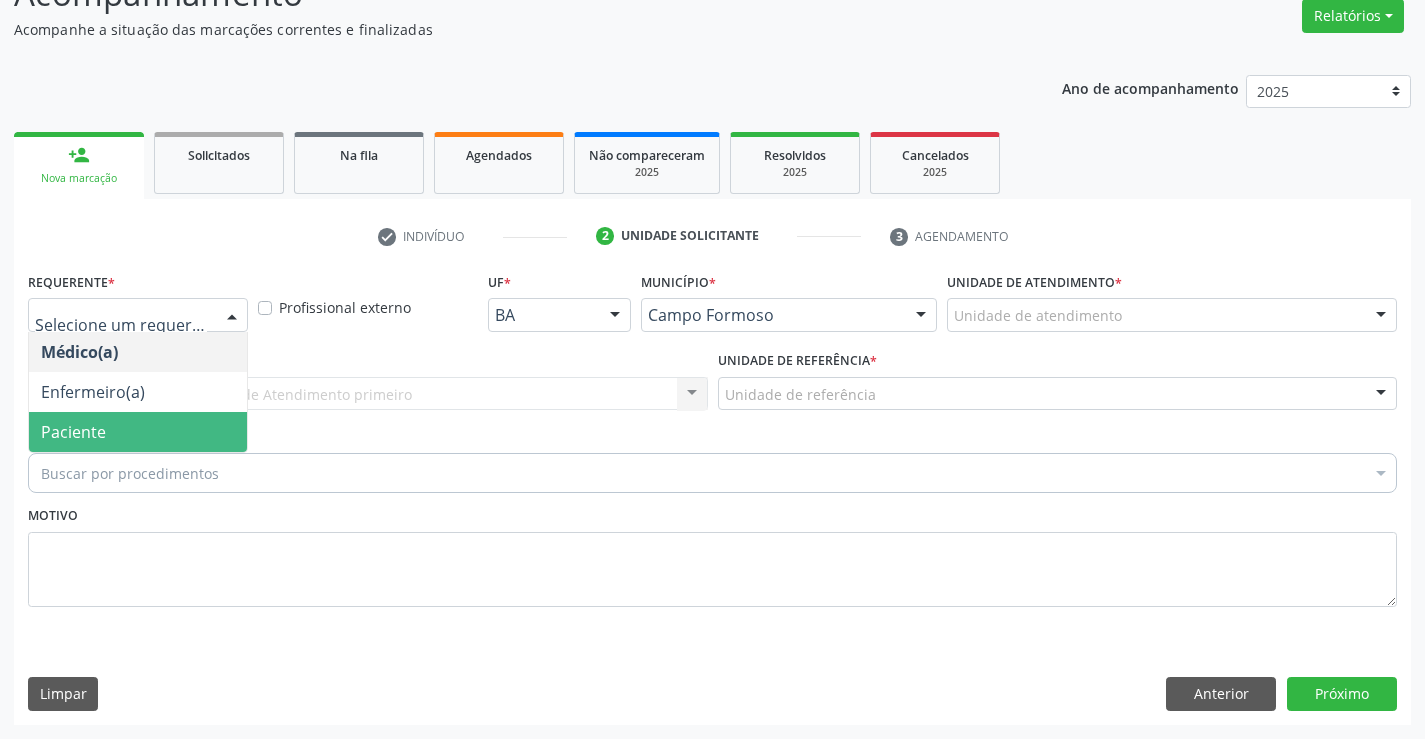 click on "Paciente" at bounding box center (73, 432) 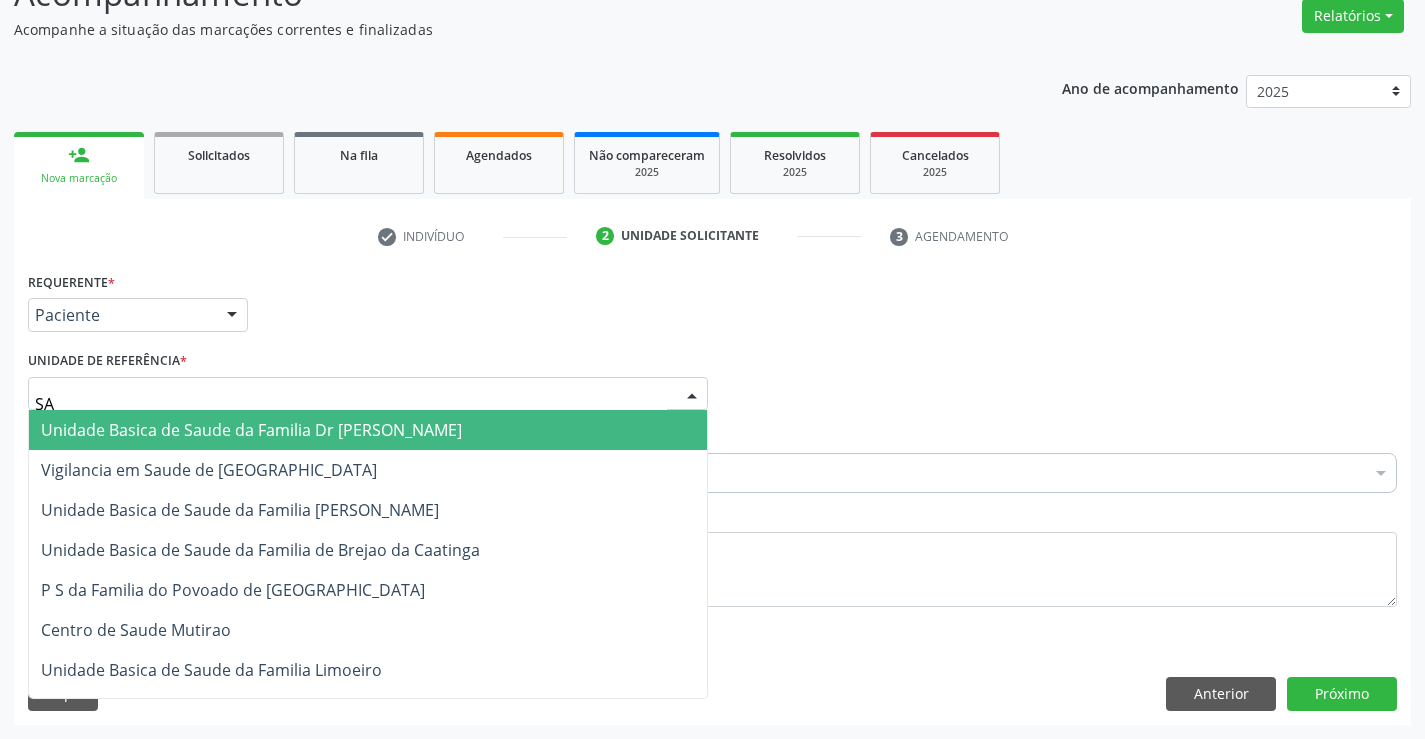 type on "SAO" 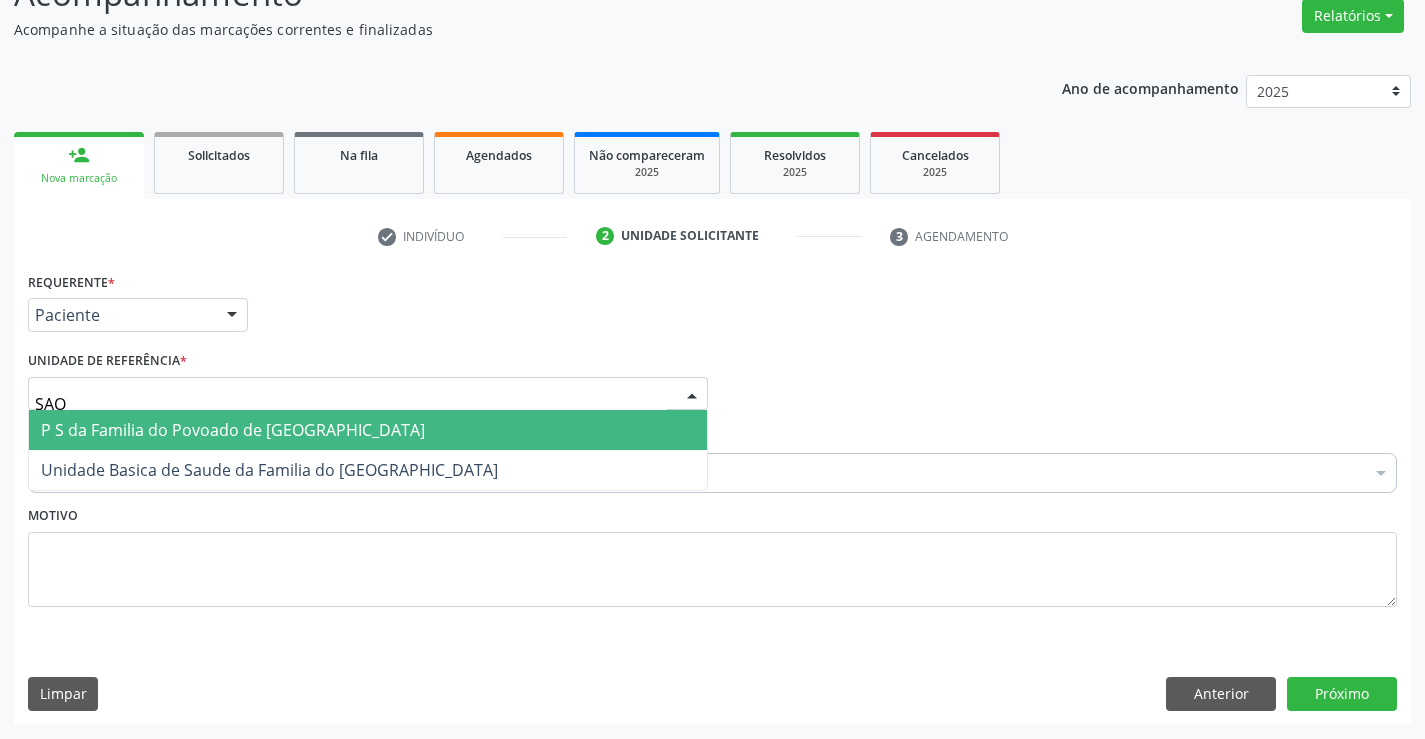 click on "P S da Familia do Povoado de [GEOGRAPHIC_DATA]" at bounding box center (233, 430) 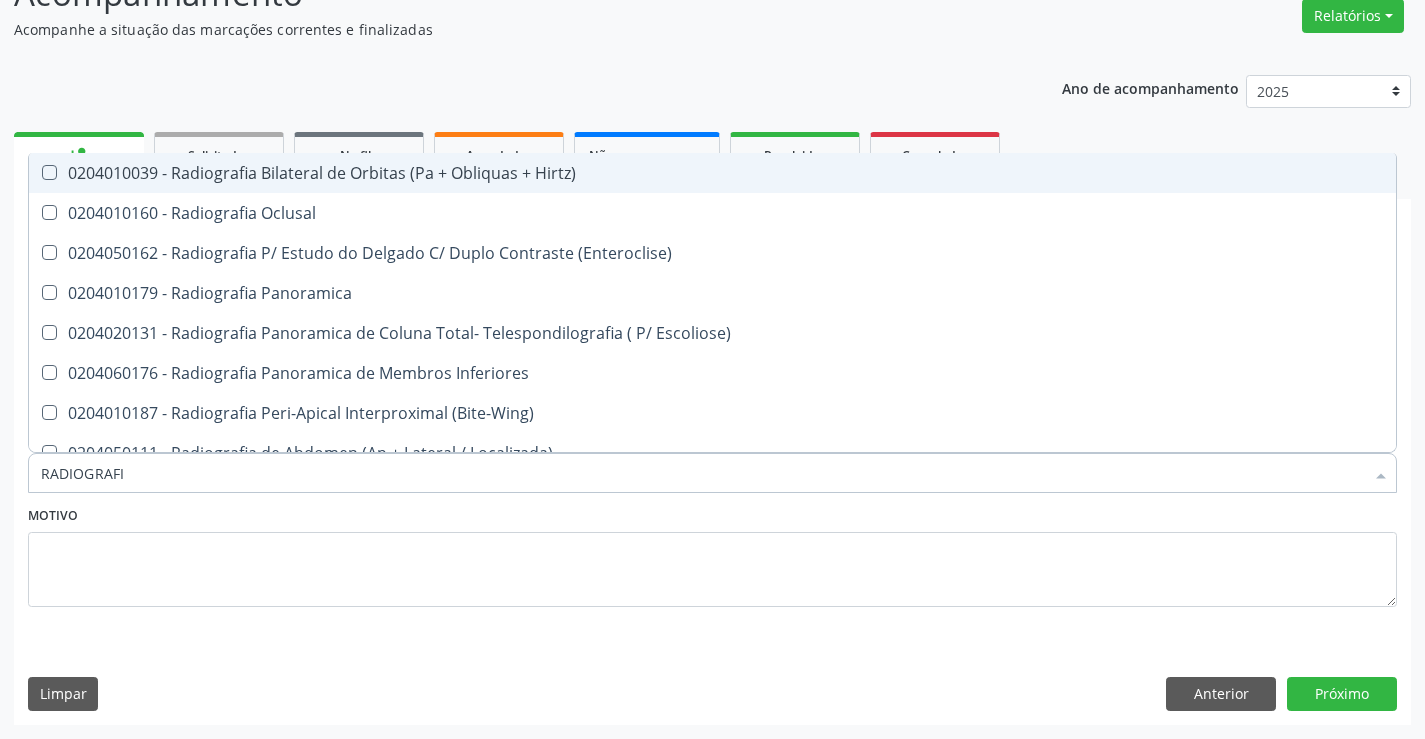 type on "RADIOGRAFIA" 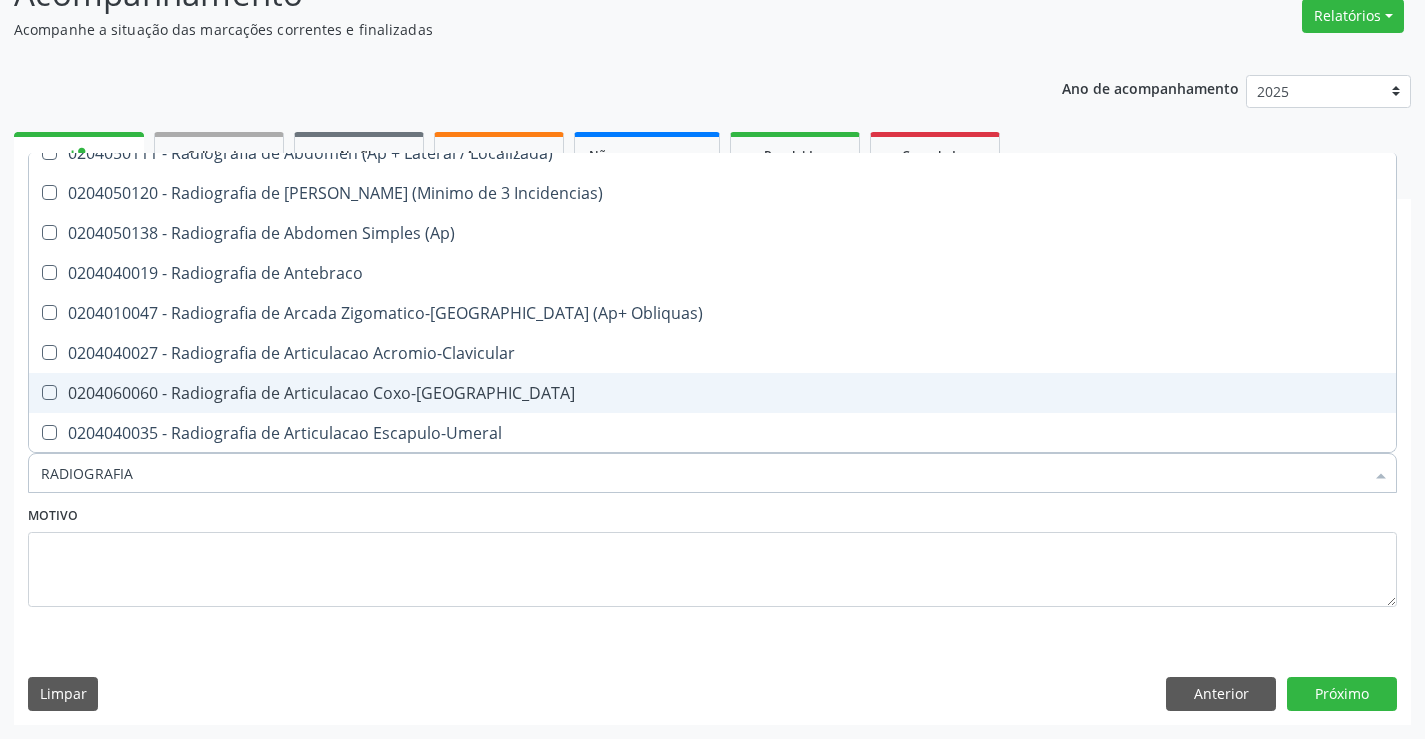 scroll, scrollTop: 0, scrollLeft: 0, axis: both 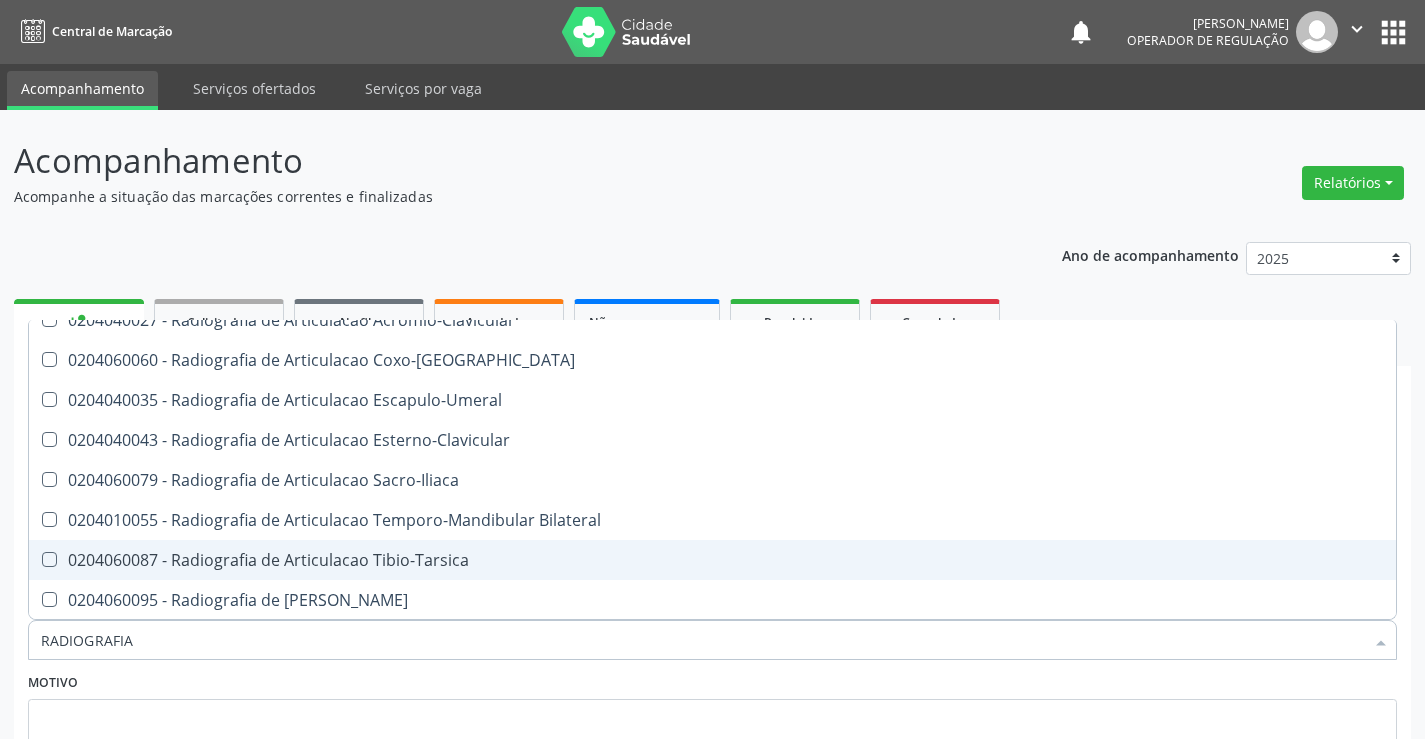 click on "0204060087 - Radiografia de Articulacao Tibio-Tarsica" at bounding box center [712, 560] 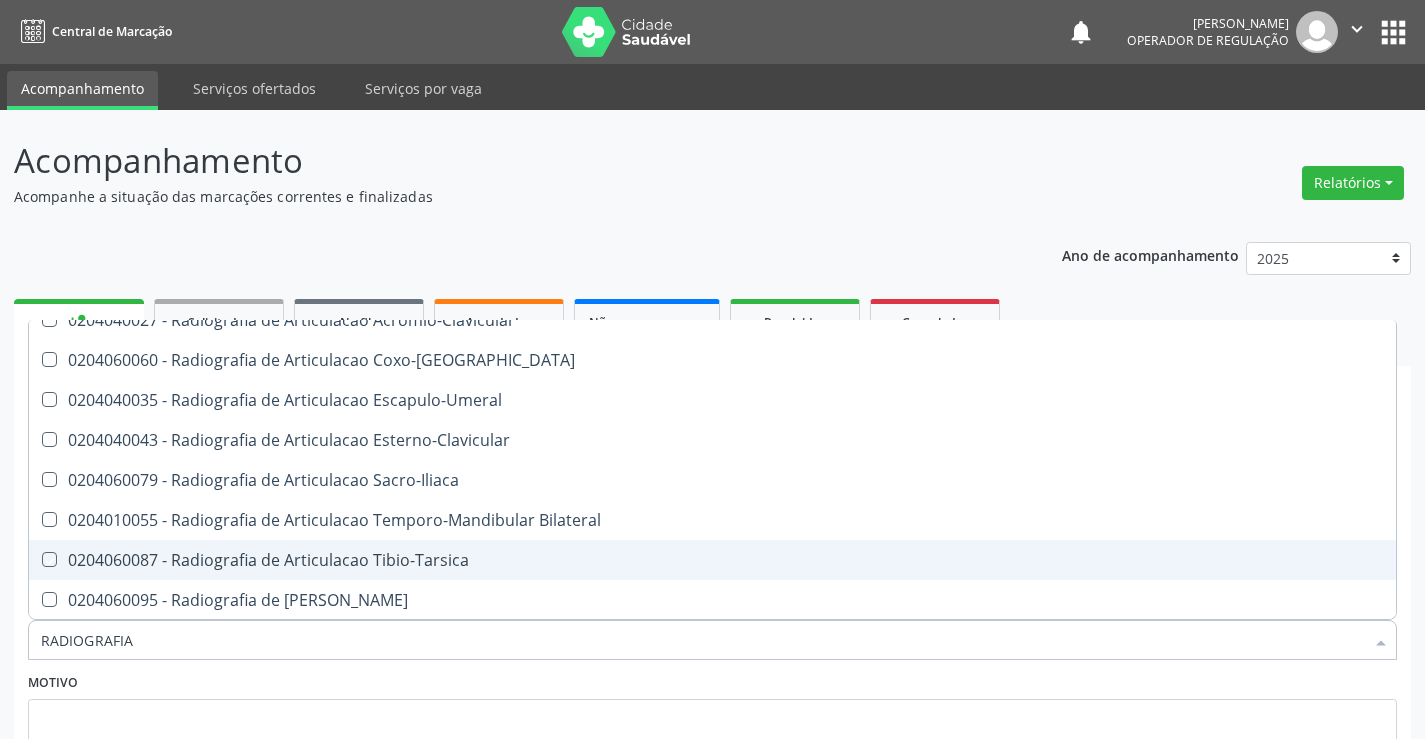 checkbox on "true" 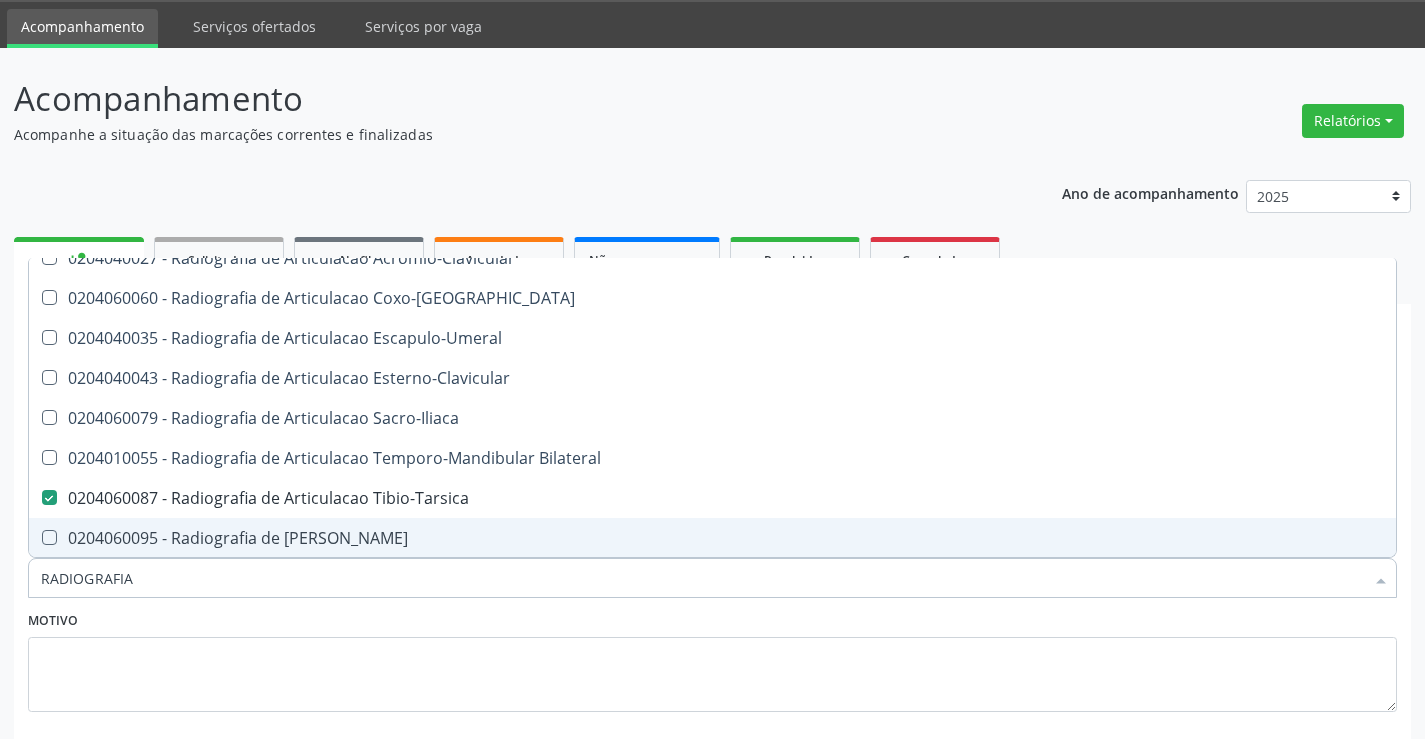 scroll, scrollTop: 167, scrollLeft: 0, axis: vertical 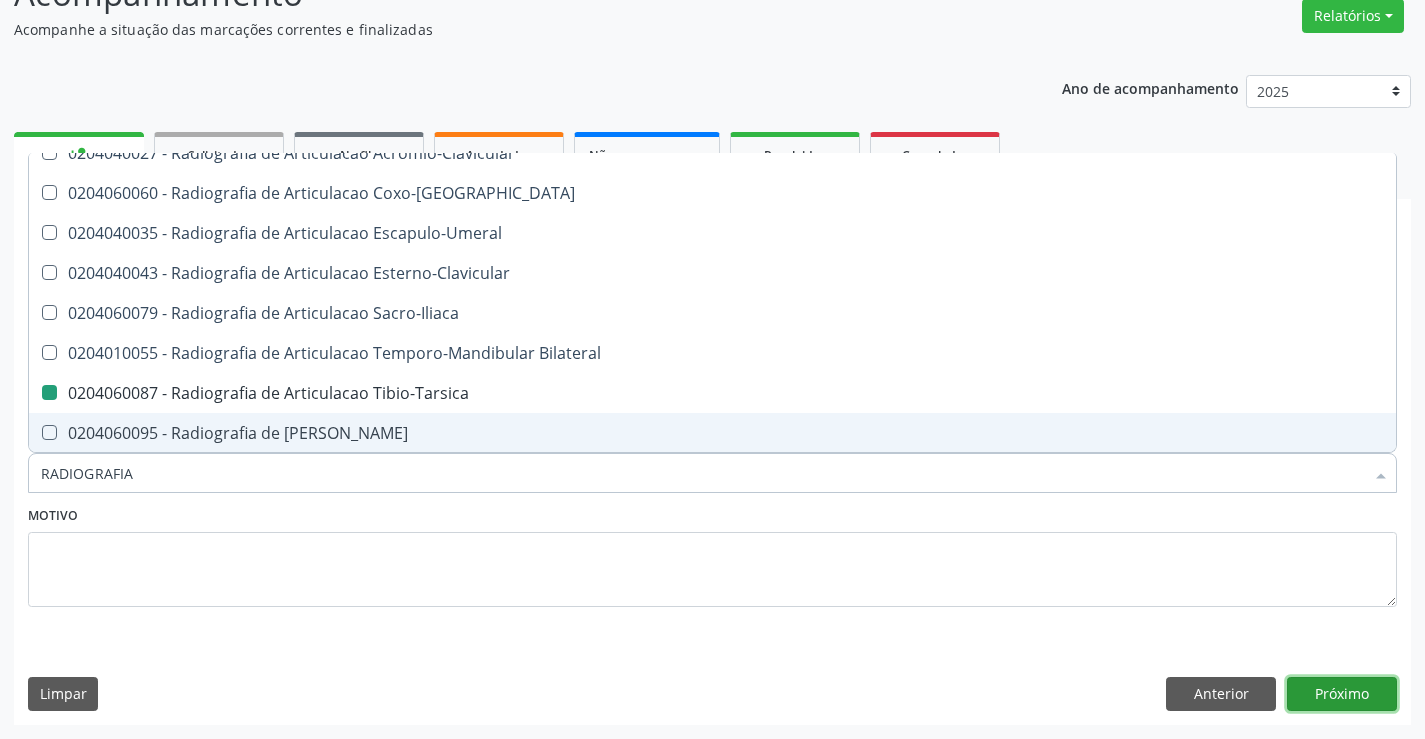 click on "Próximo" at bounding box center [1342, 694] 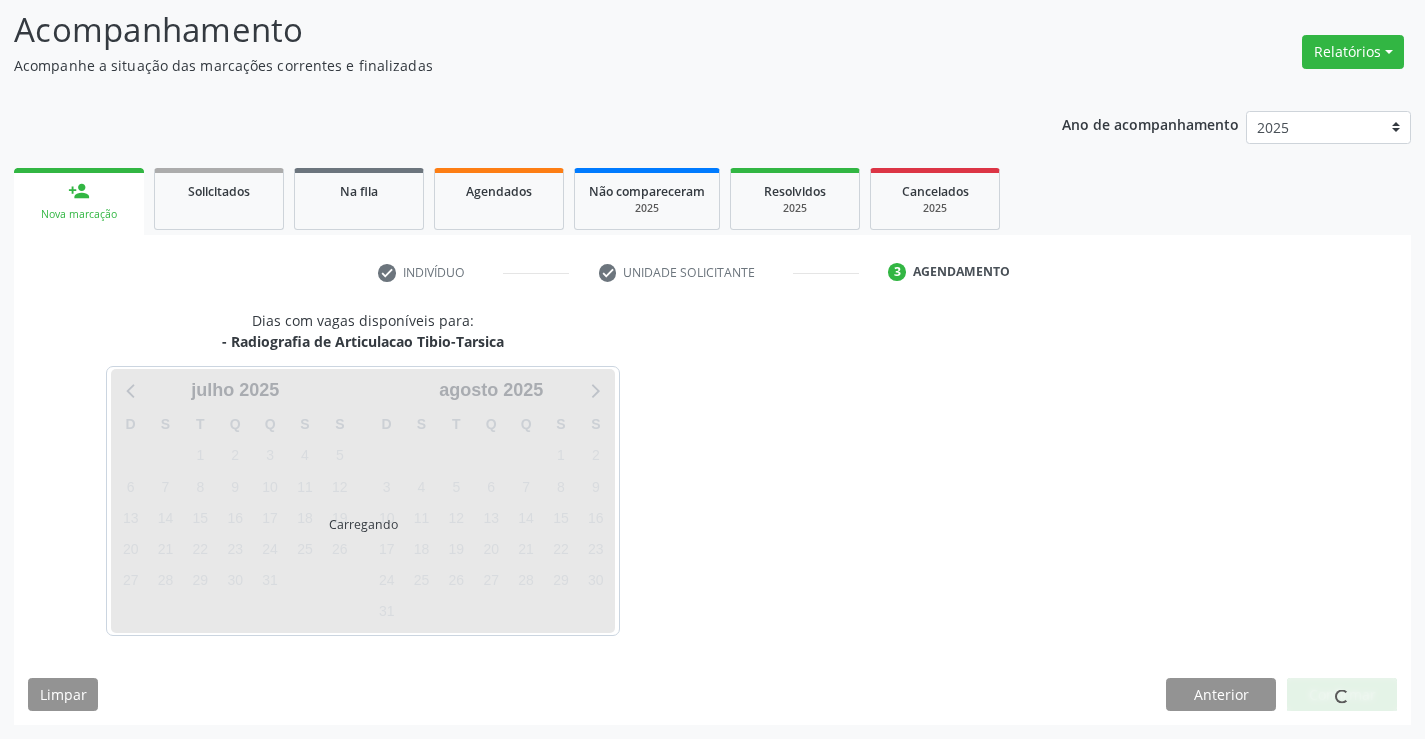scroll, scrollTop: 131, scrollLeft: 0, axis: vertical 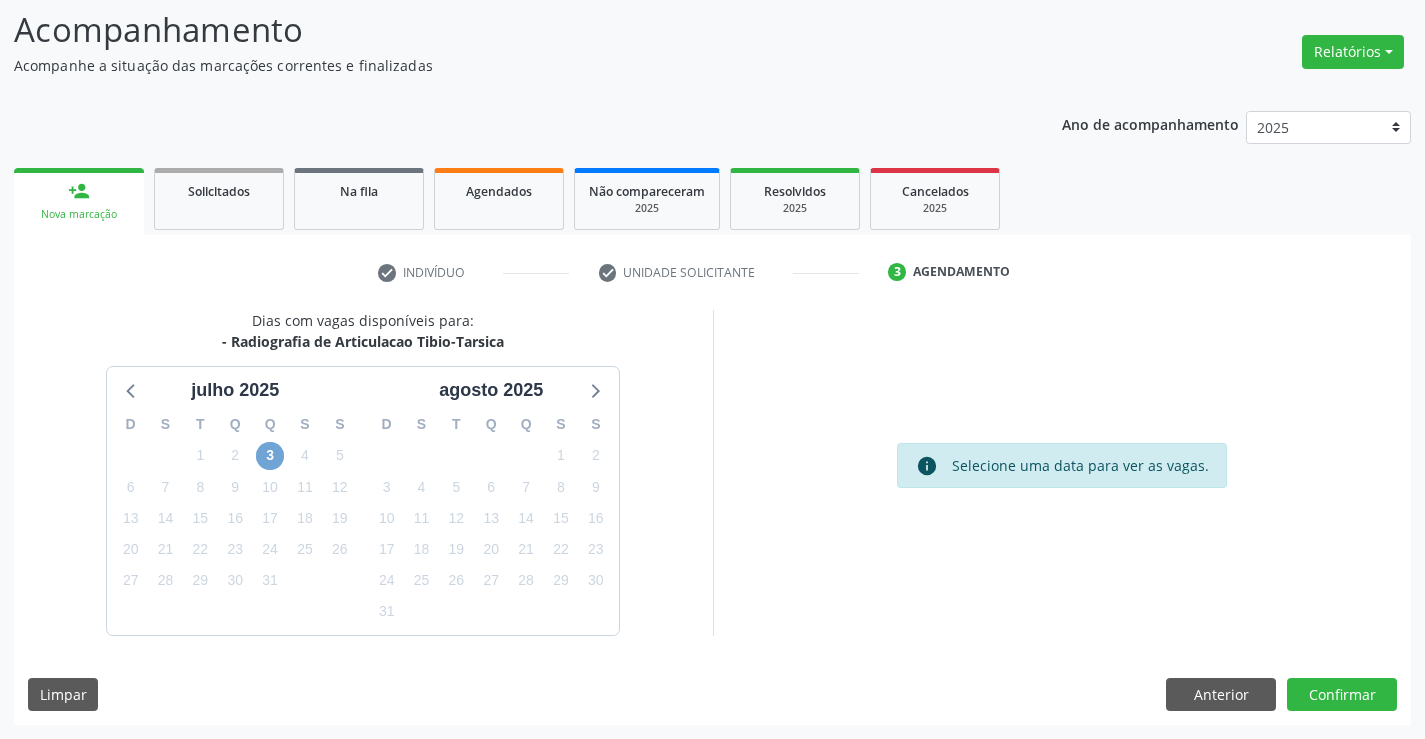 click on "3" at bounding box center (270, 456) 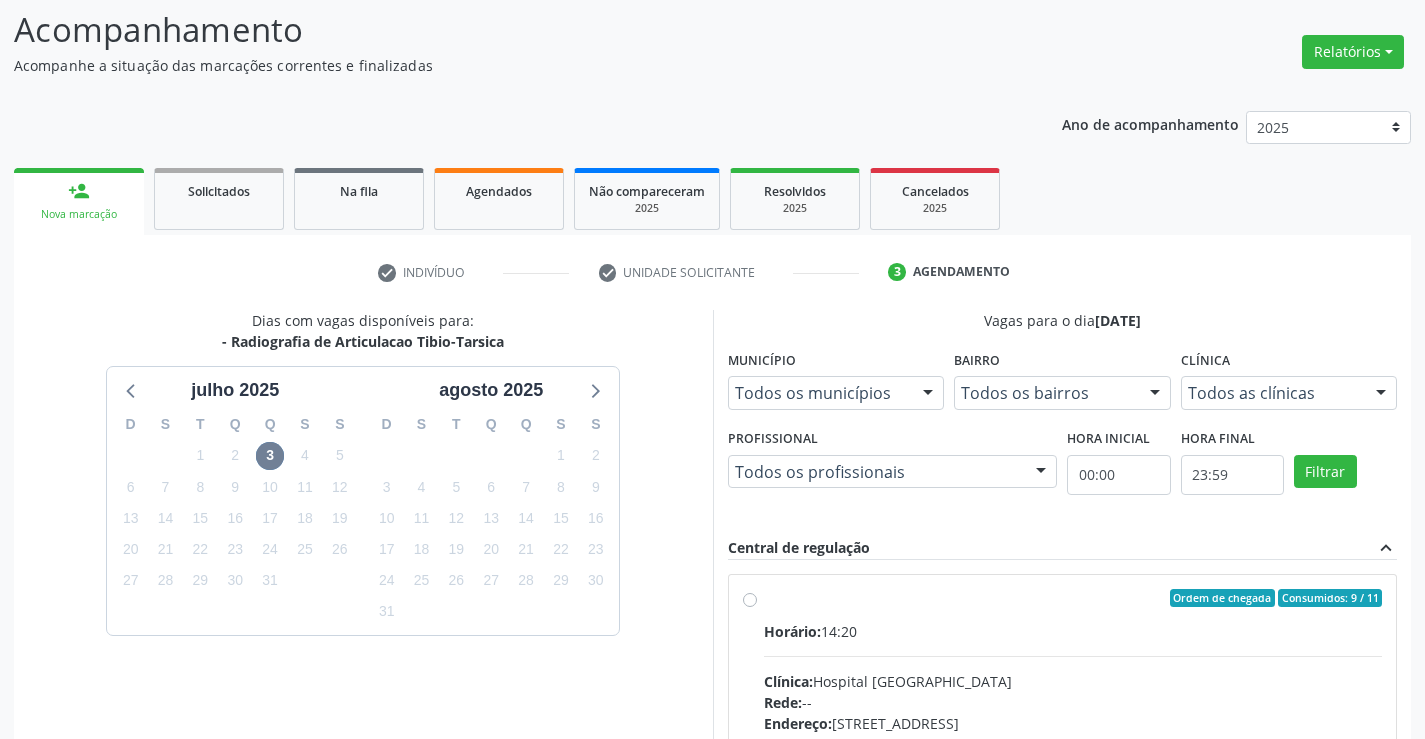 click on "Ordem de chegada
Consumidos: 9 / 11
Horário:   14:20
Clínica:  Hospital [GEOGRAPHIC_DATA]
Rede:
--
Endereço:   [STREET_ADDRESS]
Telefone:   [PHONE_NUMBER]
Profissional:
[PERSON_NAME]
Informações adicionais sobre o atendimento
Idade de atendimento:
de 0 a 120 anos
Gênero(s) atendido(s):
Masculino e Feminino
Informações adicionais:
--" at bounding box center (1073, 742) 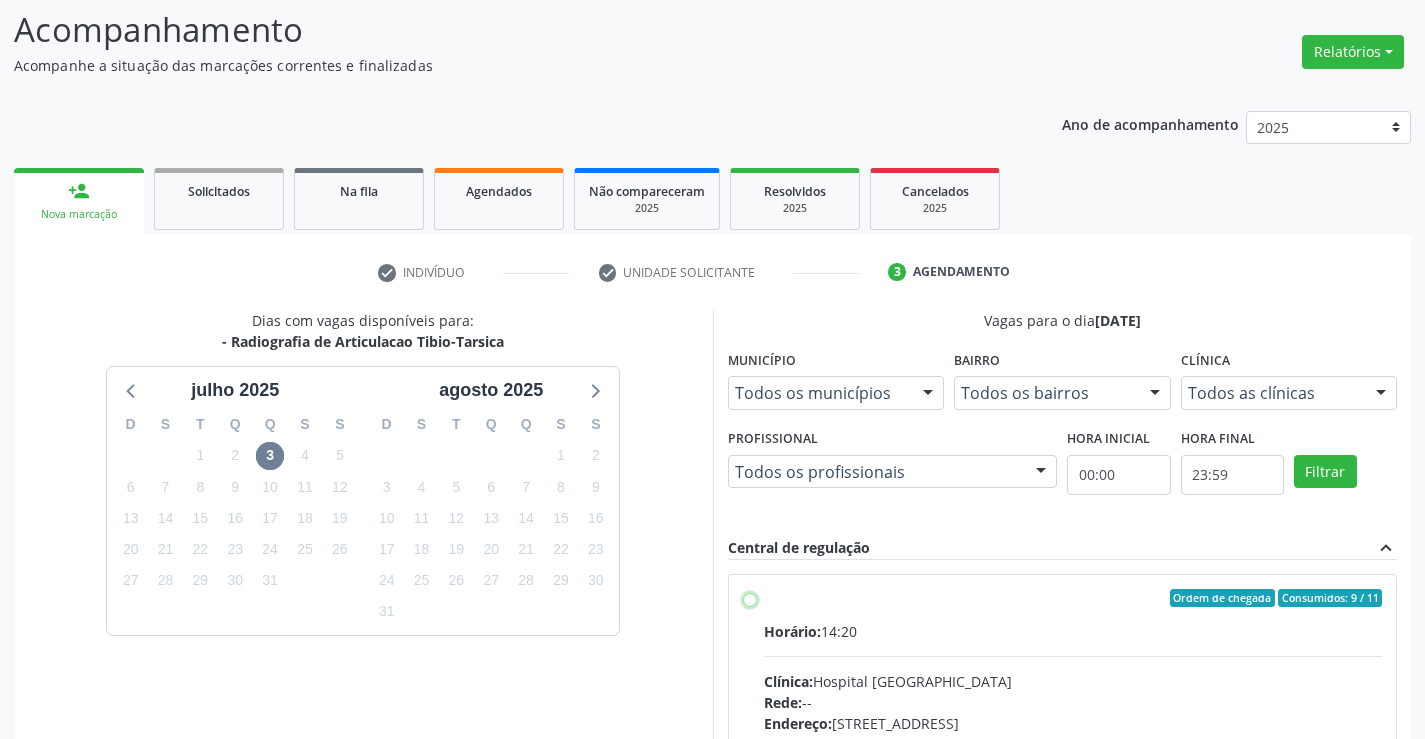 click on "Ordem de chegada
Consumidos: 9 / 11
Horário:   14:20
Clínica:  Hospital [GEOGRAPHIC_DATA]
Rede:
--
Endereço:   [STREET_ADDRESS]
Telefone:   [PHONE_NUMBER]
Profissional:
[PERSON_NAME]
Informações adicionais sobre o atendimento
Idade de atendimento:
de 0 a 120 anos
Gênero(s) atendido(s):
Masculino e Feminino
Informações adicionais:
--" at bounding box center [750, 598] 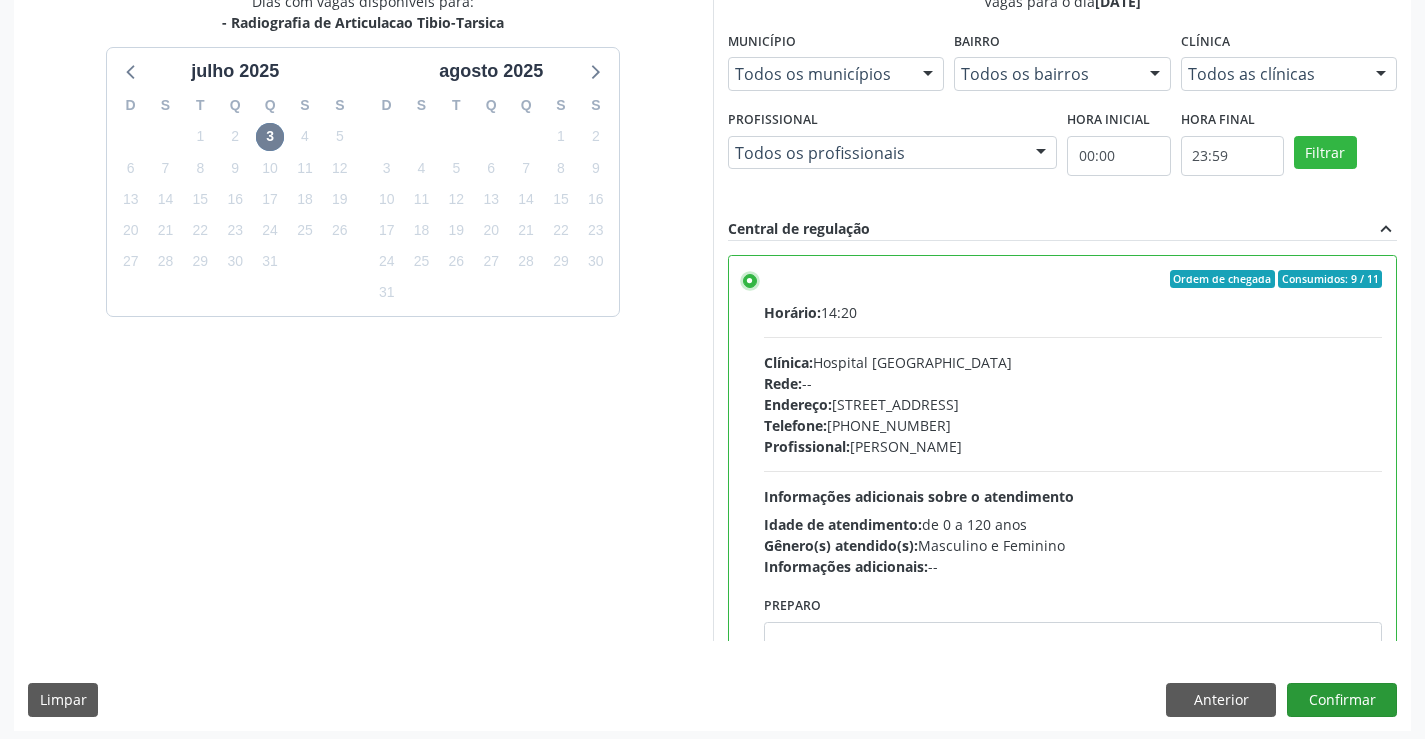 scroll, scrollTop: 456, scrollLeft: 0, axis: vertical 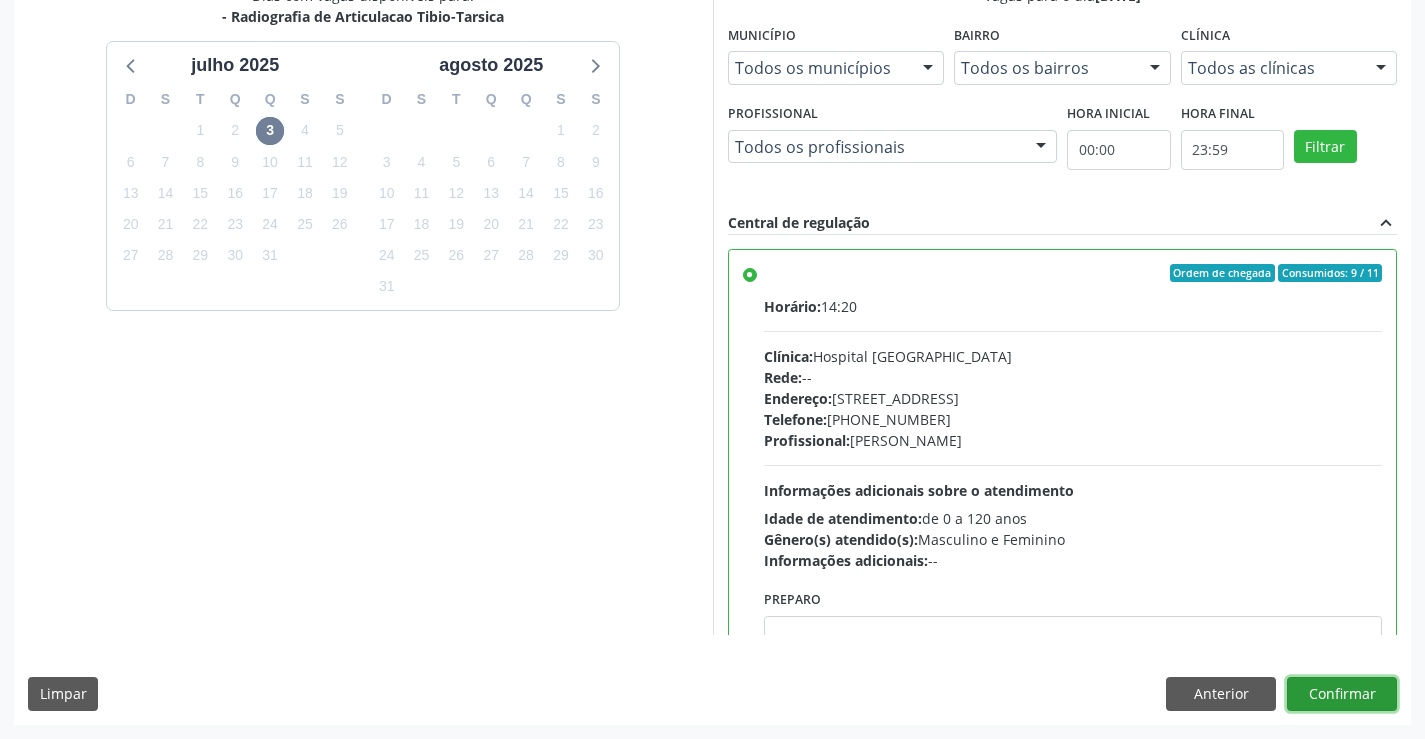 click on "Confirmar" at bounding box center [1342, 694] 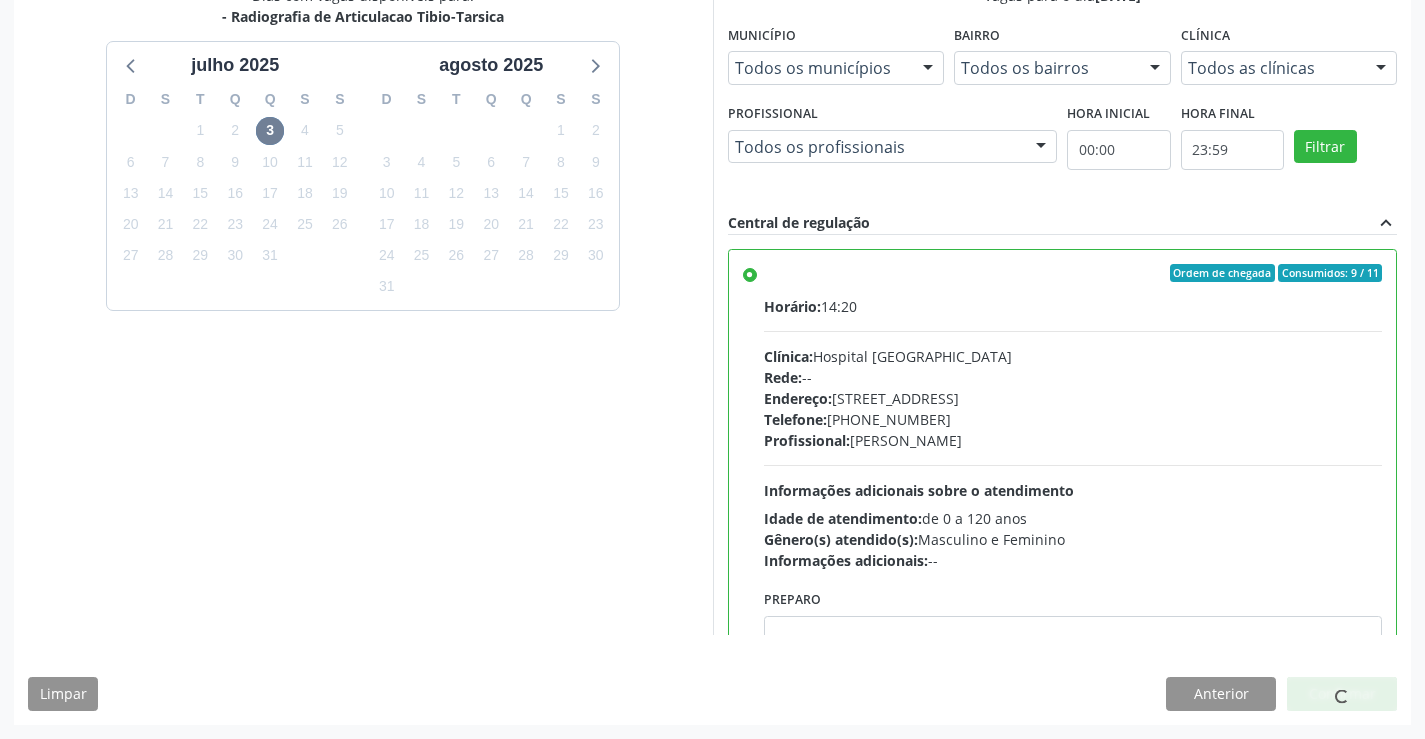 scroll, scrollTop: 0, scrollLeft: 0, axis: both 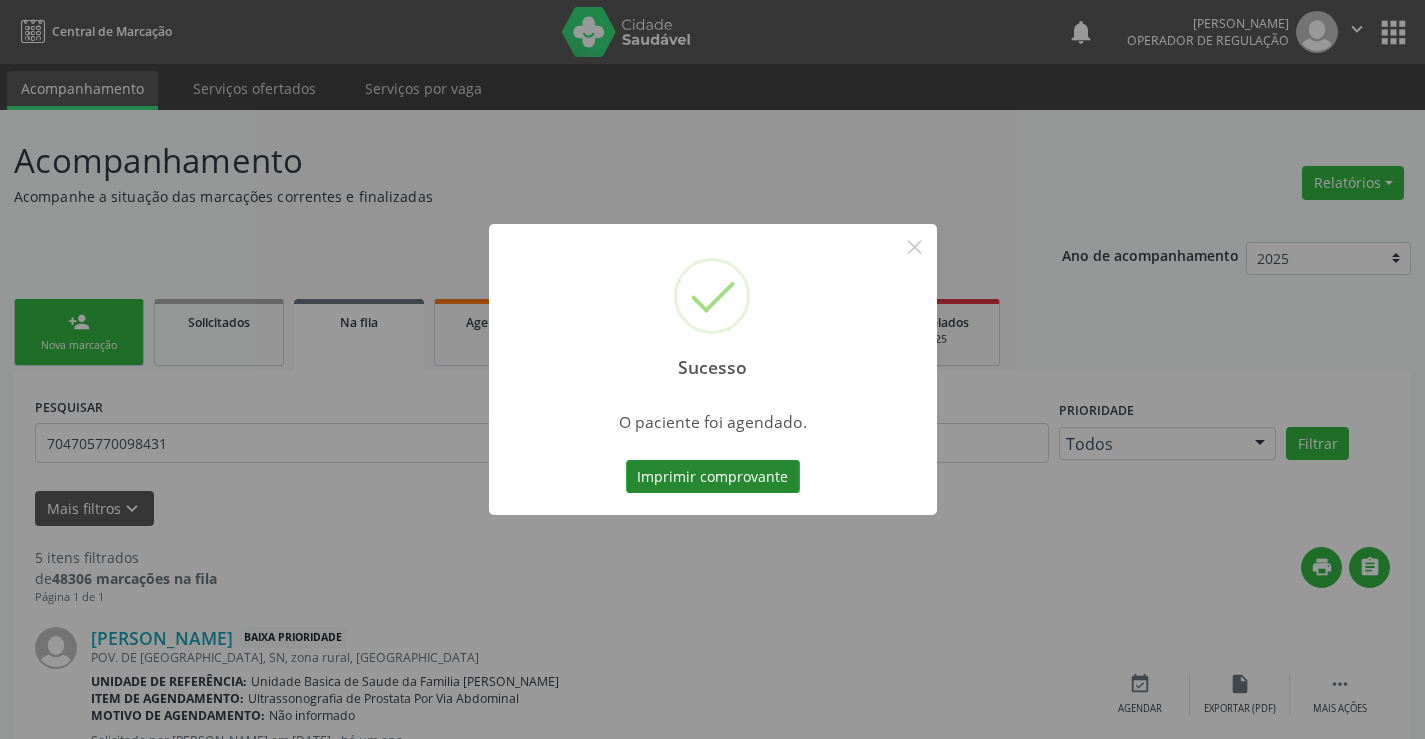 click on "Imprimir comprovante" at bounding box center (713, 477) 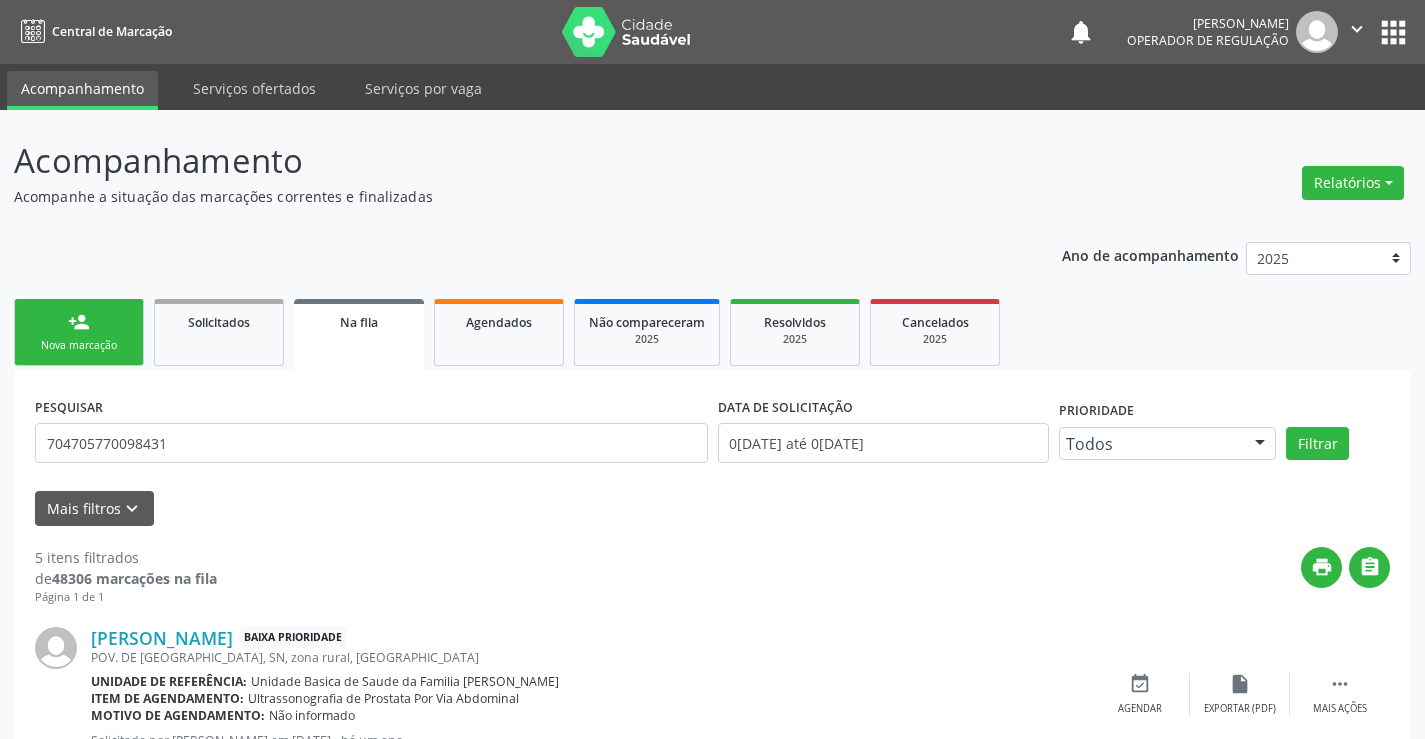 click on "person_add" at bounding box center [79, 322] 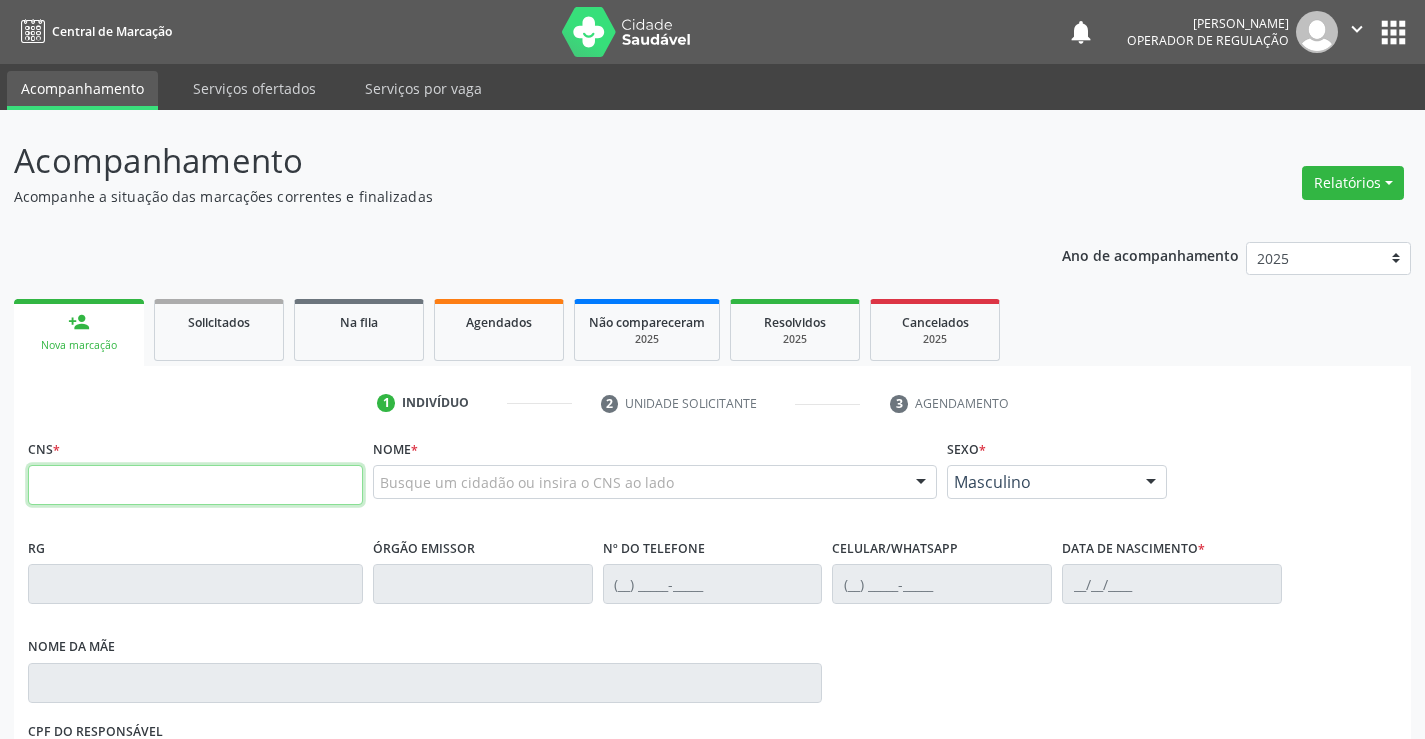 click at bounding box center (195, 485) 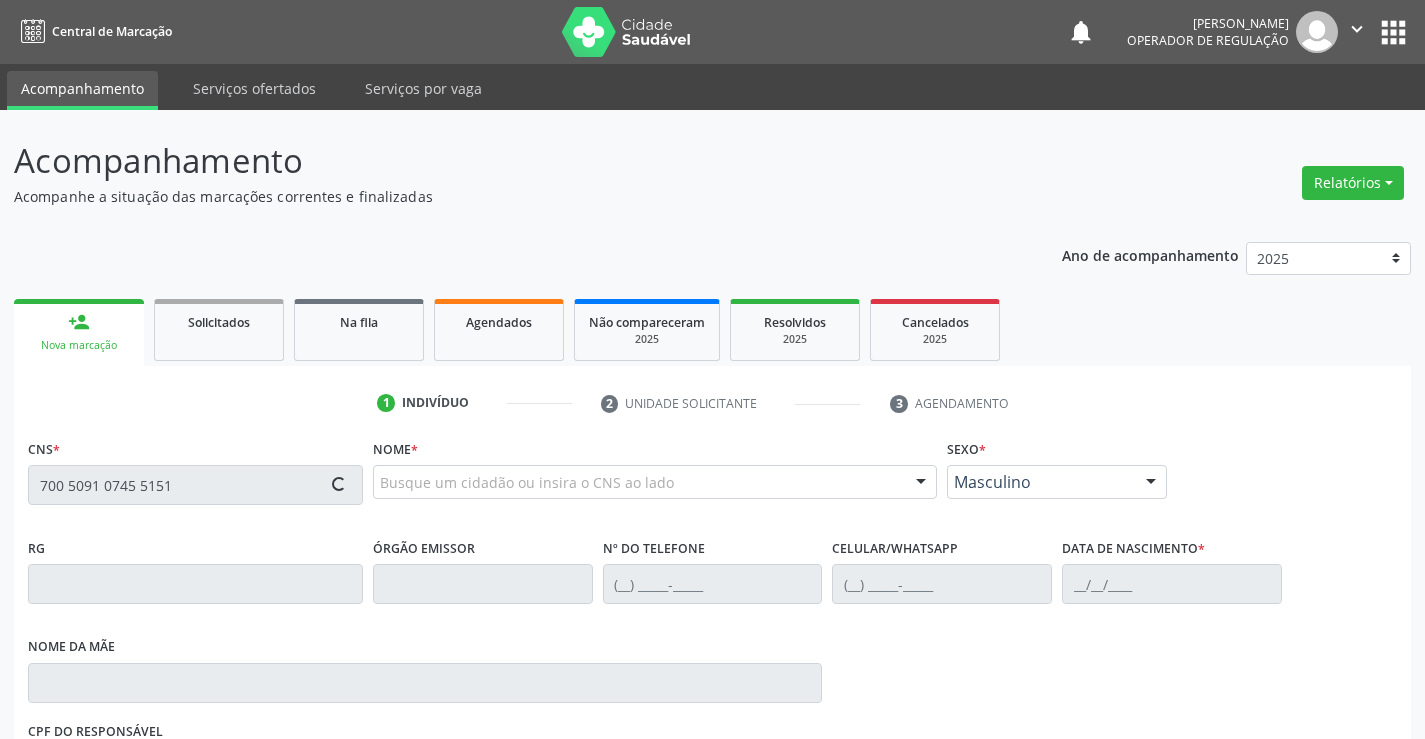 type on "700 5091 0745 5151" 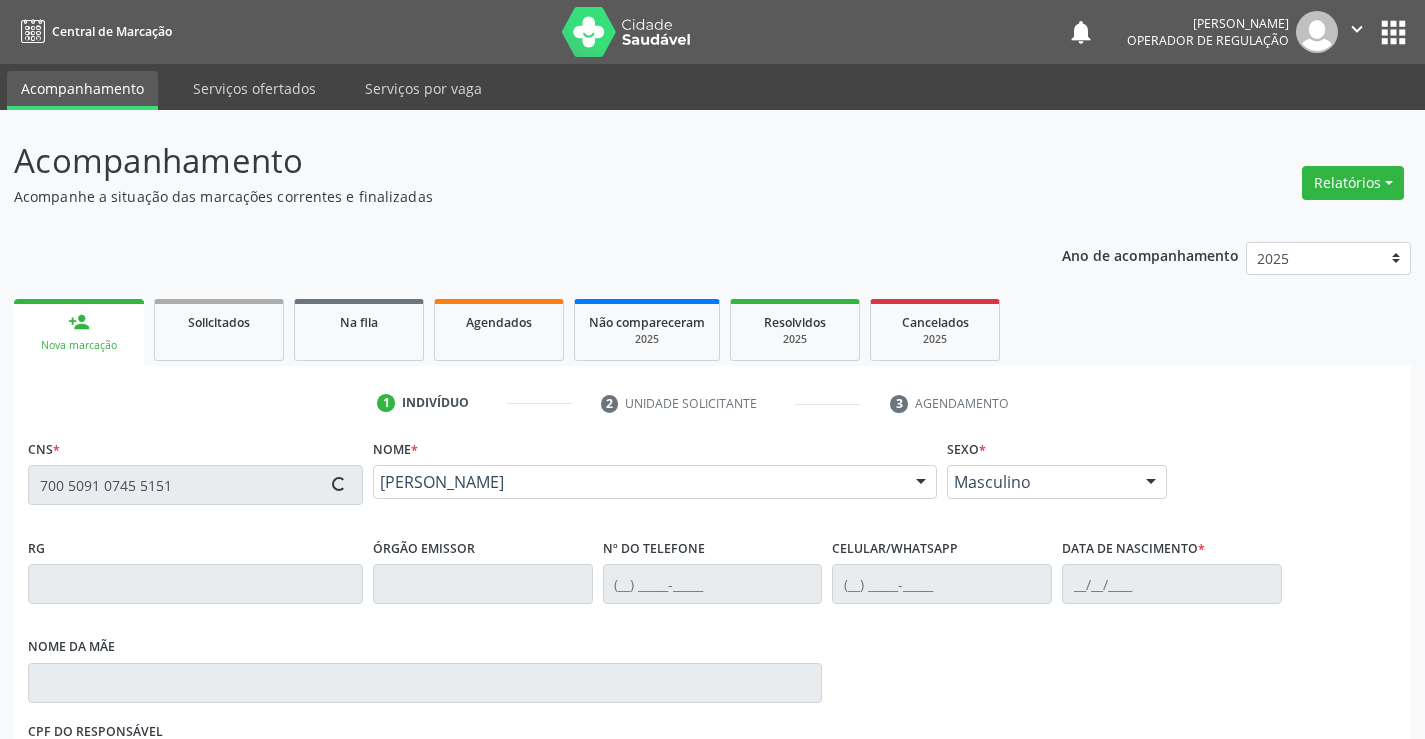 type on "1265599882" 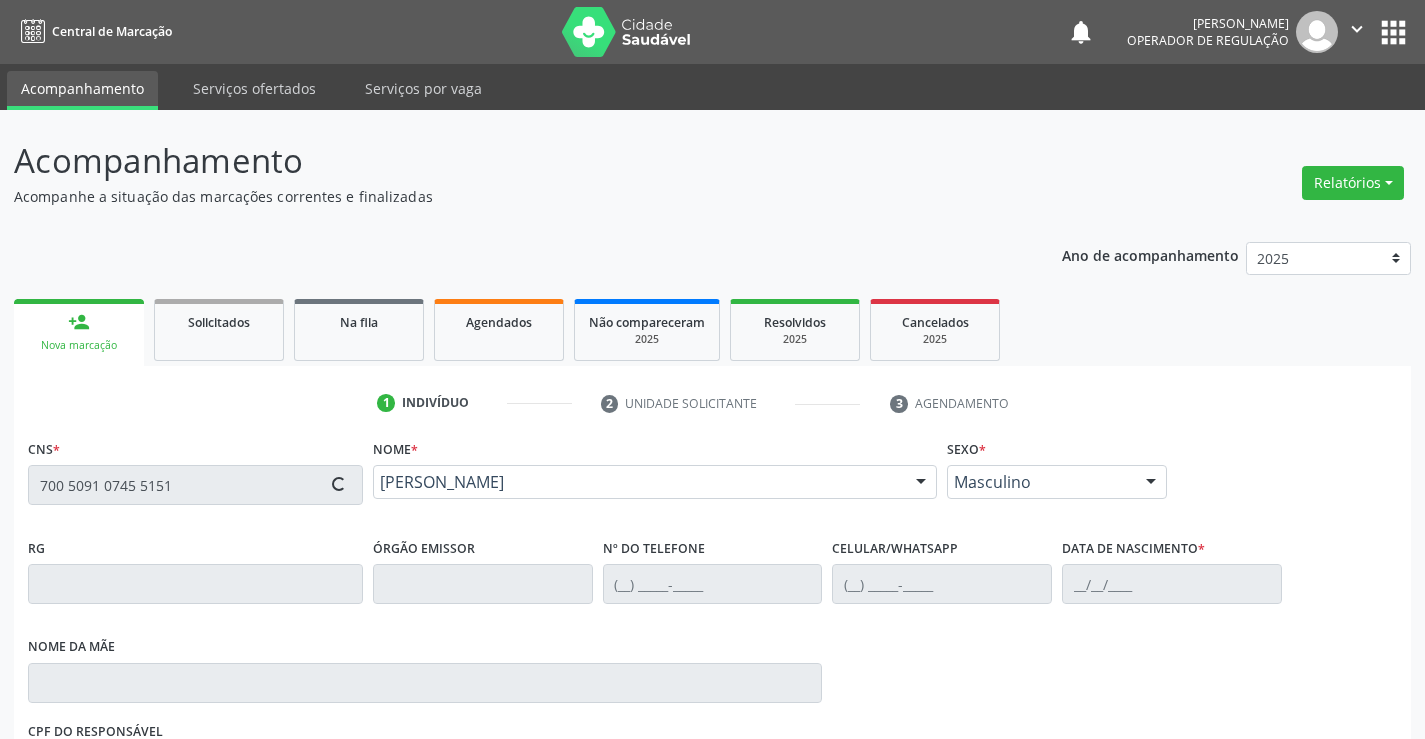 type on "[PHONE_NUMBER]" 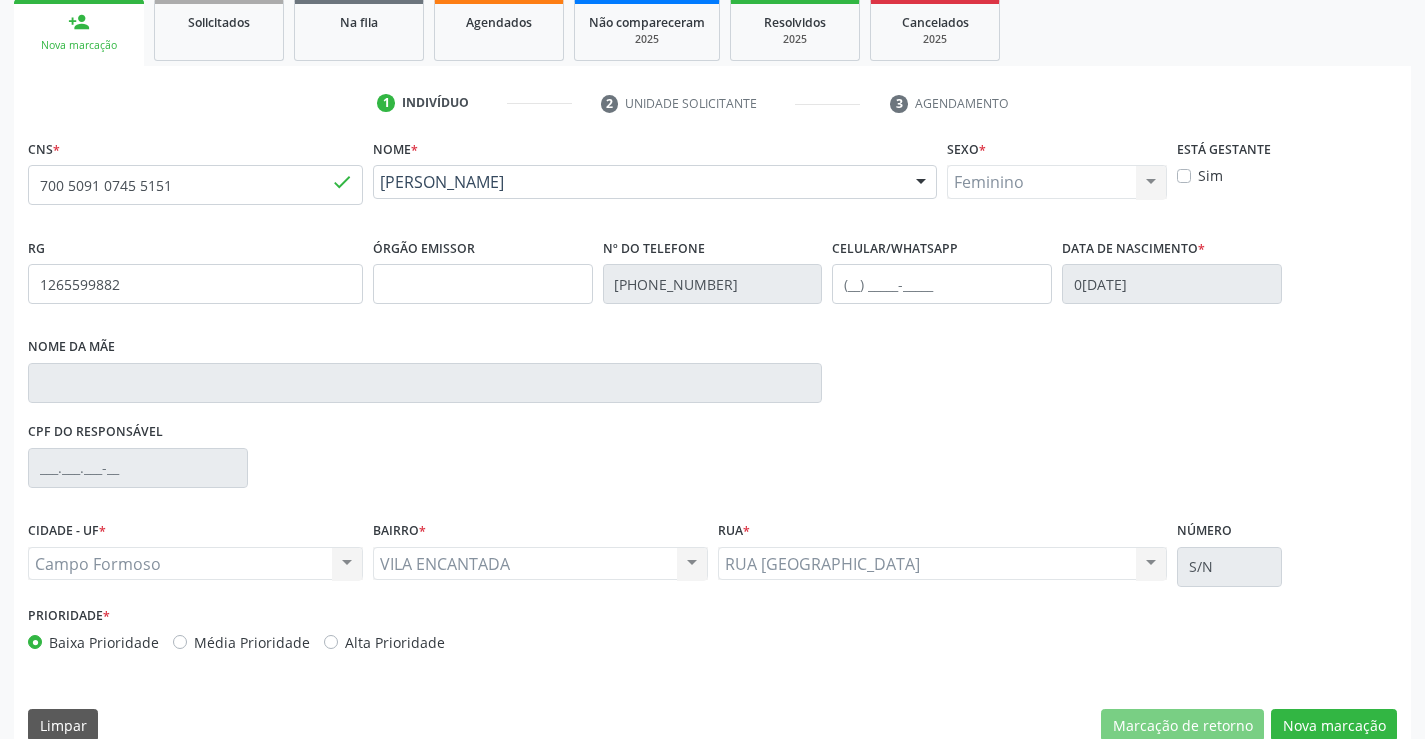 scroll, scrollTop: 331, scrollLeft: 0, axis: vertical 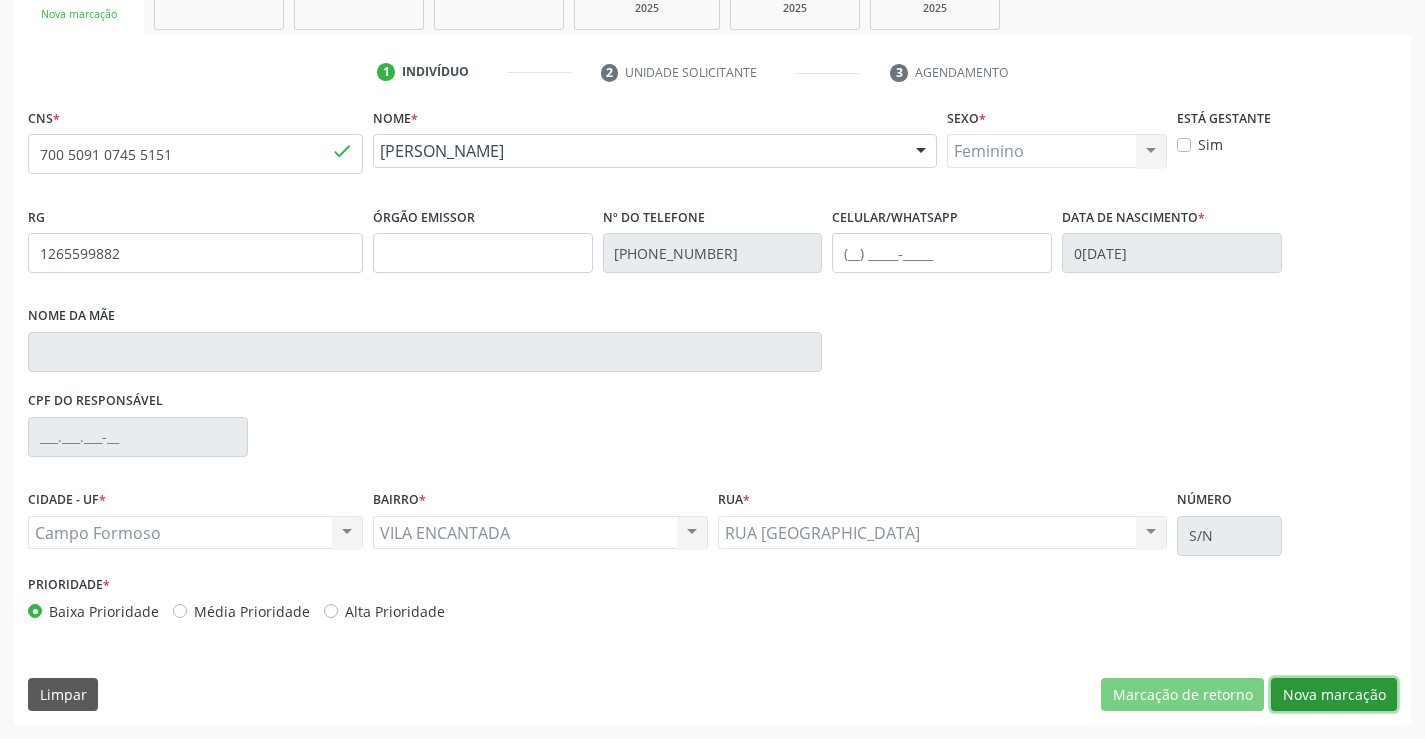 click on "Nova marcação" at bounding box center (1334, 695) 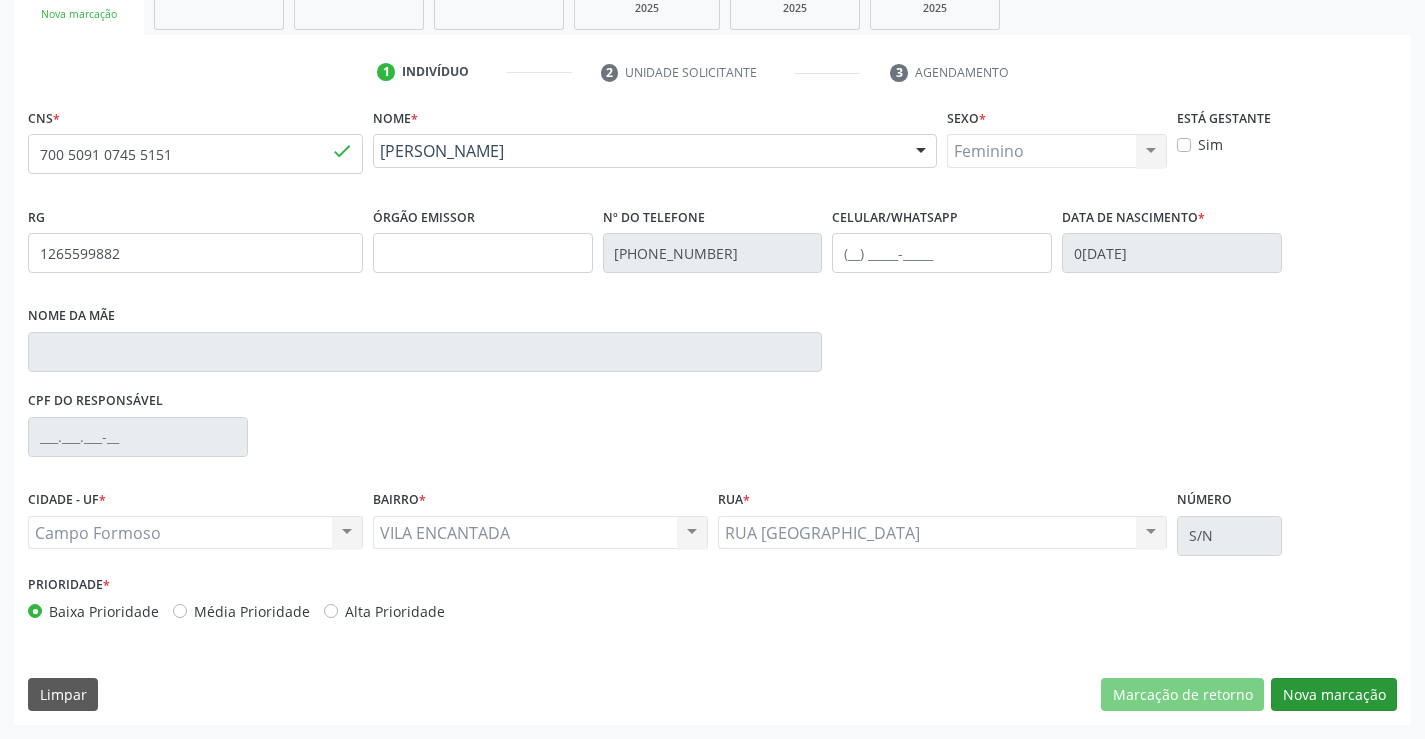 scroll, scrollTop: 167, scrollLeft: 0, axis: vertical 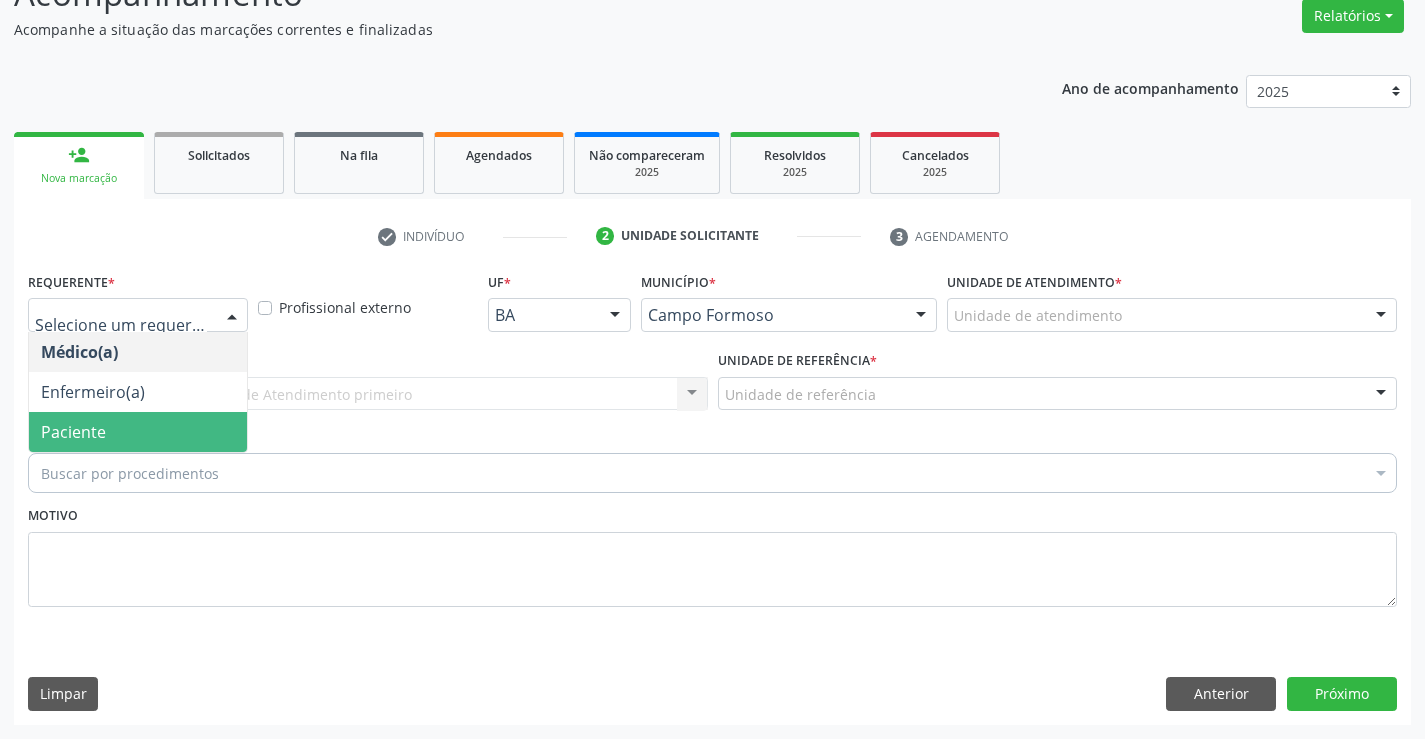 click on "Paciente" at bounding box center [73, 432] 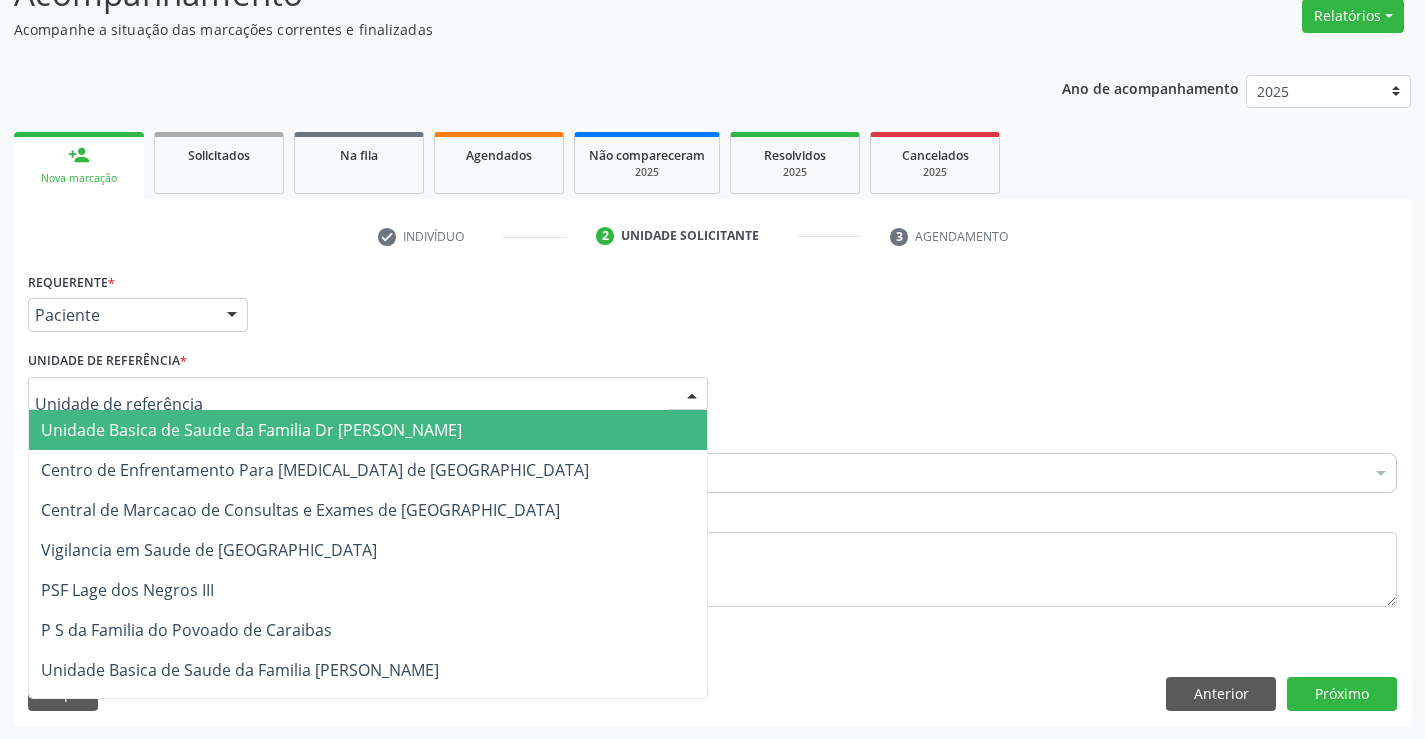 click on "Unidade Basica de Saude da Familia Dr [PERSON_NAME]" at bounding box center (251, 430) 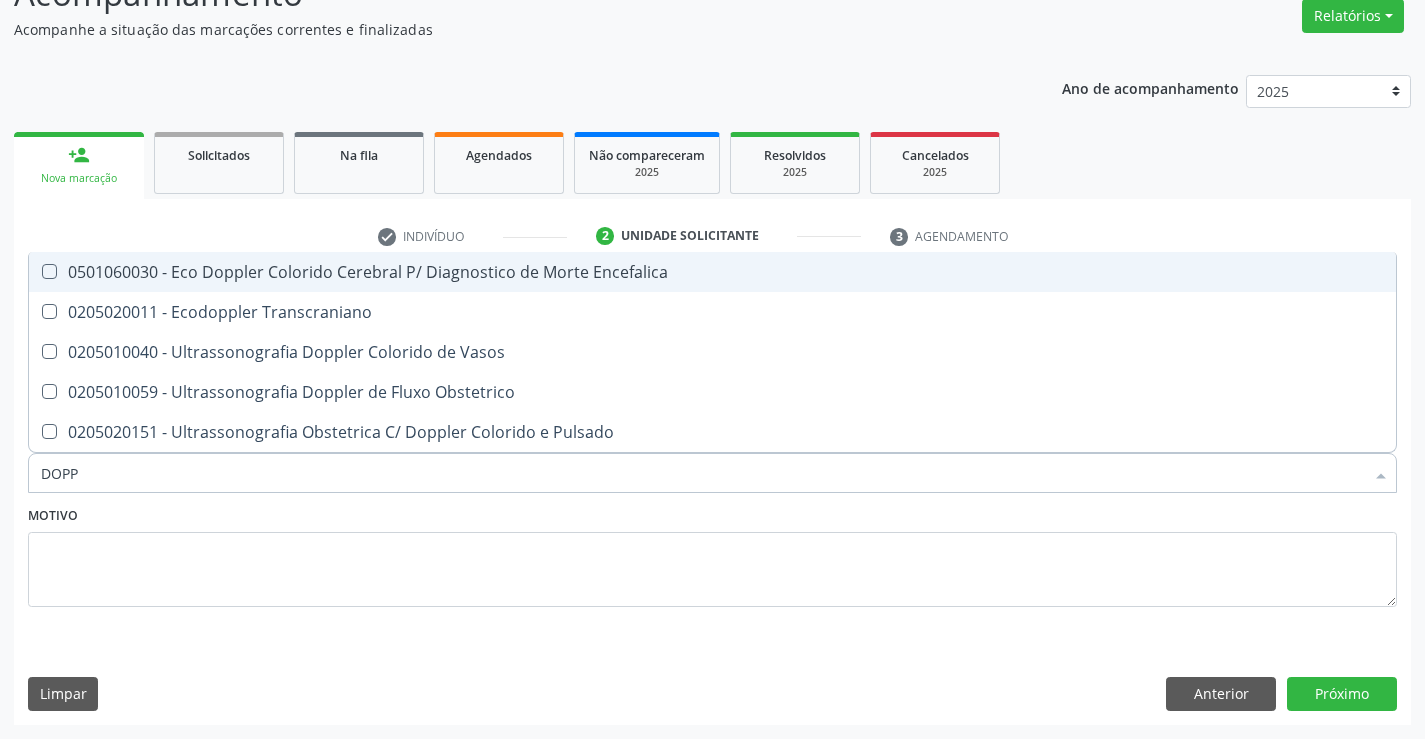 type on "DOPPL" 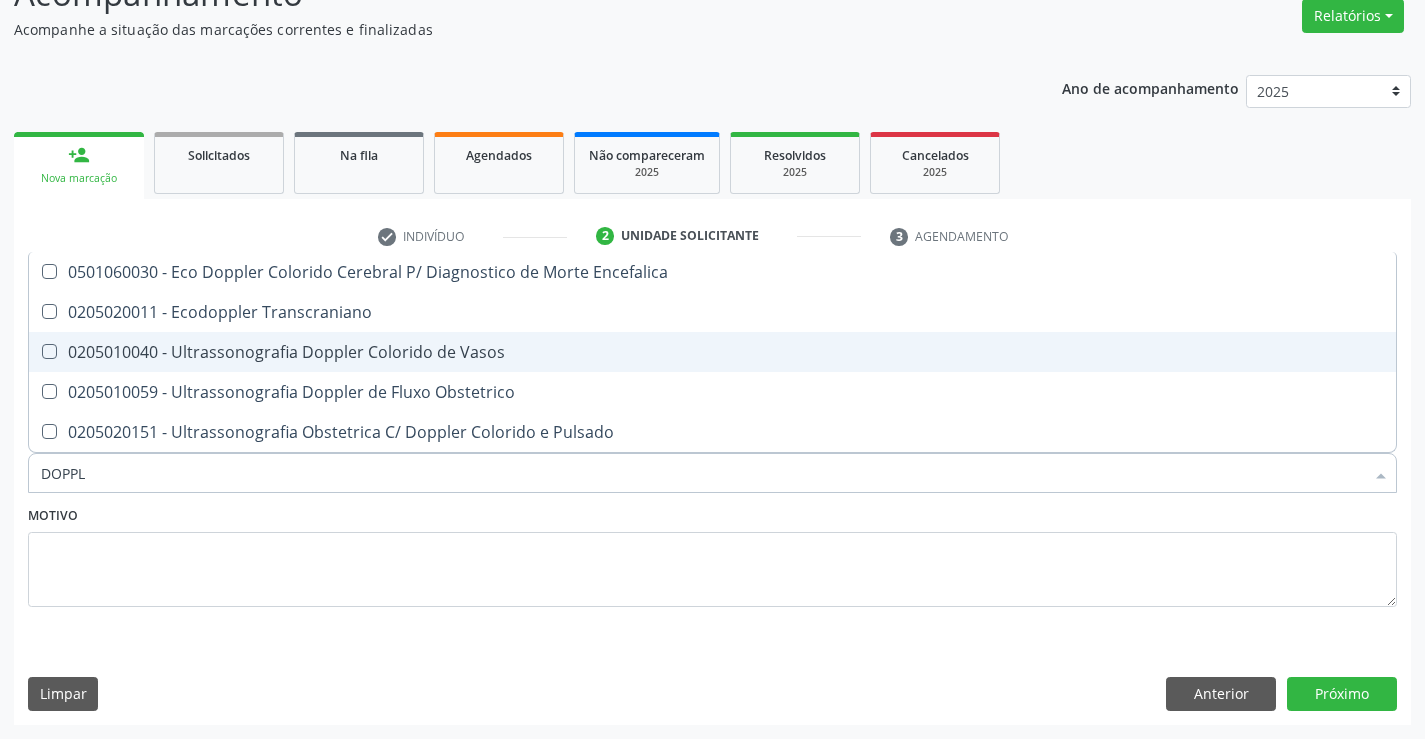click on "0205010040 - Ultrassonografia Doppler Colorido de Vasos" at bounding box center (712, 352) 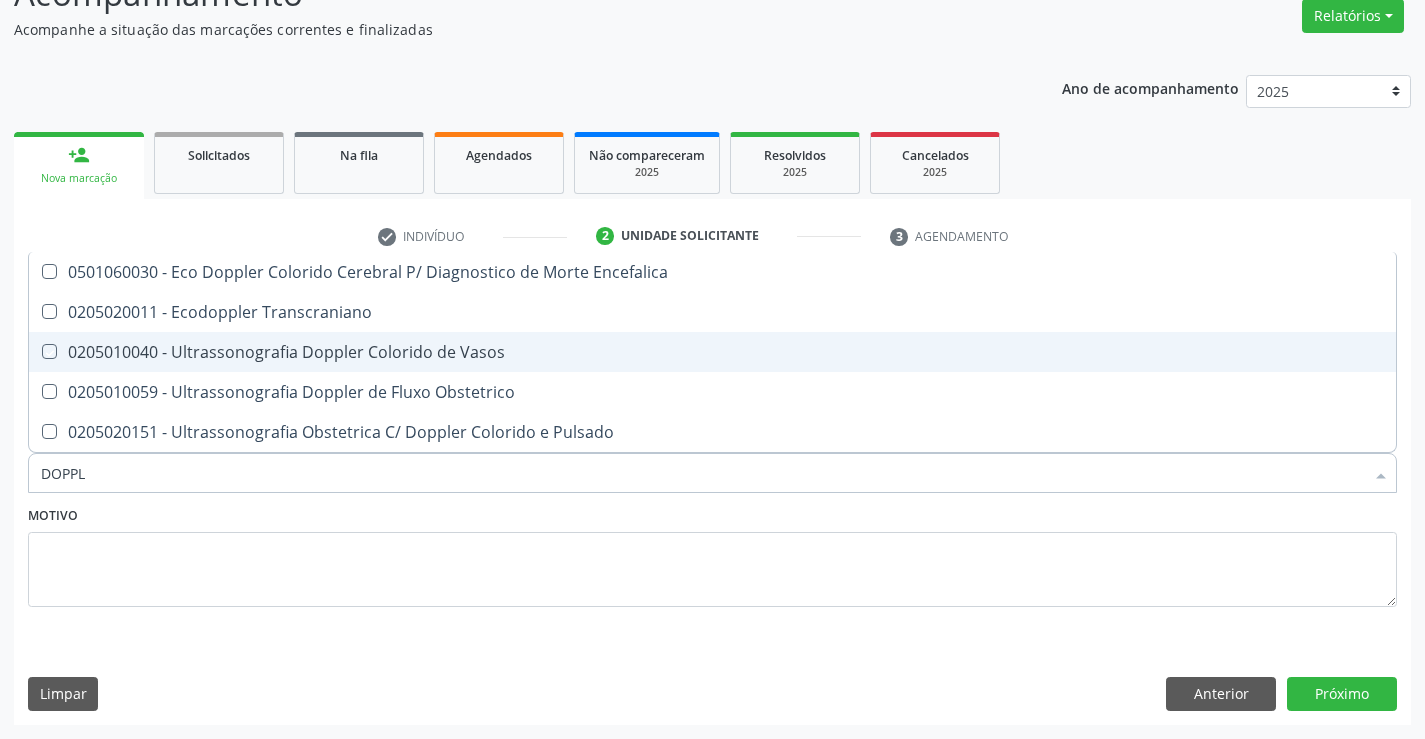 checkbox on "true" 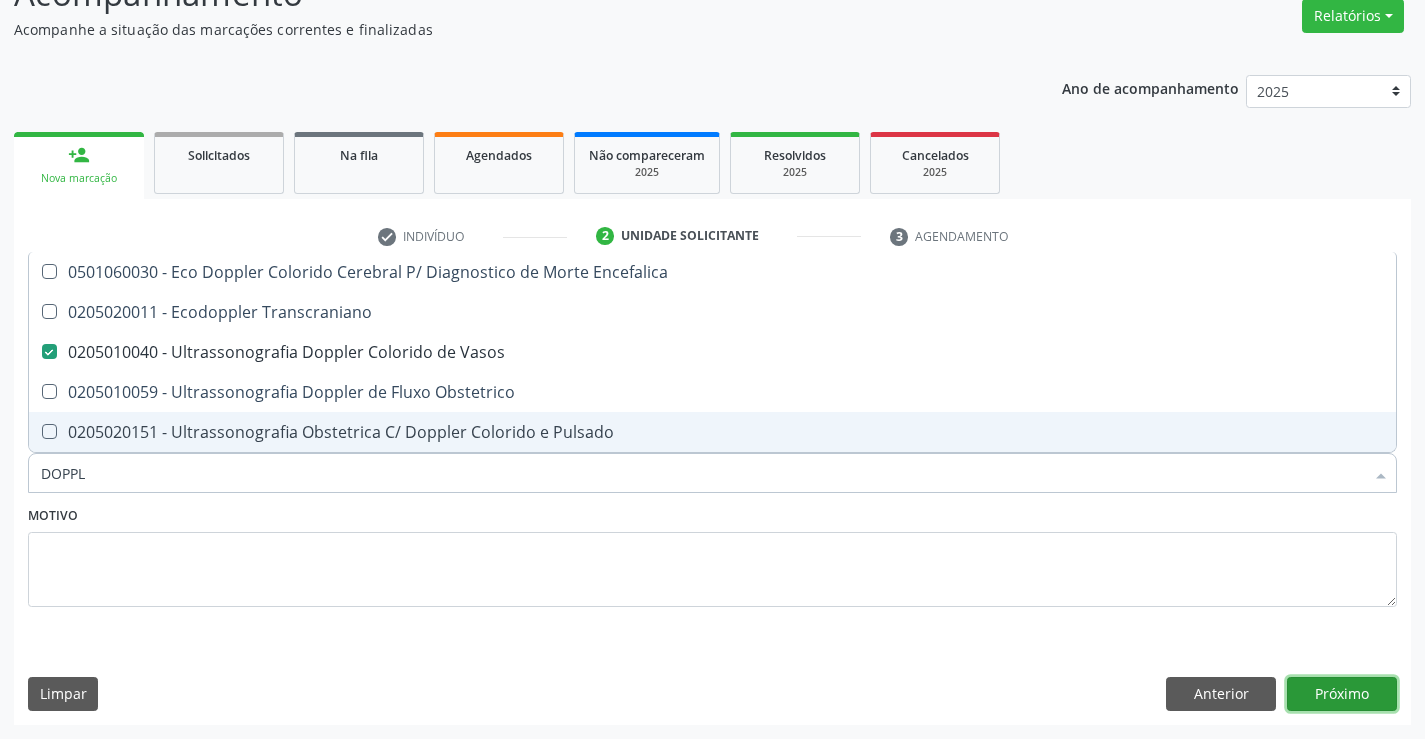 click on "Próximo" at bounding box center [1342, 694] 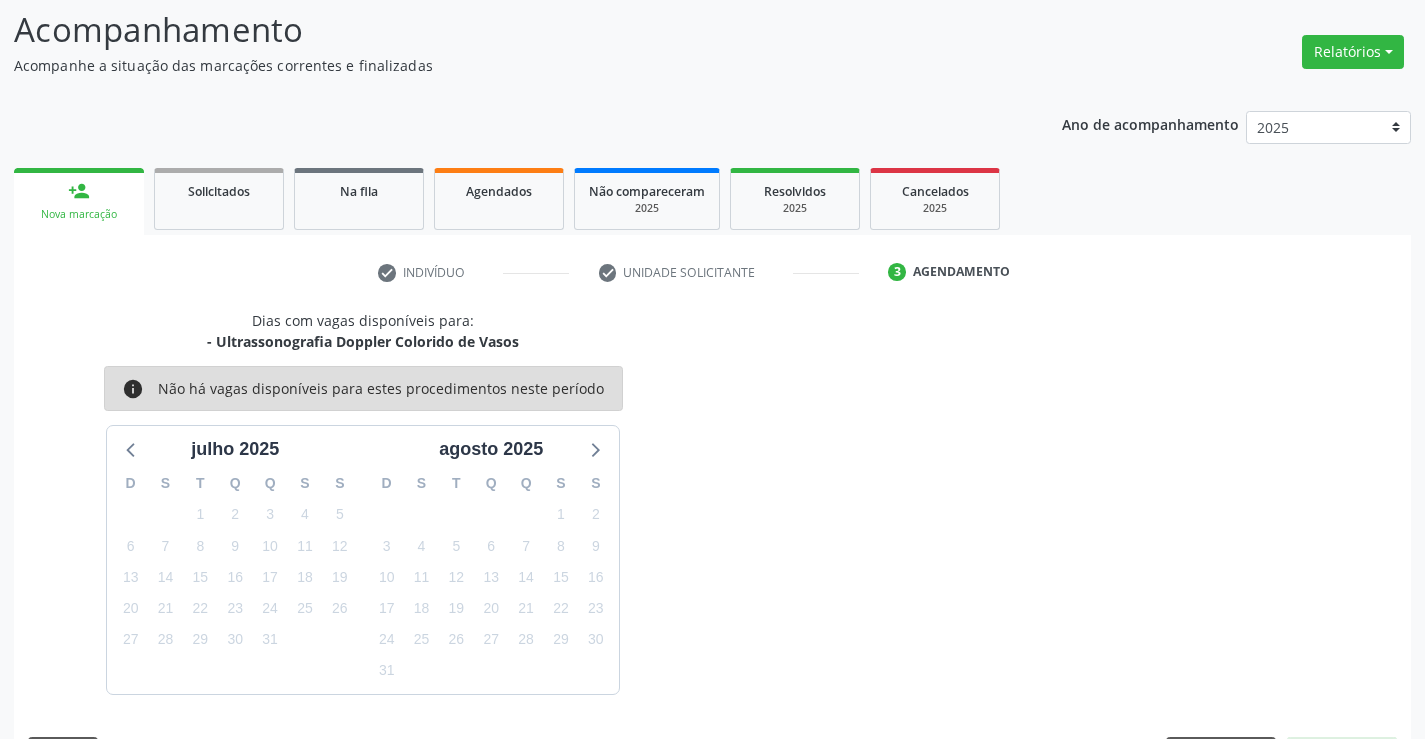 scroll, scrollTop: 167, scrollLeft: 0, axis: vertical 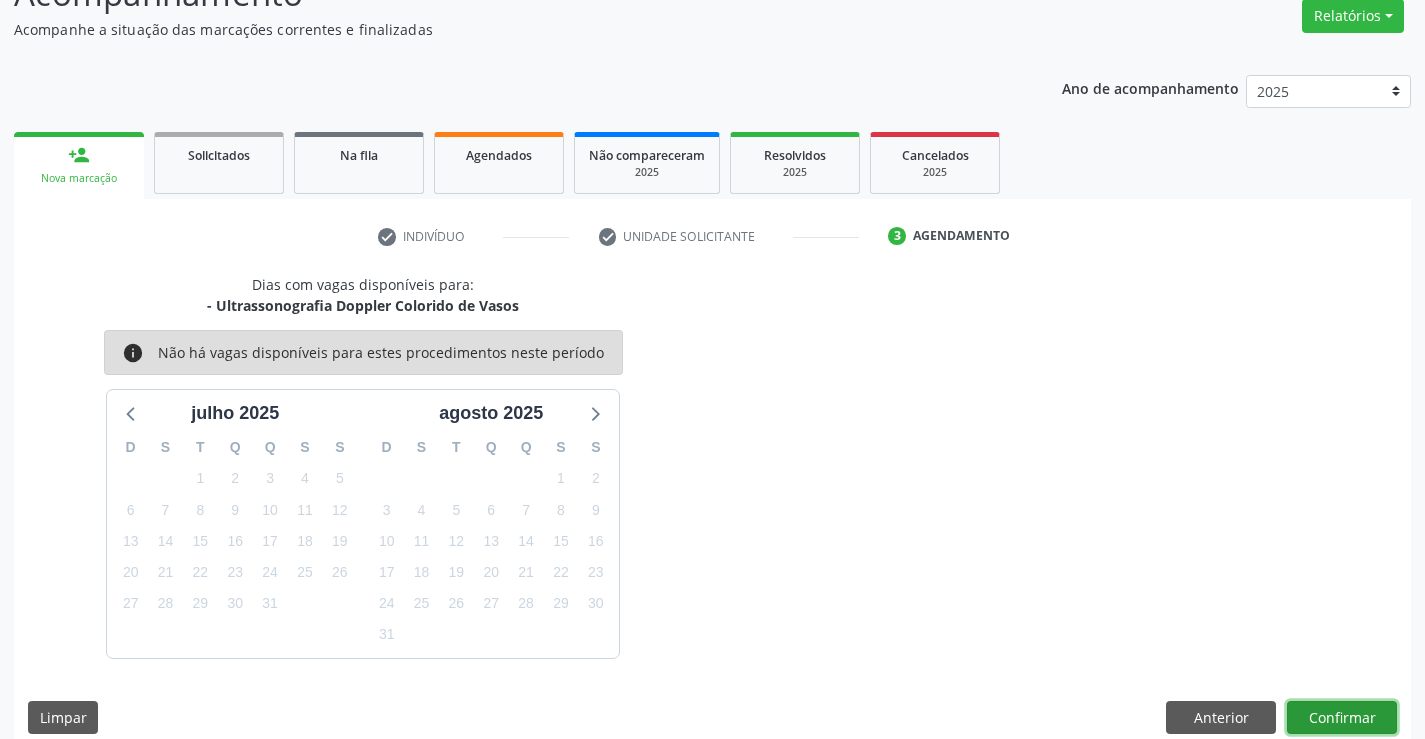 click on "Confirmar" at bounding box center (1342, 718) 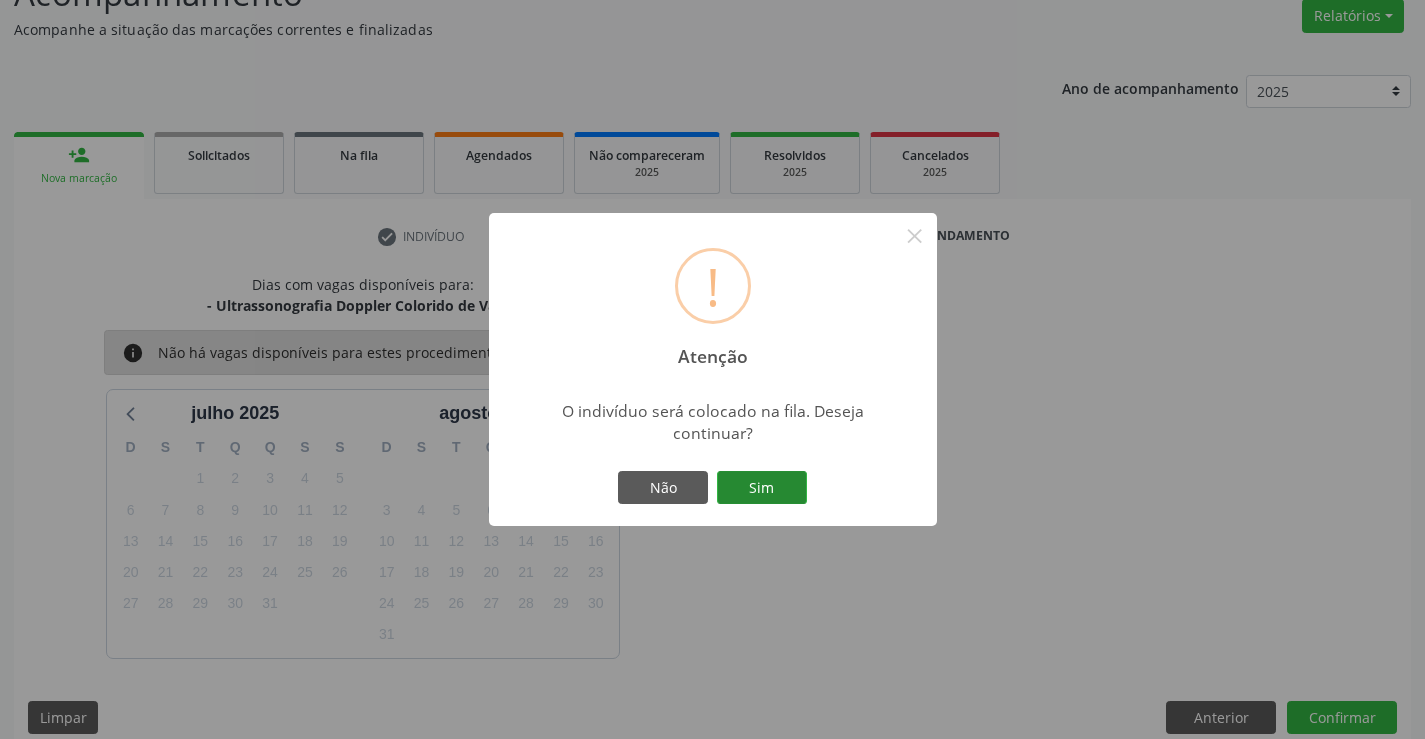click on "Sim" at bounding box center [762, 488] 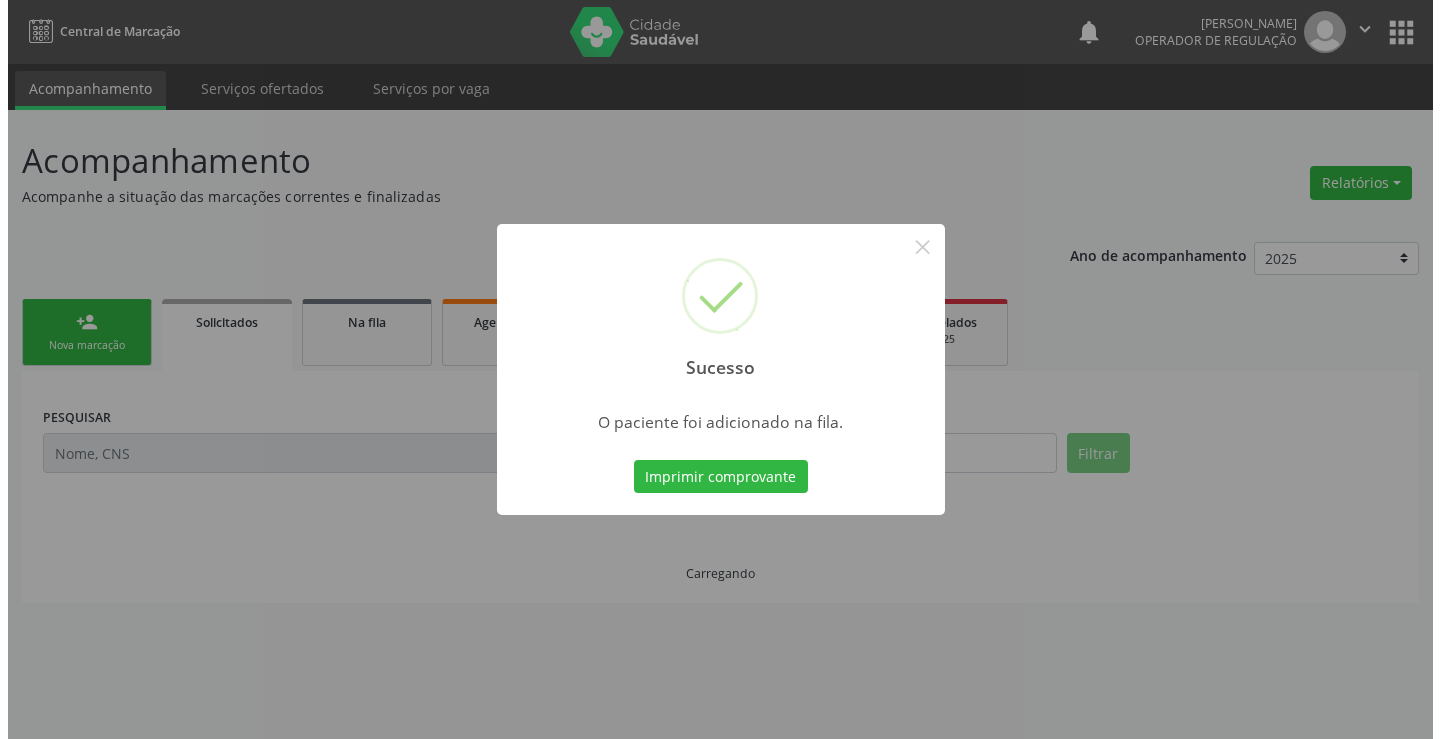 scroll, scrollTop: 0, scrollLeft: 0, axis: both 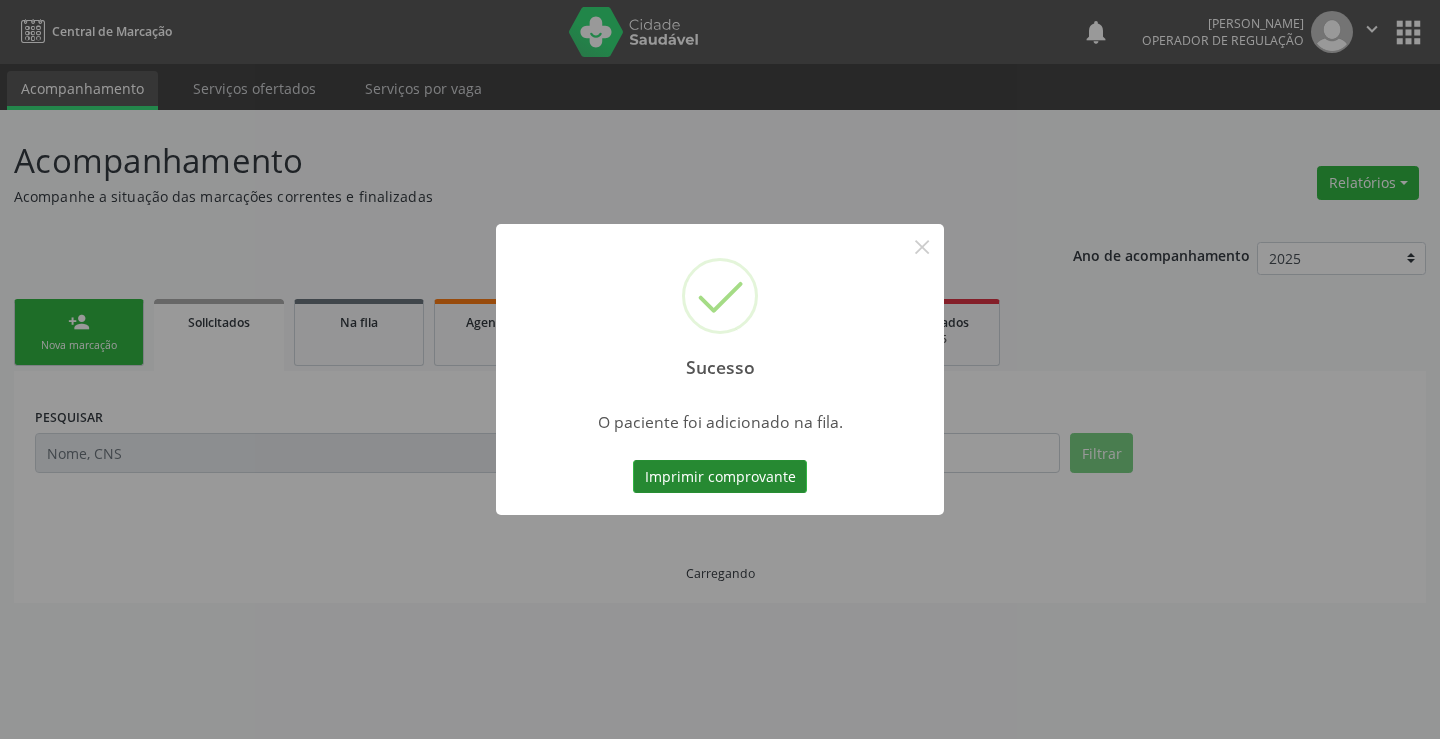 click on "Imprimir comprovante" at bounding box center (720, 477) 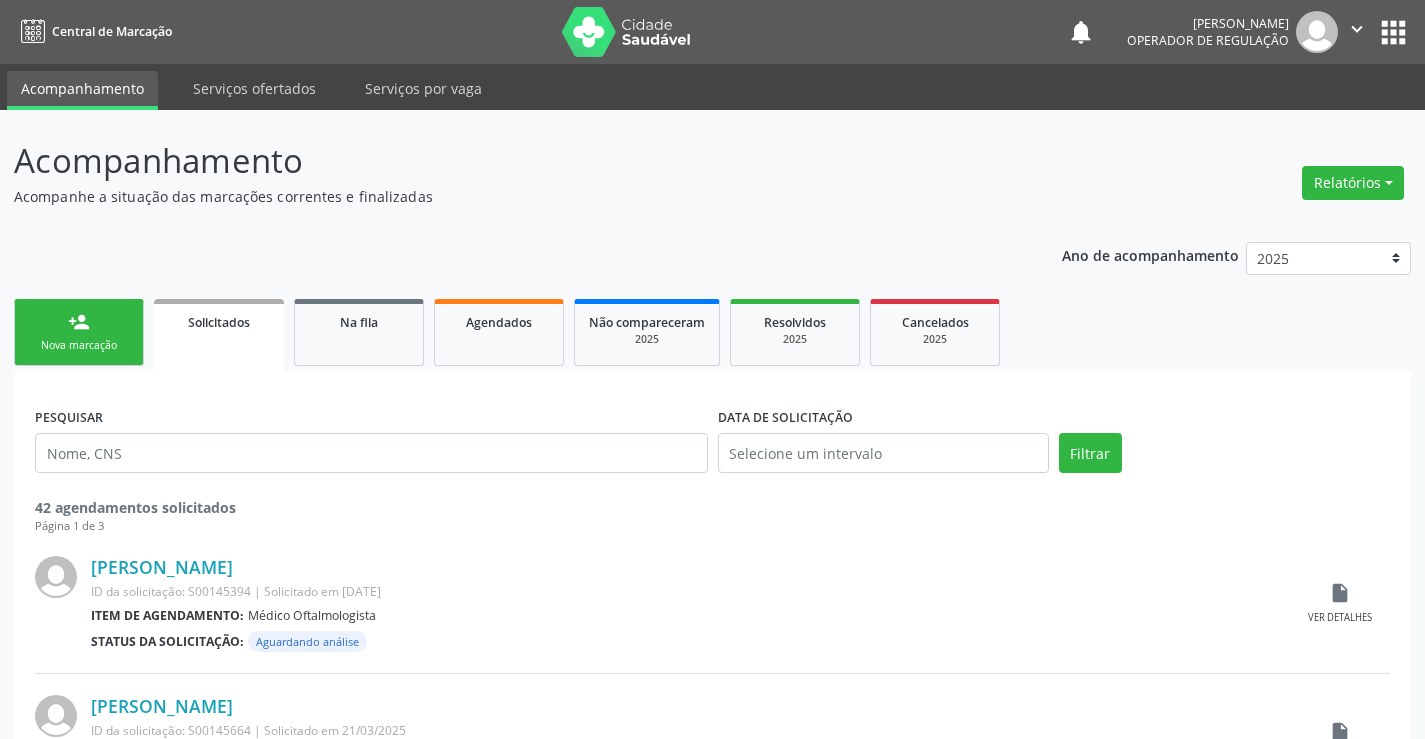 scroll, scrollTop: 0, scrollLeft: 0, axis: both 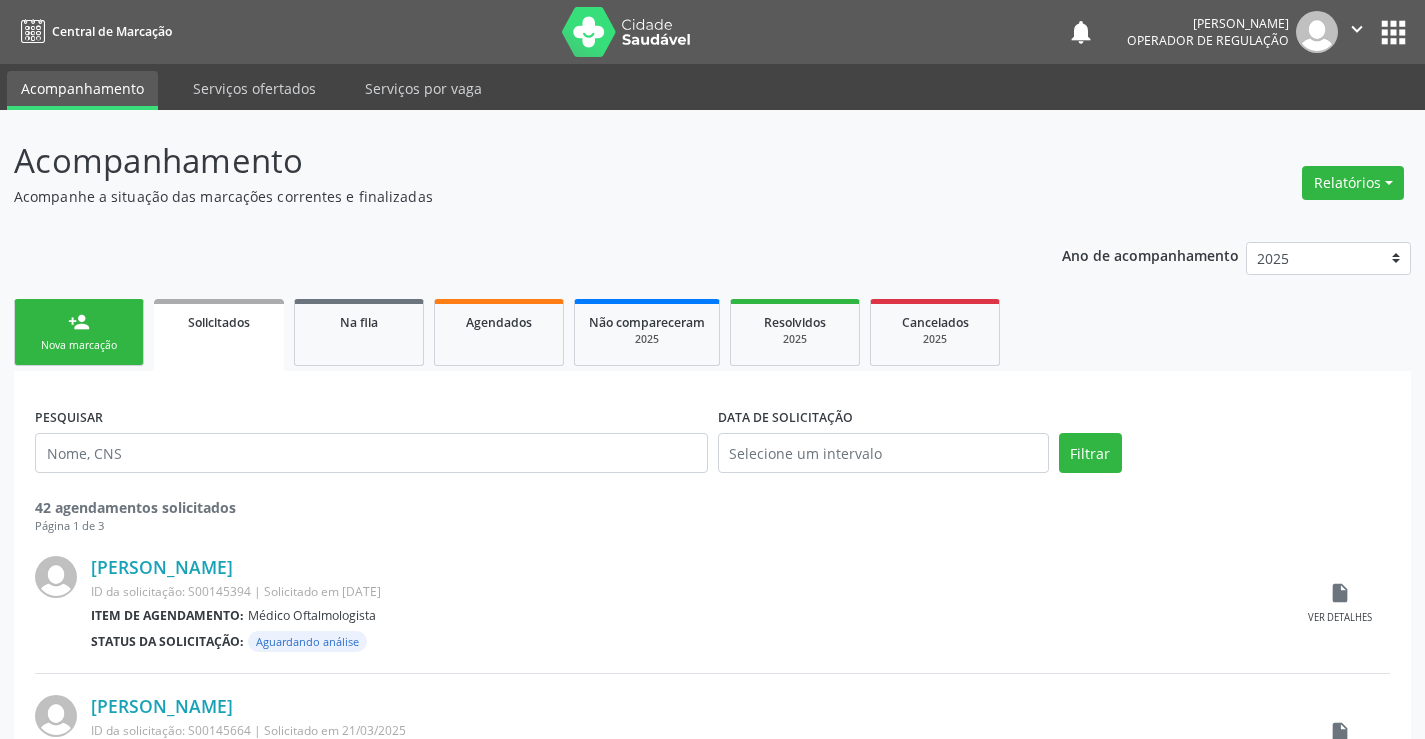 click on "person_add
Nova marcação" at bounding box center [79, 332] 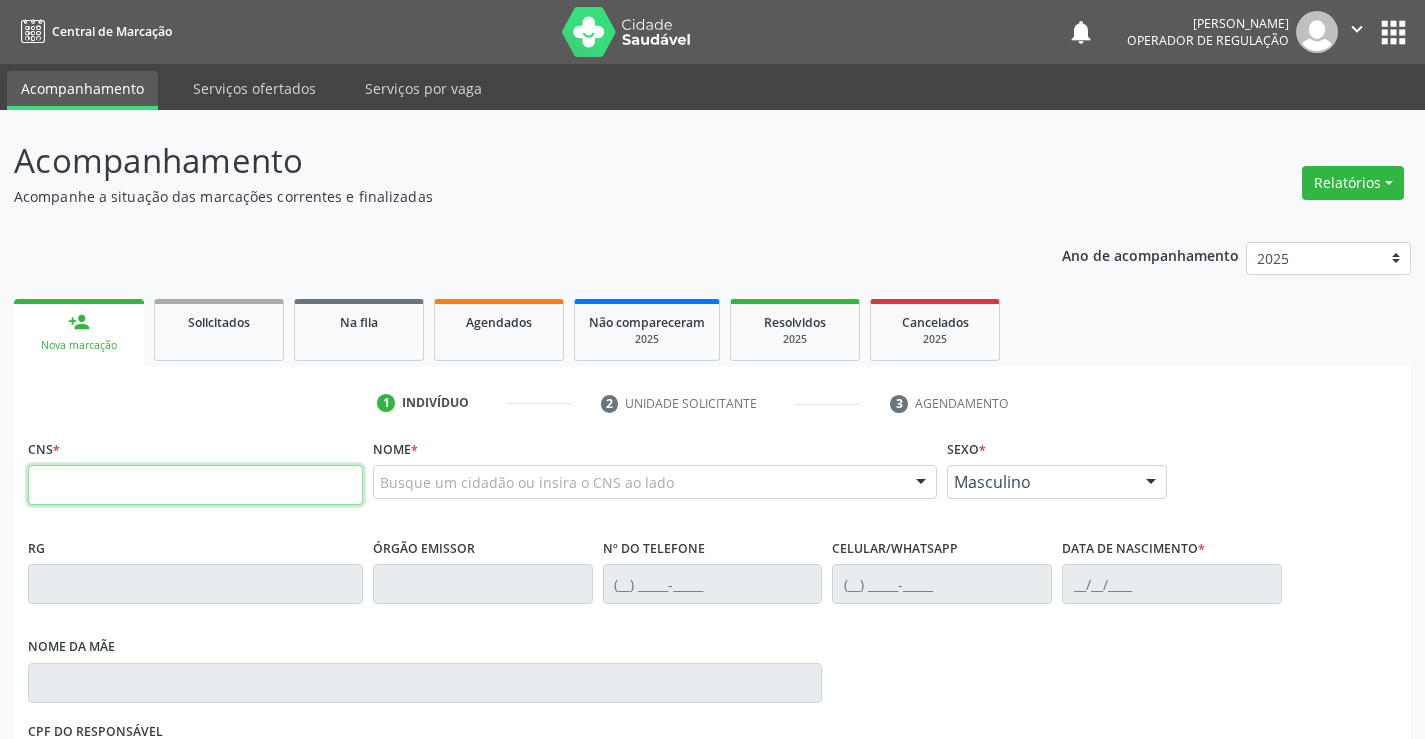 click at bounding box center (195, 485) 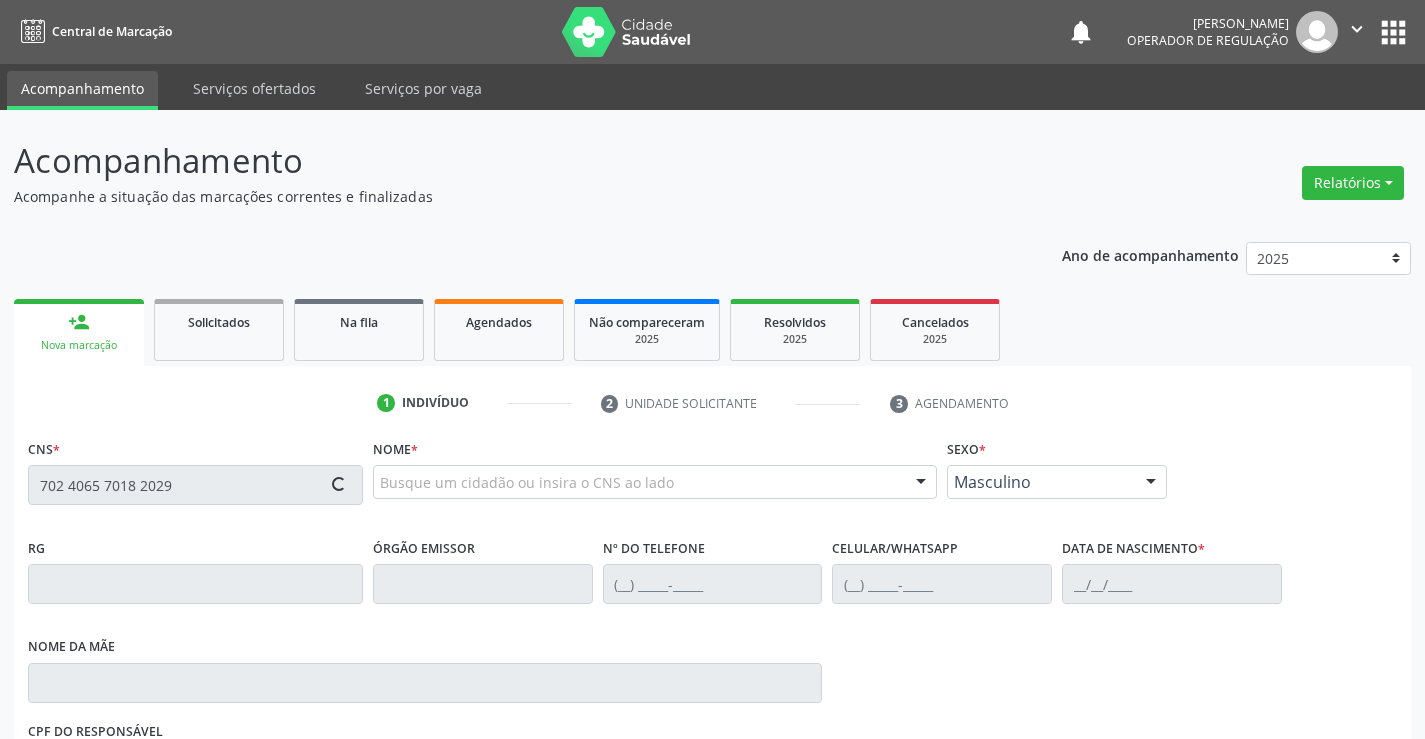 type on "702 4065 7018 2029" 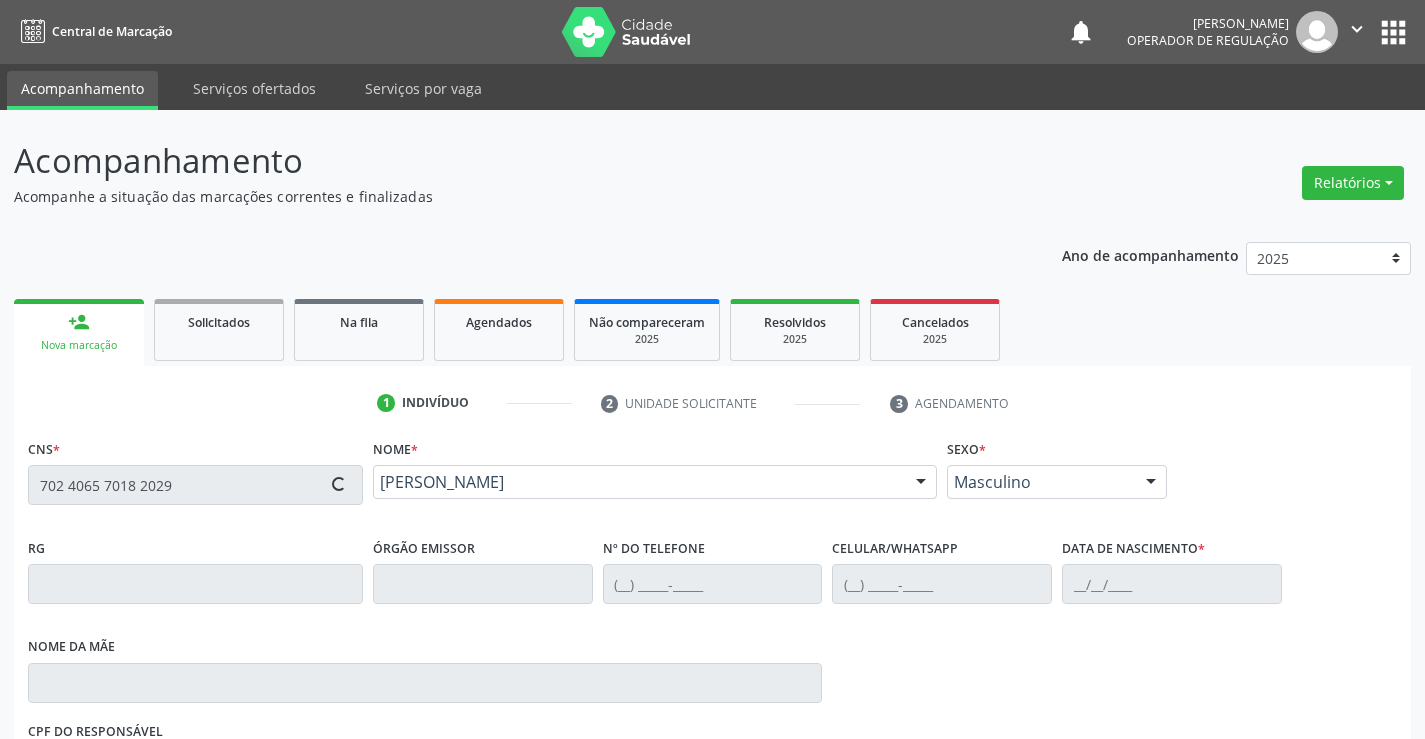 type on "0503372625" 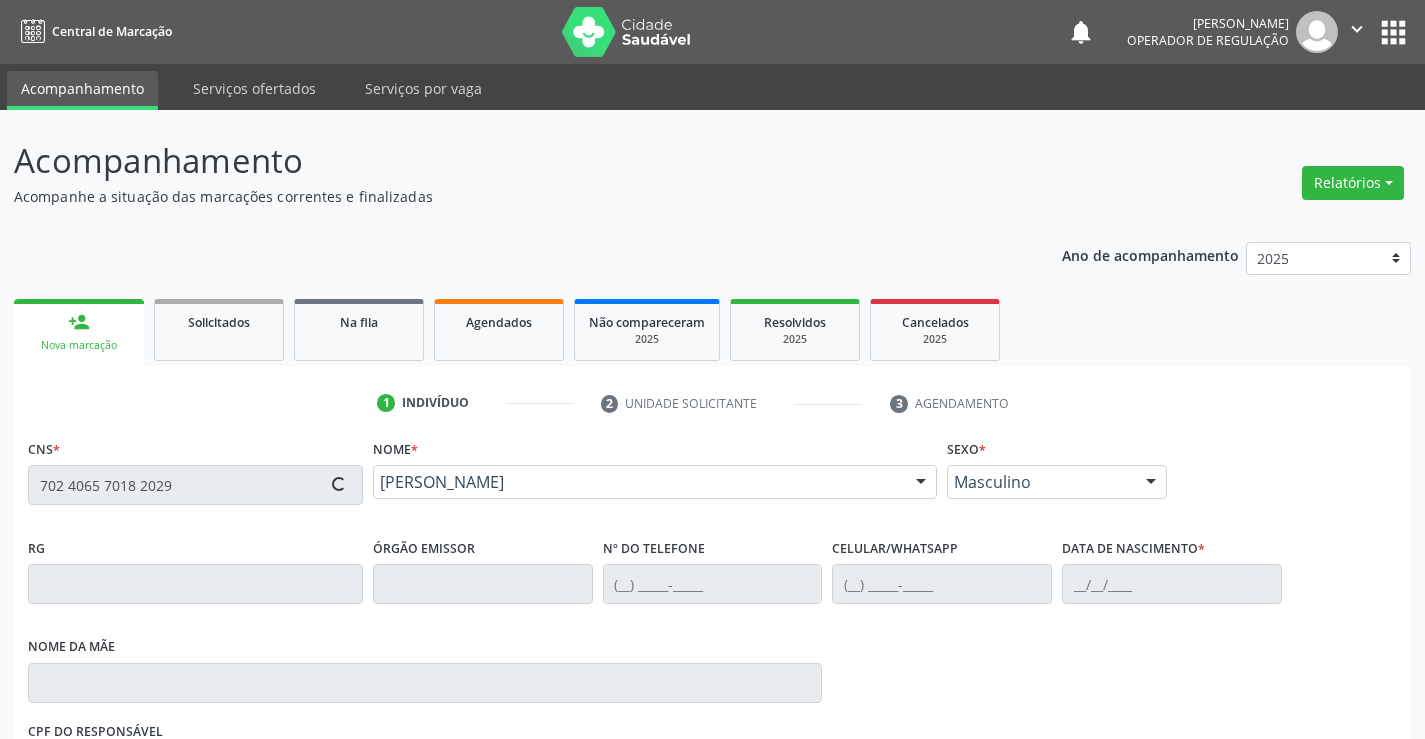 type on "(74) 98826-6662" 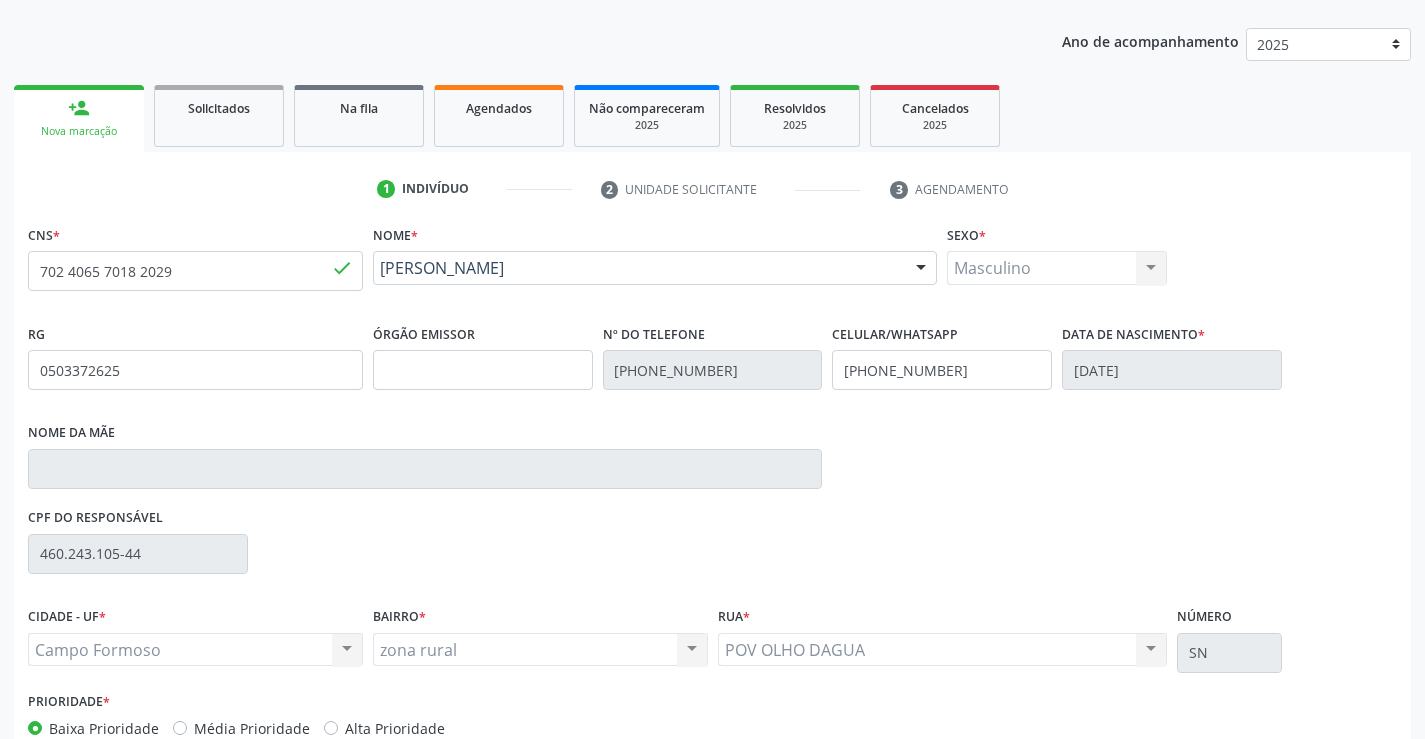 scroll, scrollTop: 300, scrollLeft: 0, axis: vertical 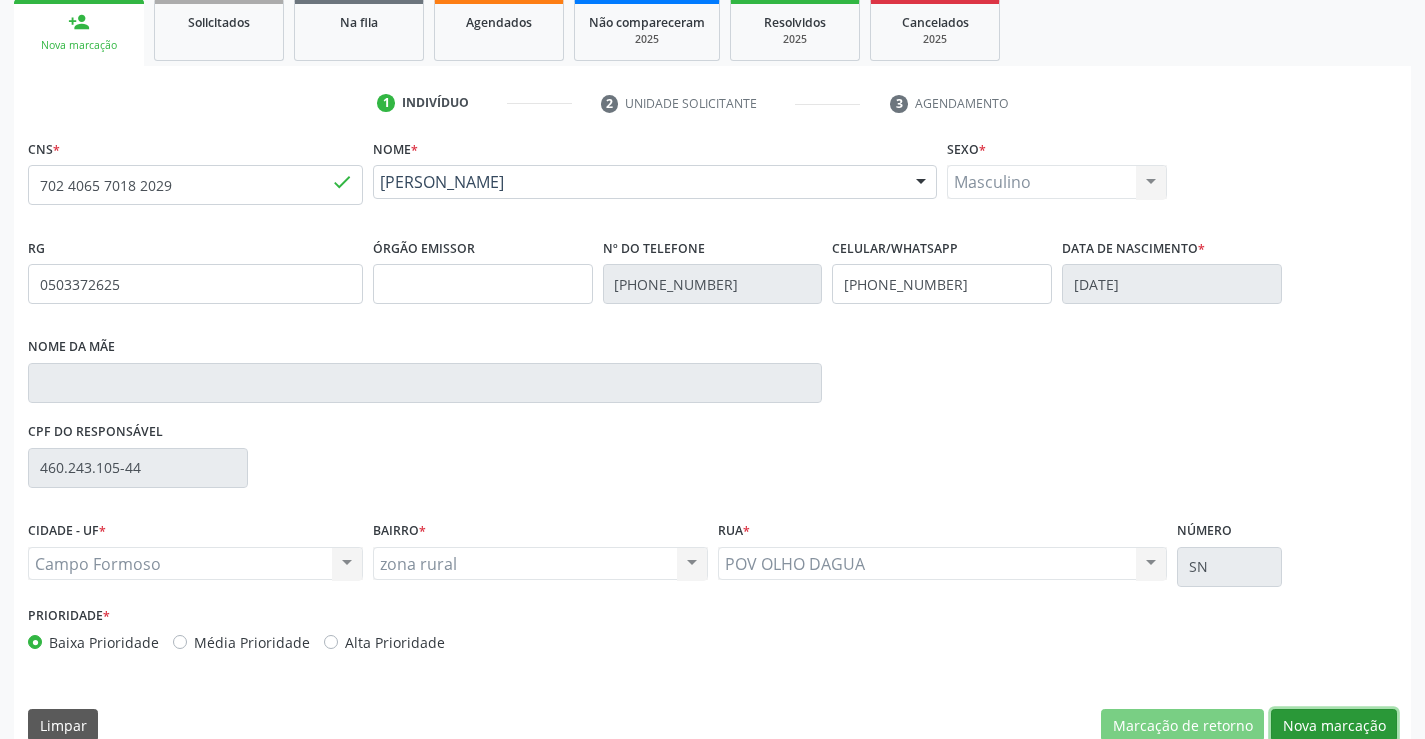 click on "Nova marcação" at bounding box center (1334, 726) 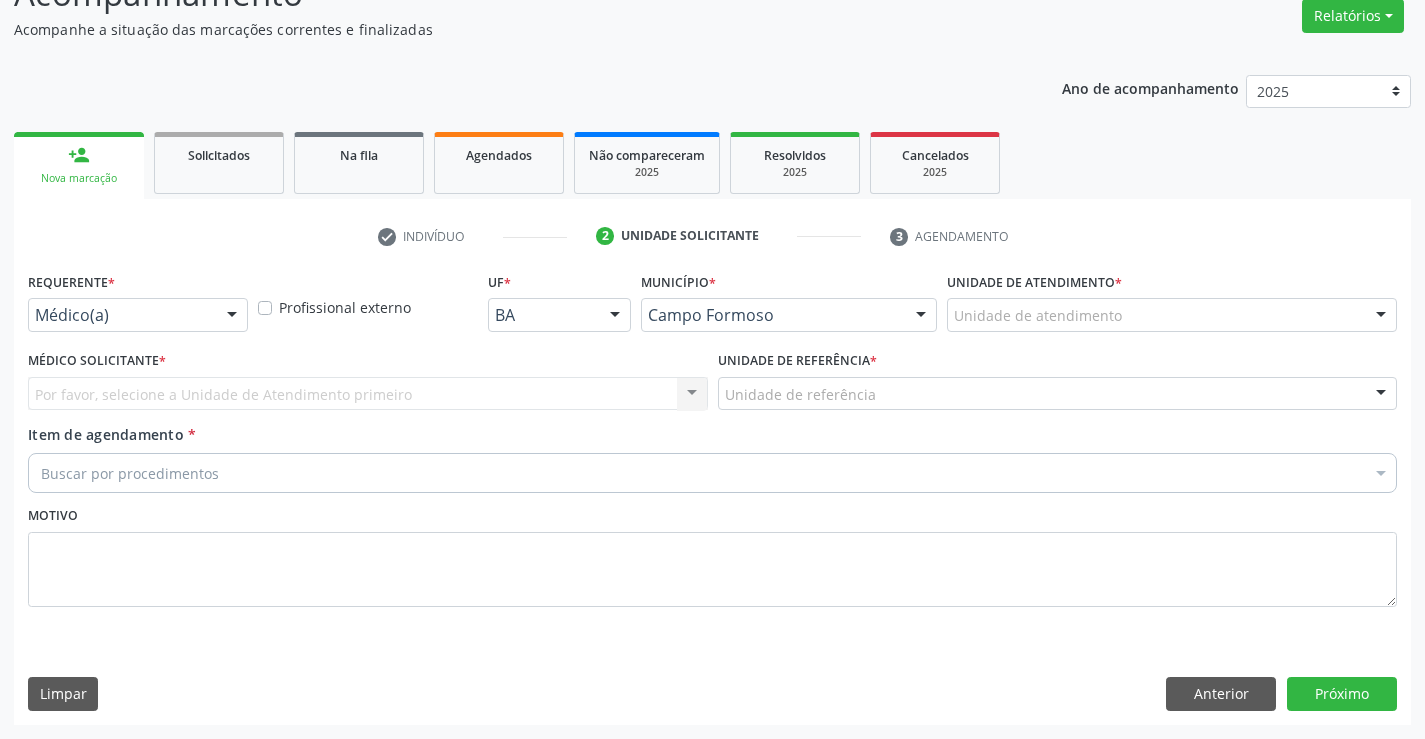 scroll, scrollTop: 167, scrollLeft: 0, axis: vertical 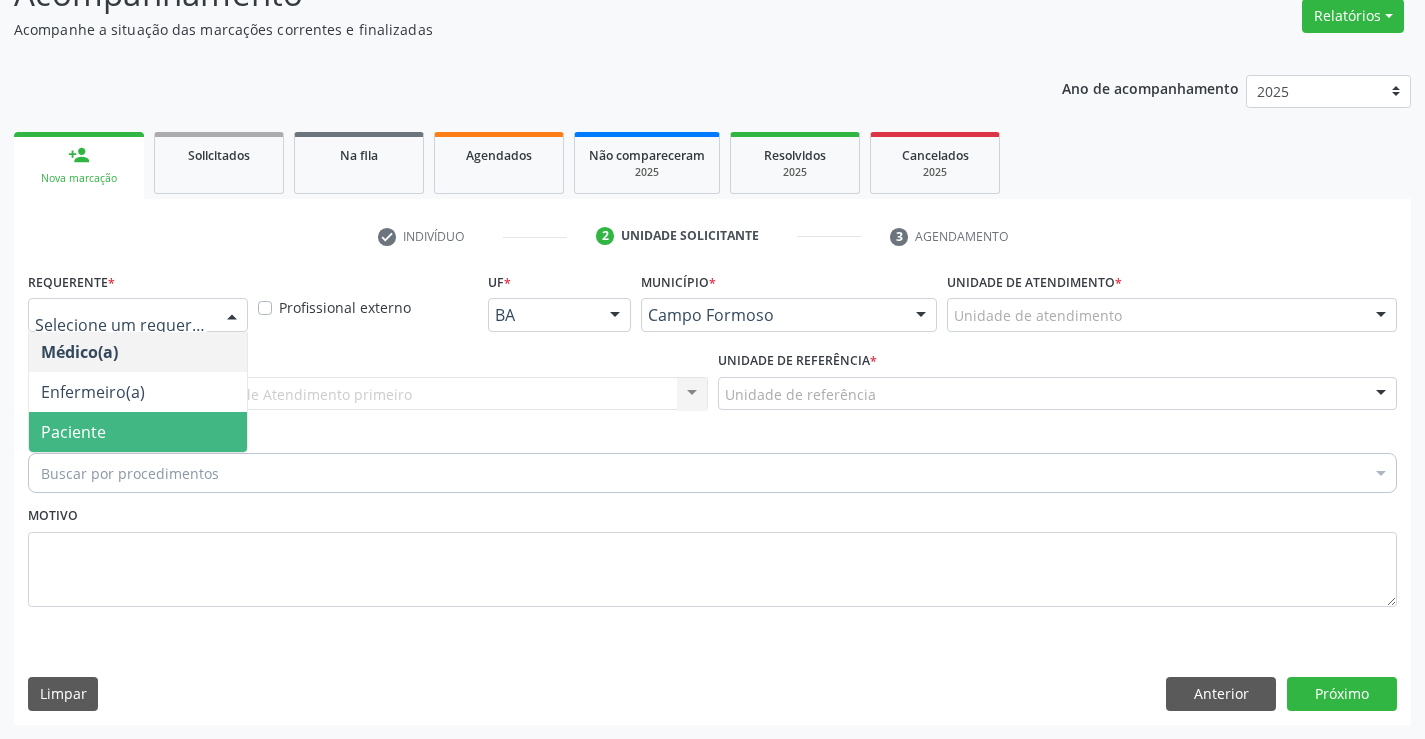 click on "Paciente" at bounding box center (138, 432) 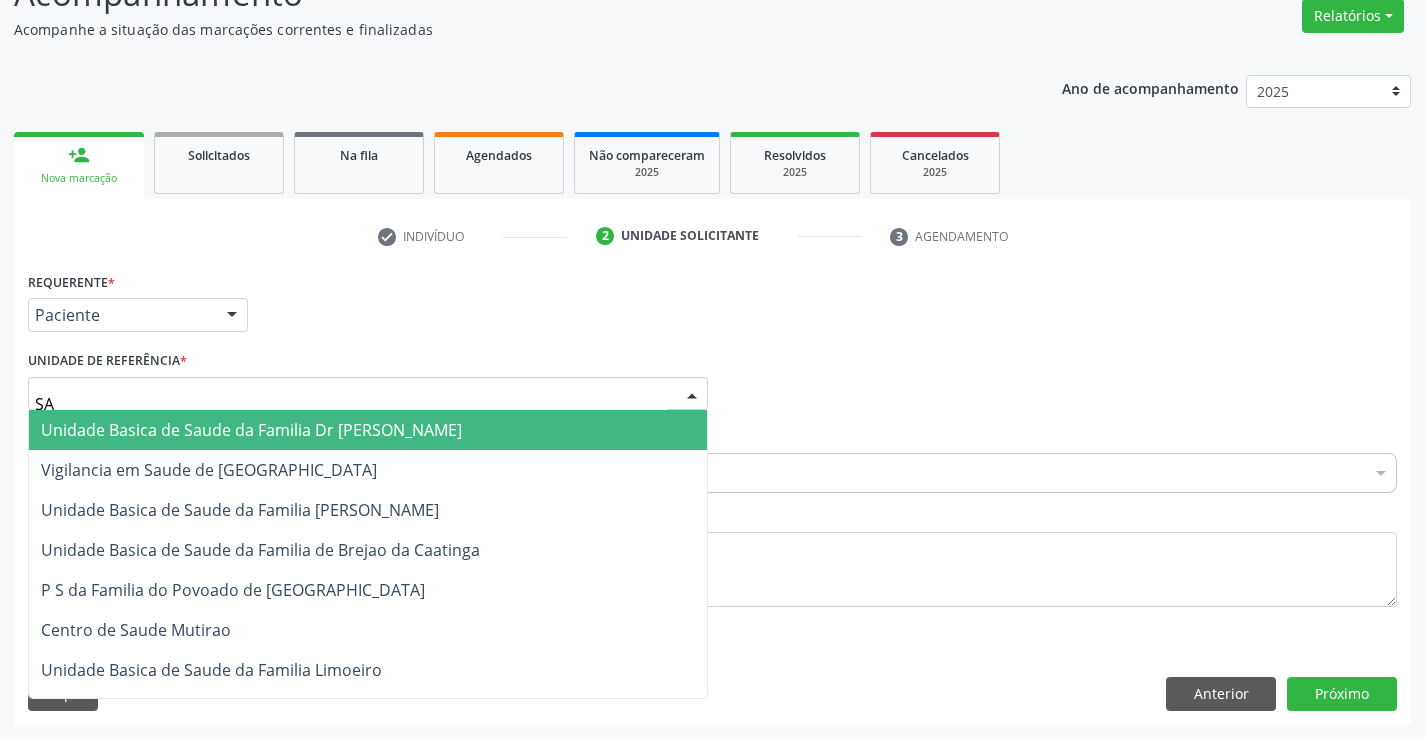 type on "SAO" 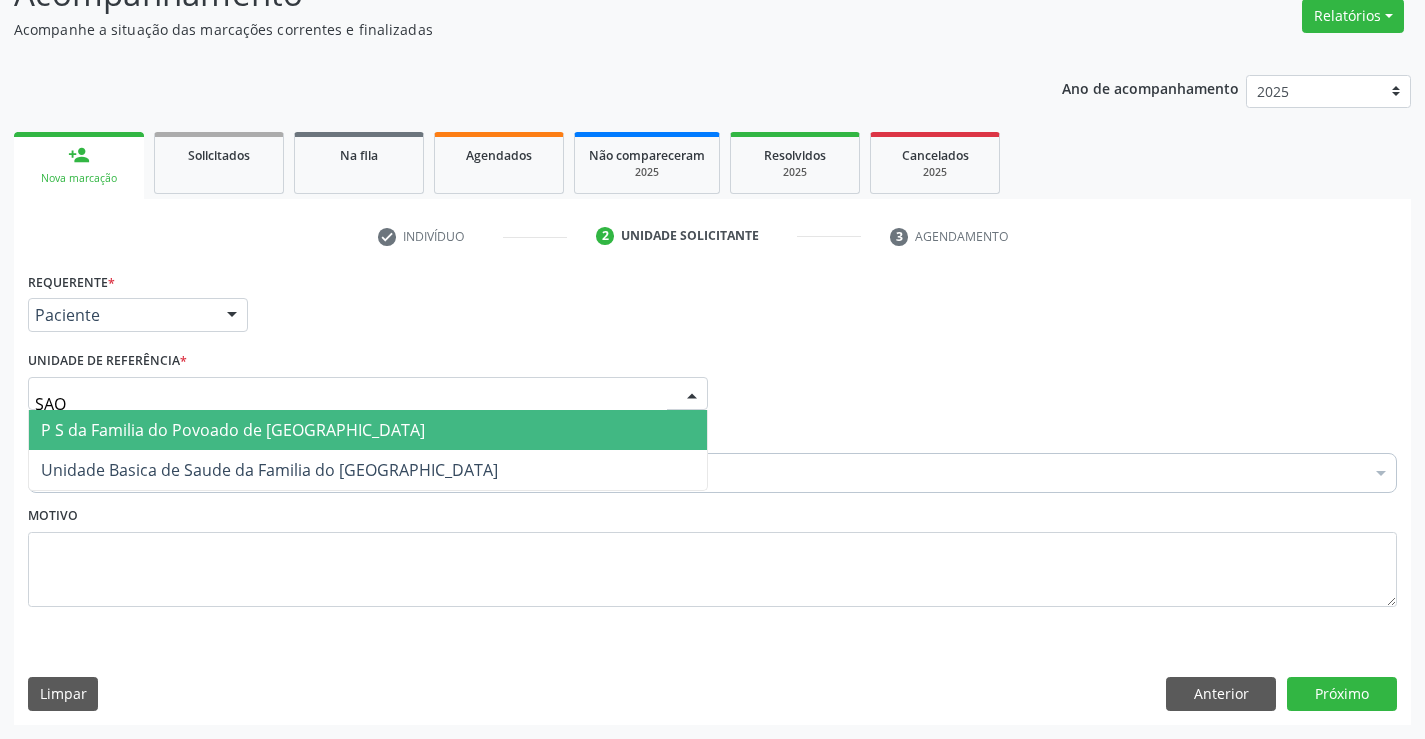 click on "P S da Familia do Povoado de [GEOGRAPHIC_DATA]" at bounding box center [233, 430] 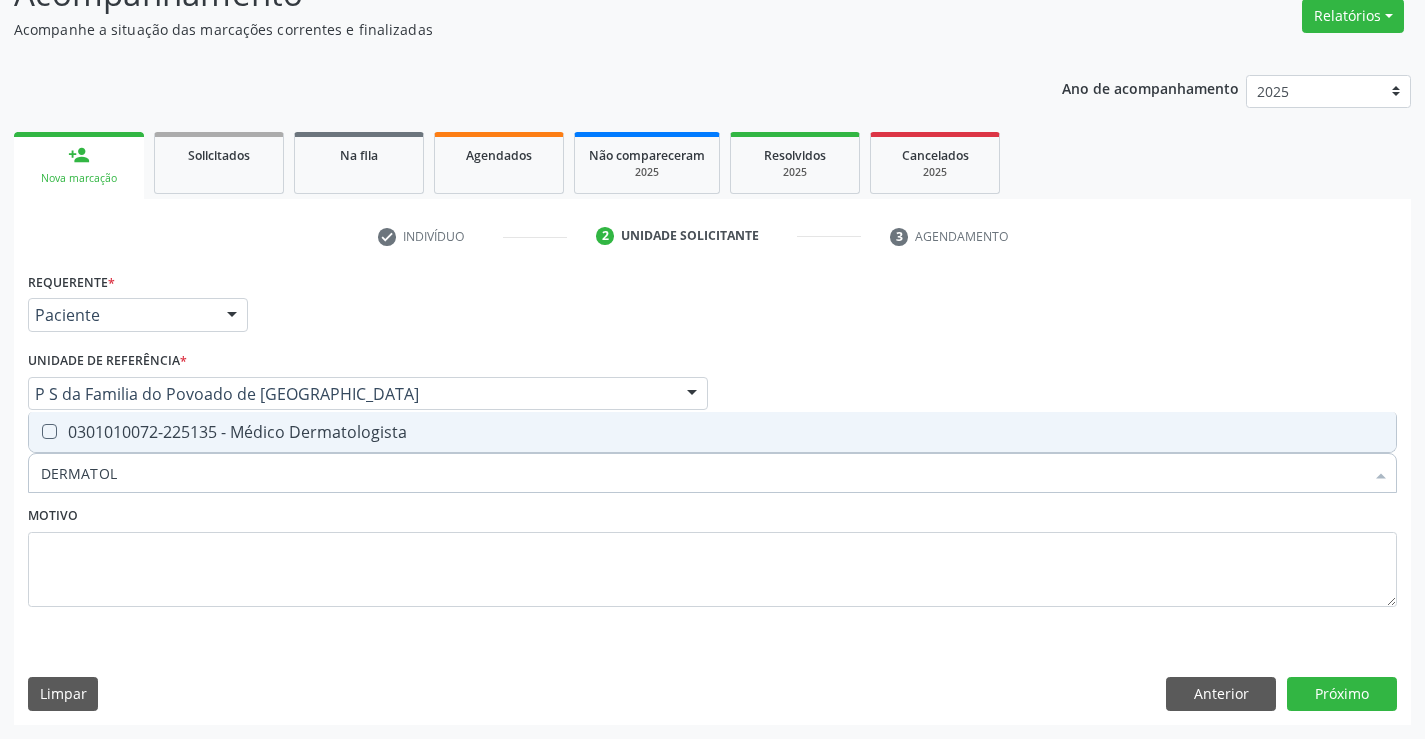 type on "DERMATOLO" 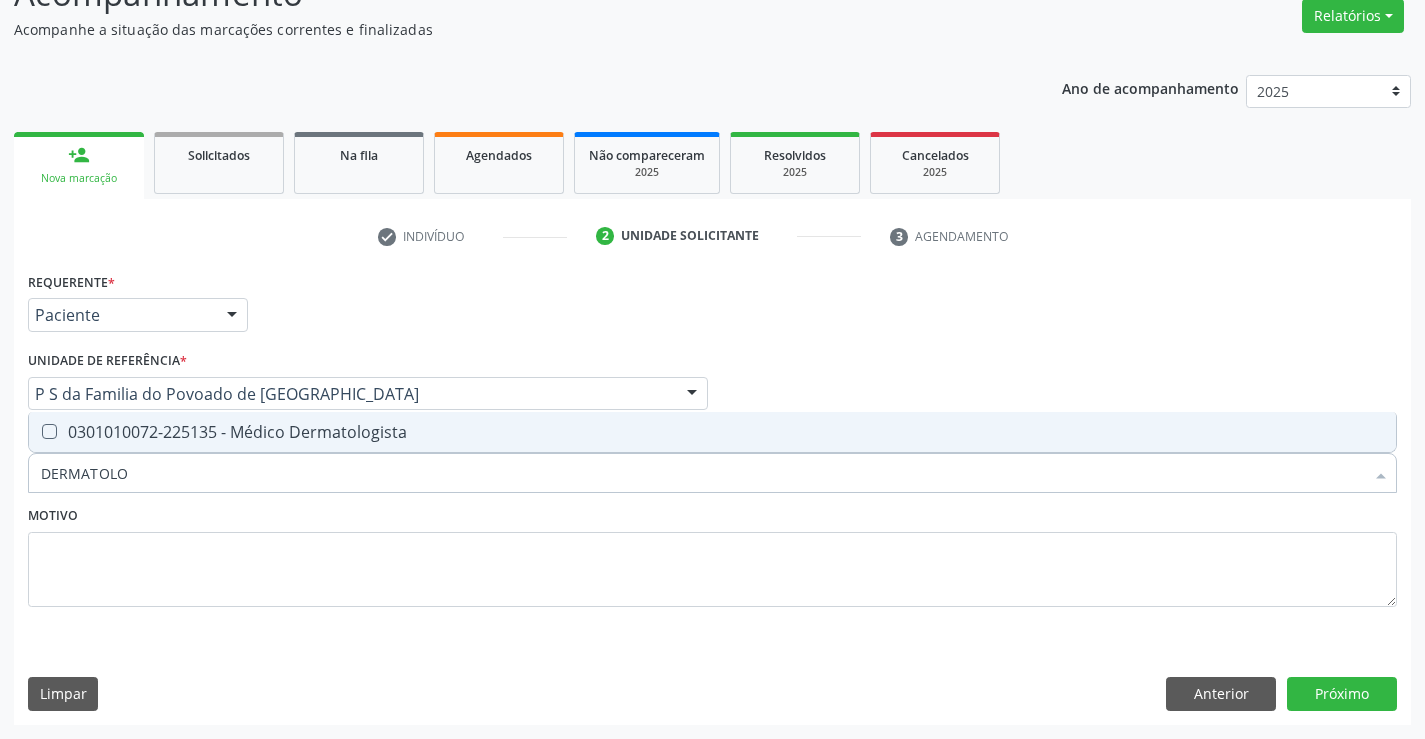 click on "0301010072-225135 - Médico Dermatologista" at bounding box center [712, 432] 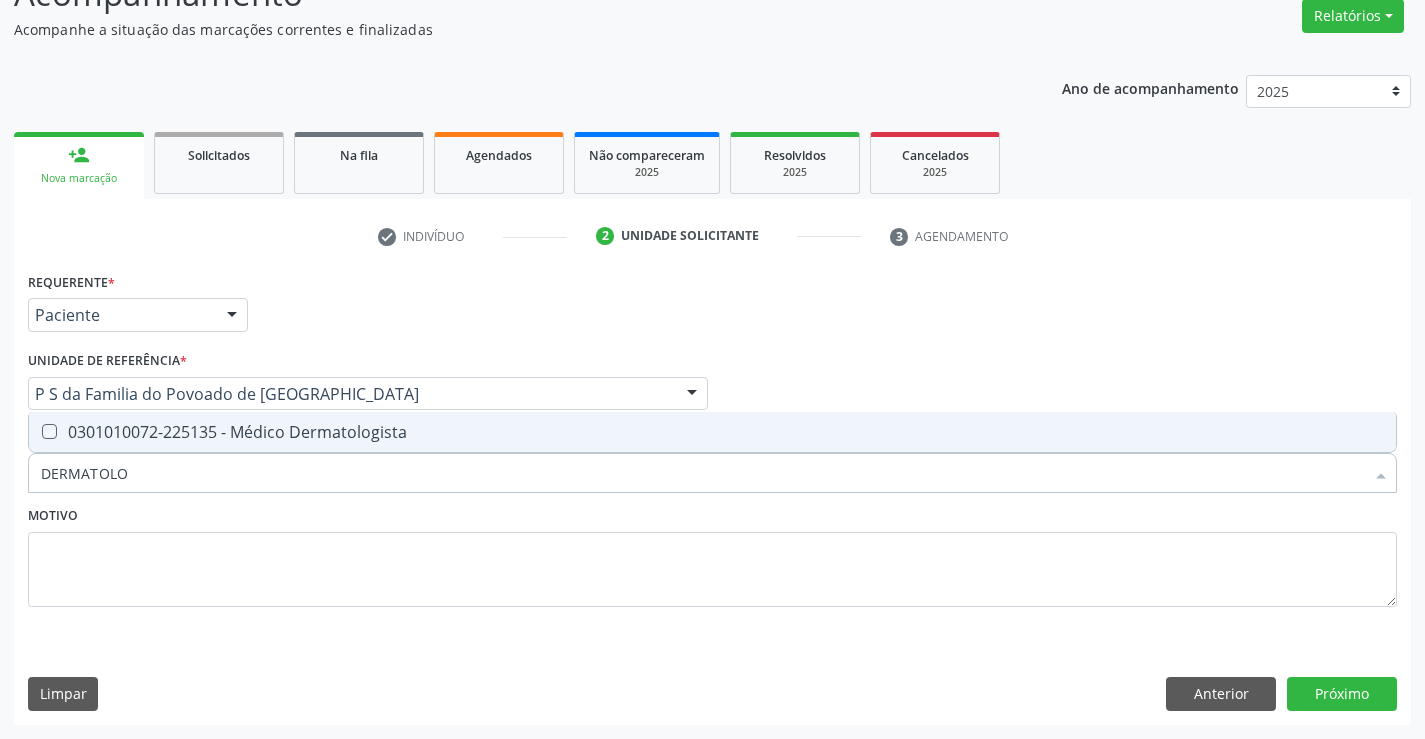 checkbox on "true" 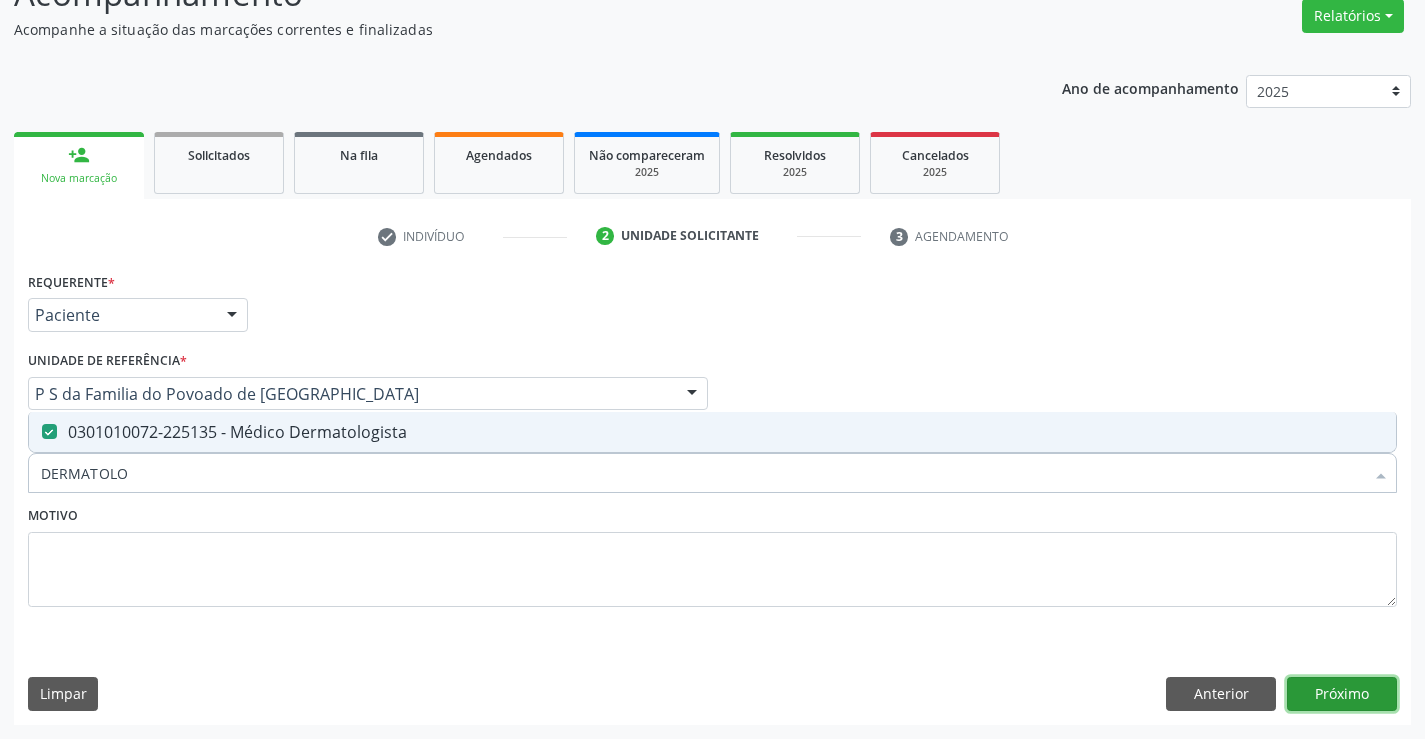 click on "Próximo" at bounding box center (1342, 694) 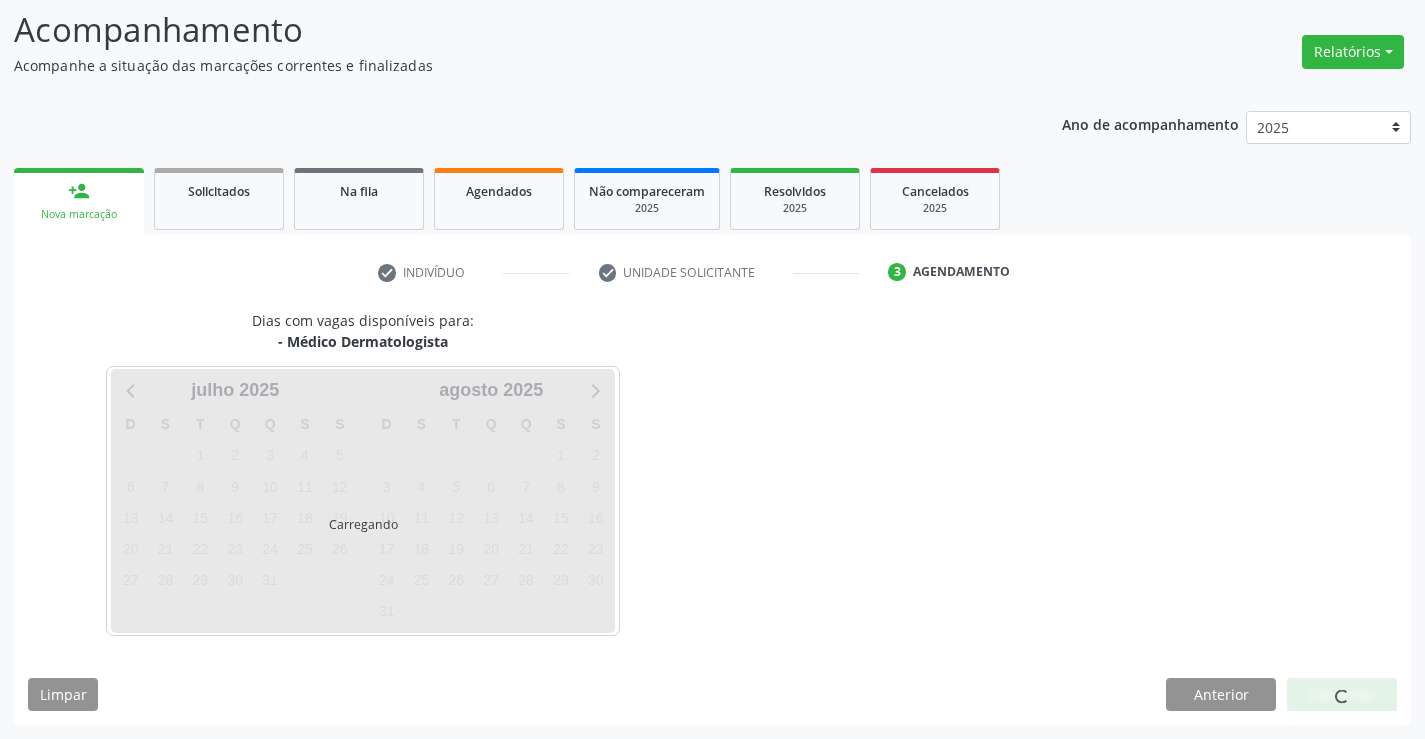 scroll, scrollTop: 167, scrollLeft: 0, axis: vertical 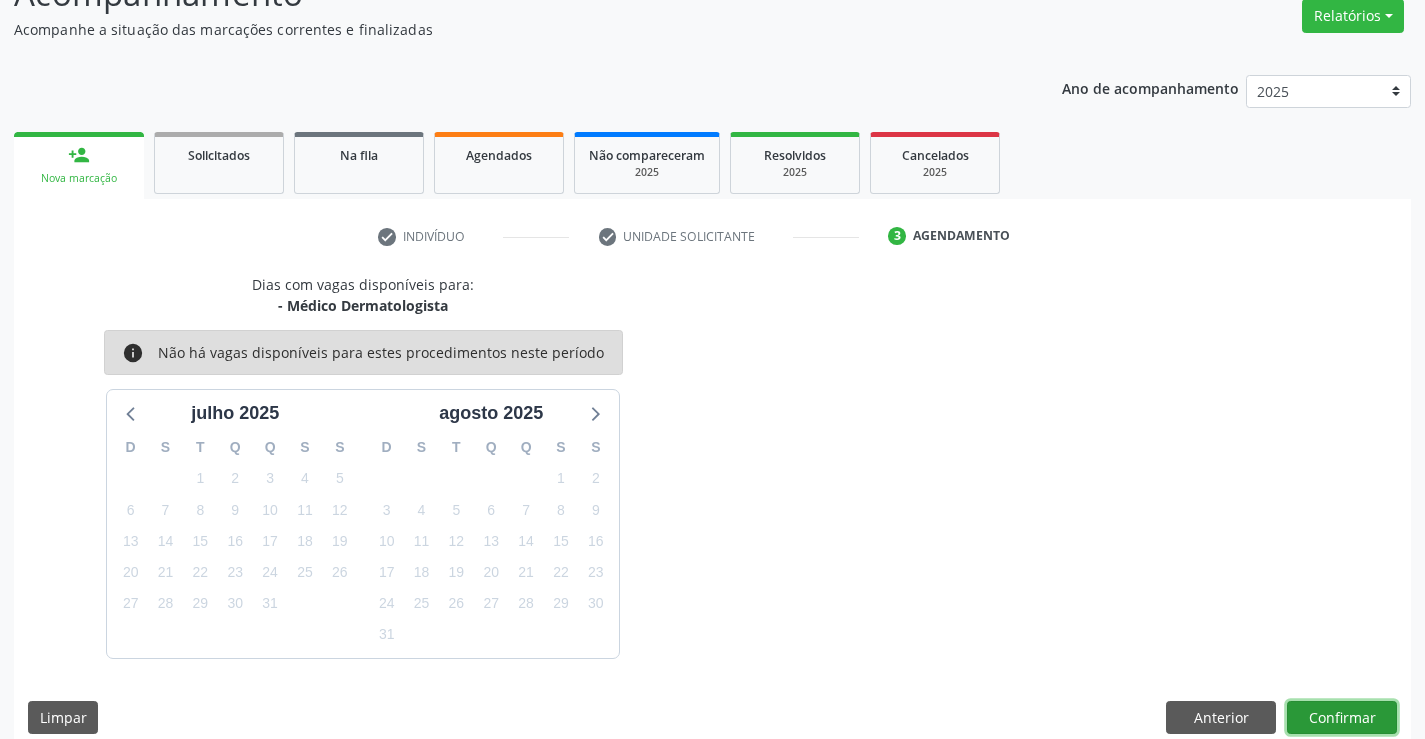 click on "Confirmar" at bounding box center [1342, 718] 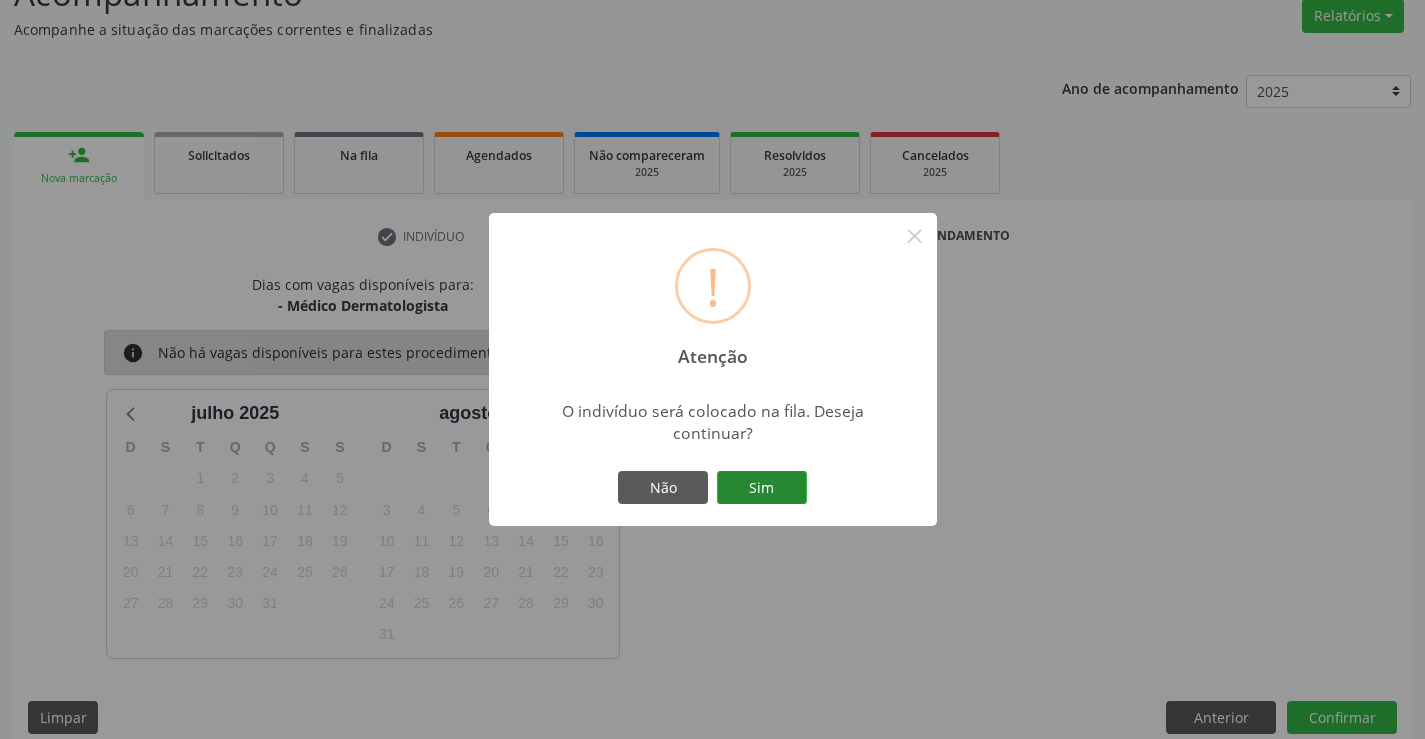 click on "Sim" at bounding box center [762, 488] 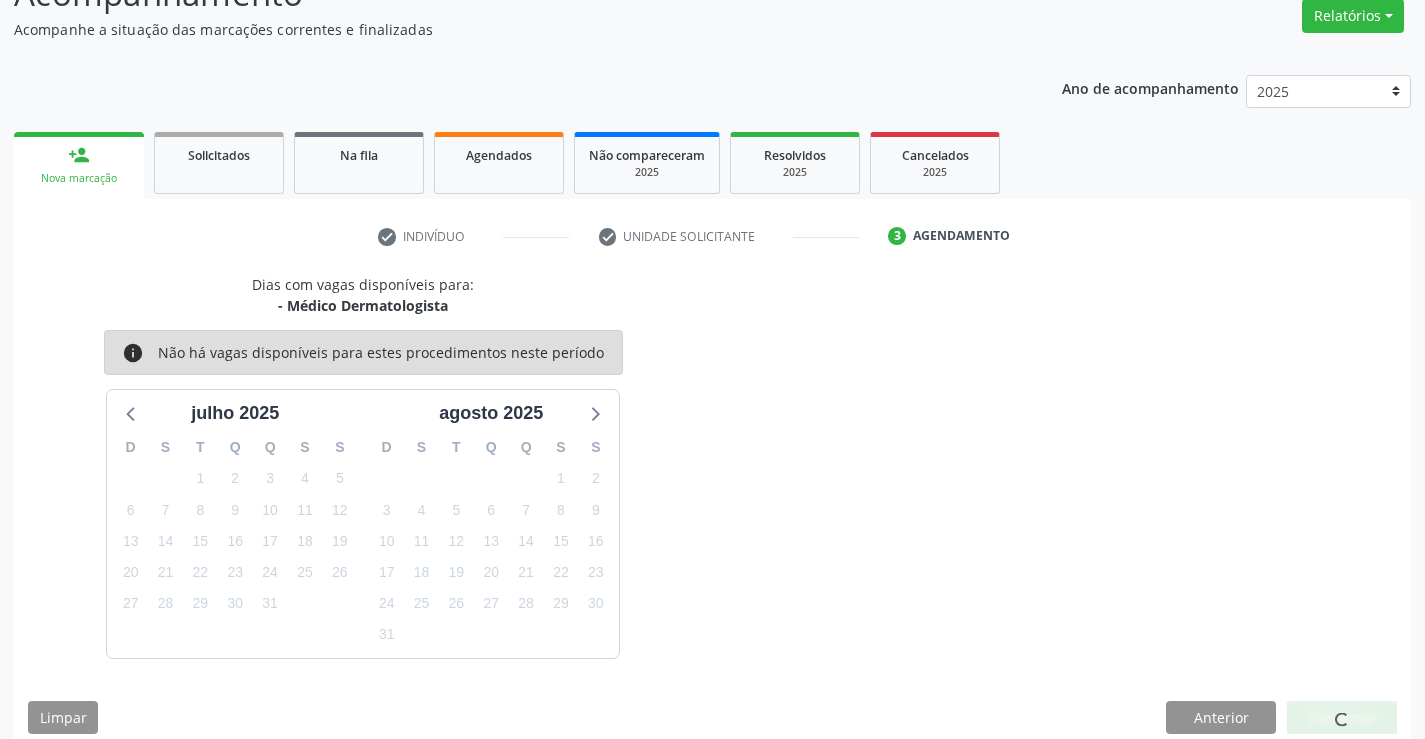 scroll, scrollTop: 0, scrollLeft: 0, axis: both 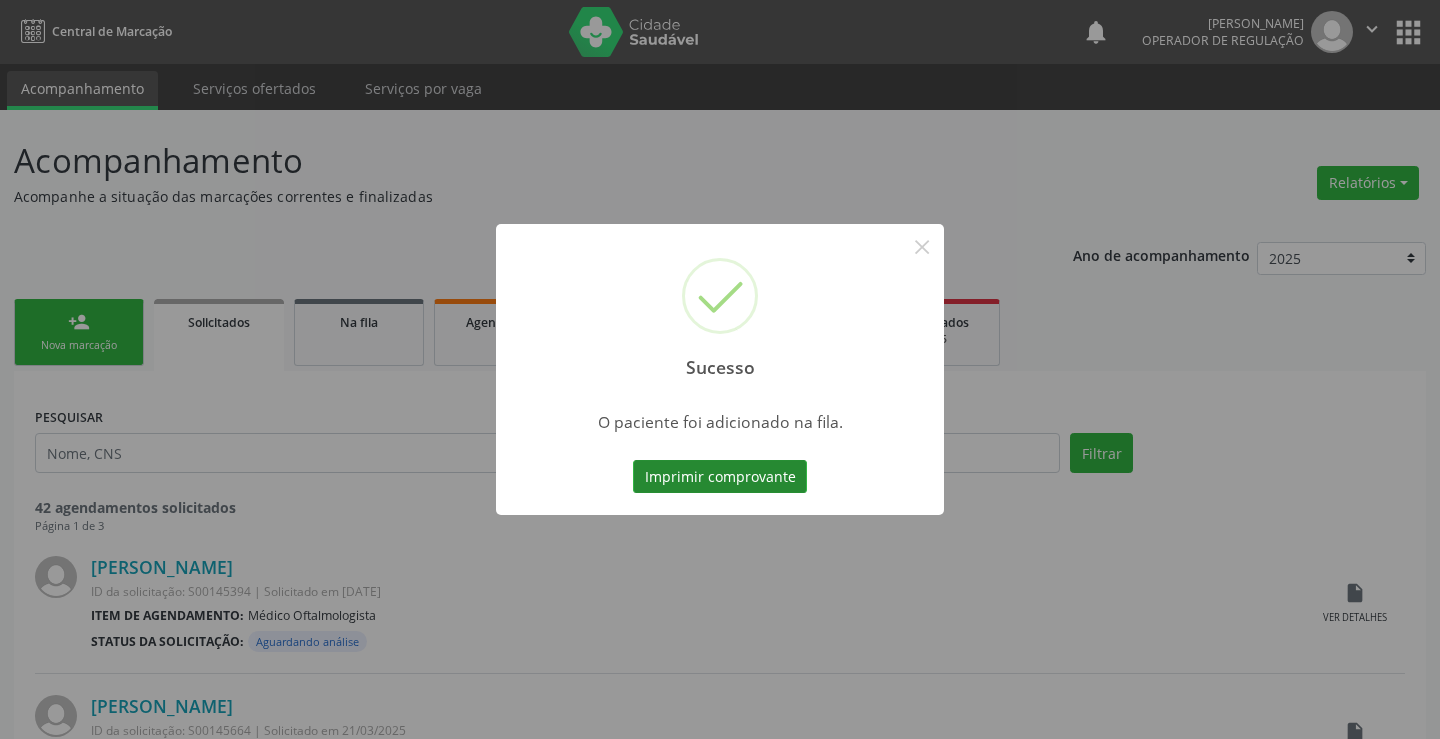 click on "Imprimir comprovante" at bounding box center [720, 477] 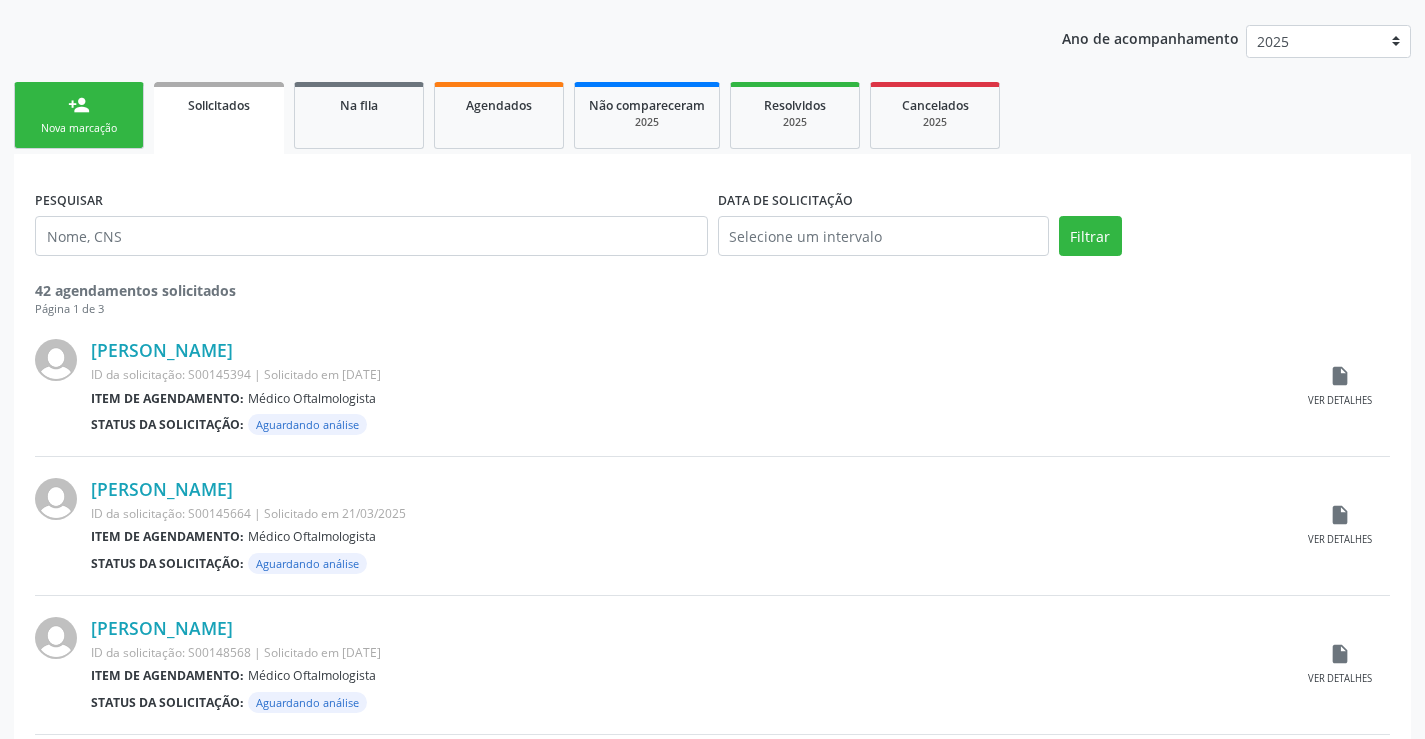 scroll, scrollTop: 0, scrollLeft: 0, axis: both 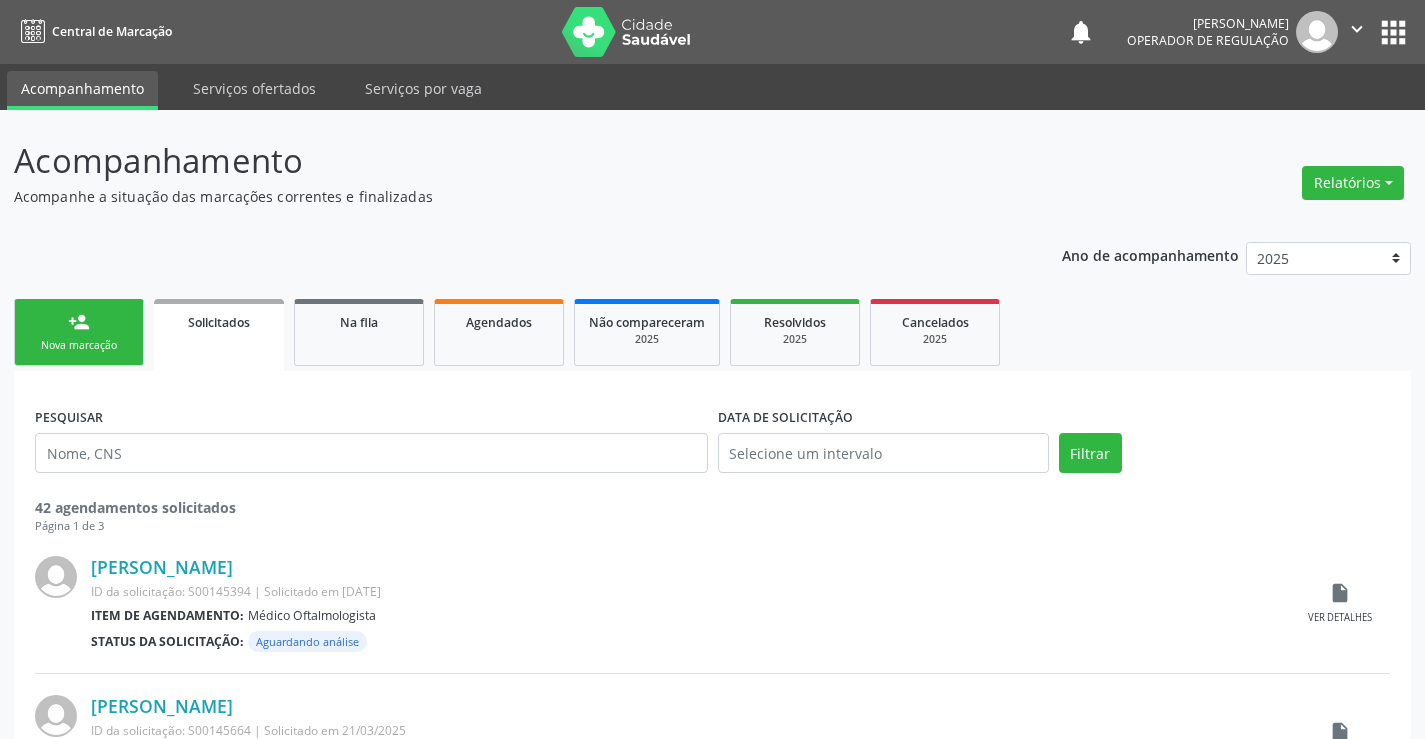 click on "person_add
Nova marcação" at bounding box center (79, 332) 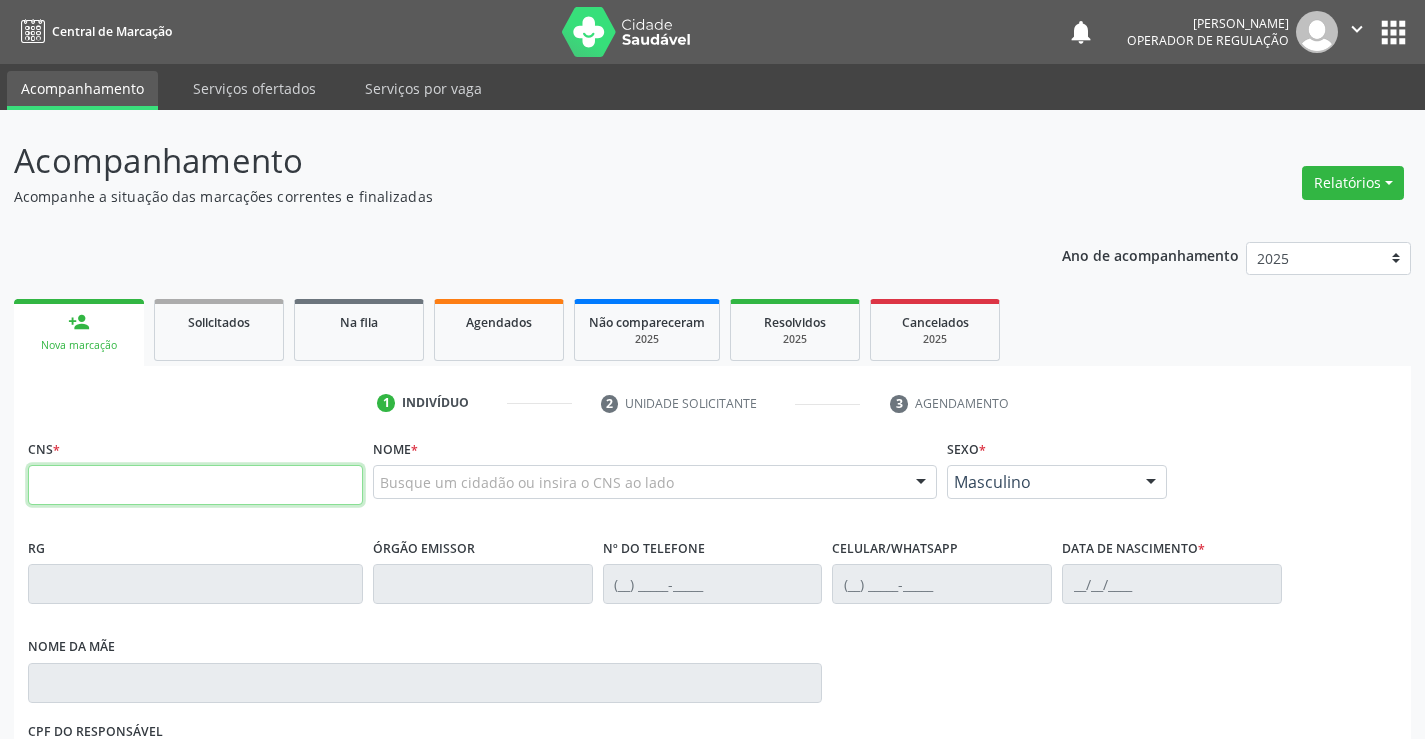 click at bounding box center [195, 485] 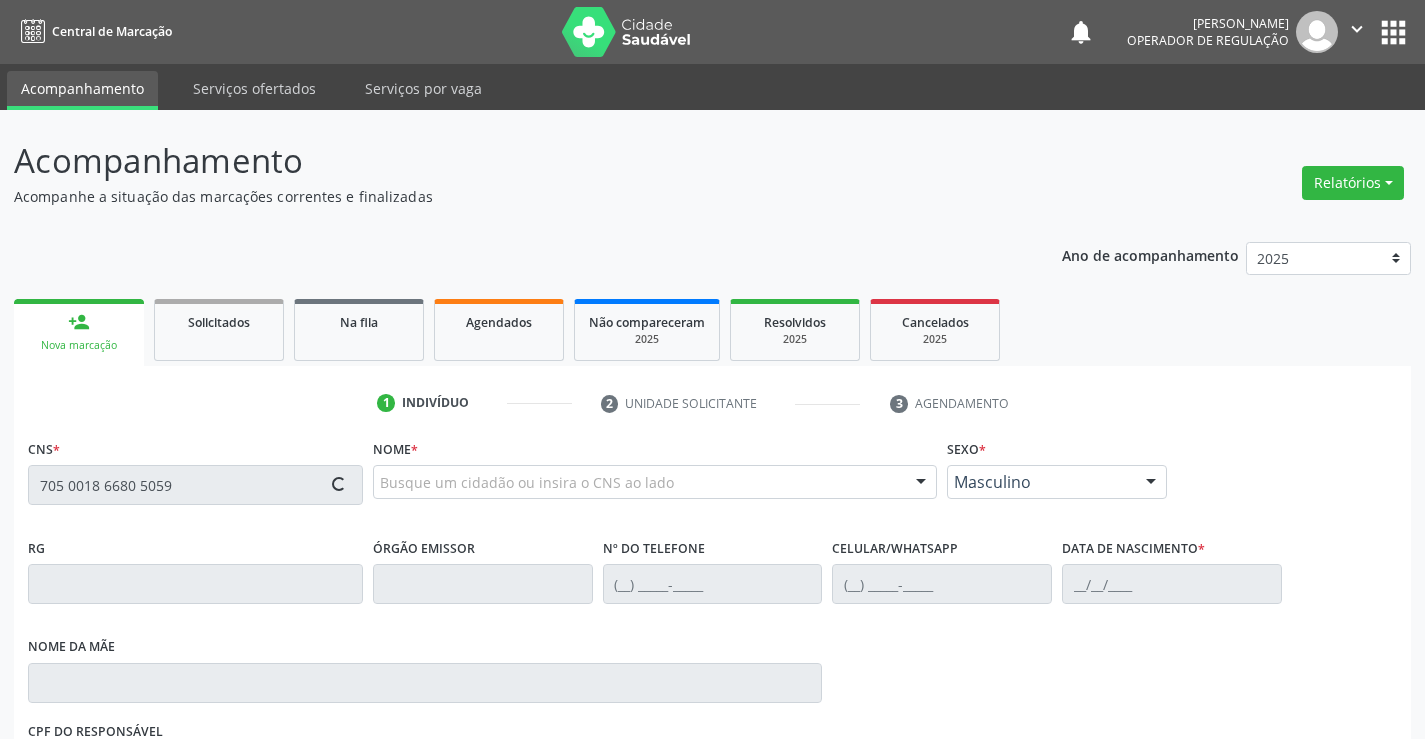 type on "705 0018 6680 5059" 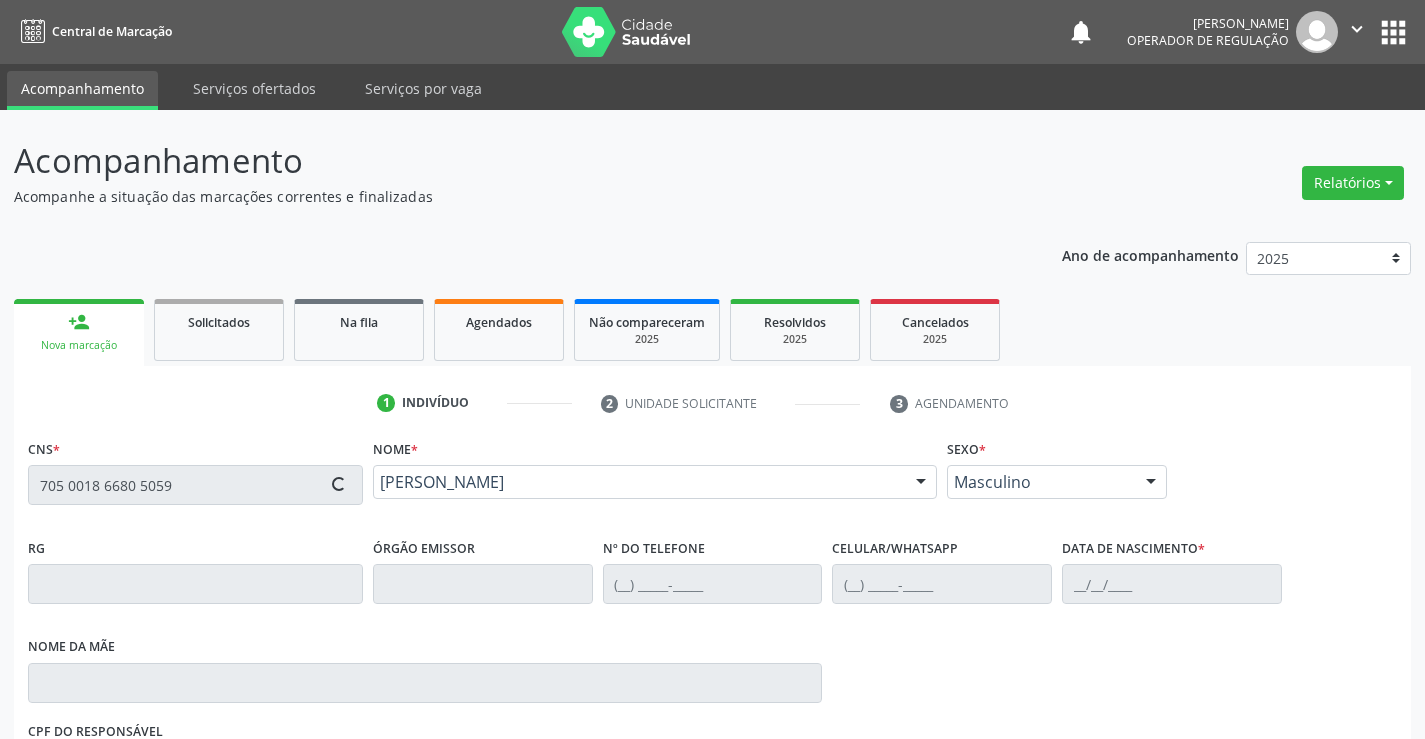 type on "1576886158" 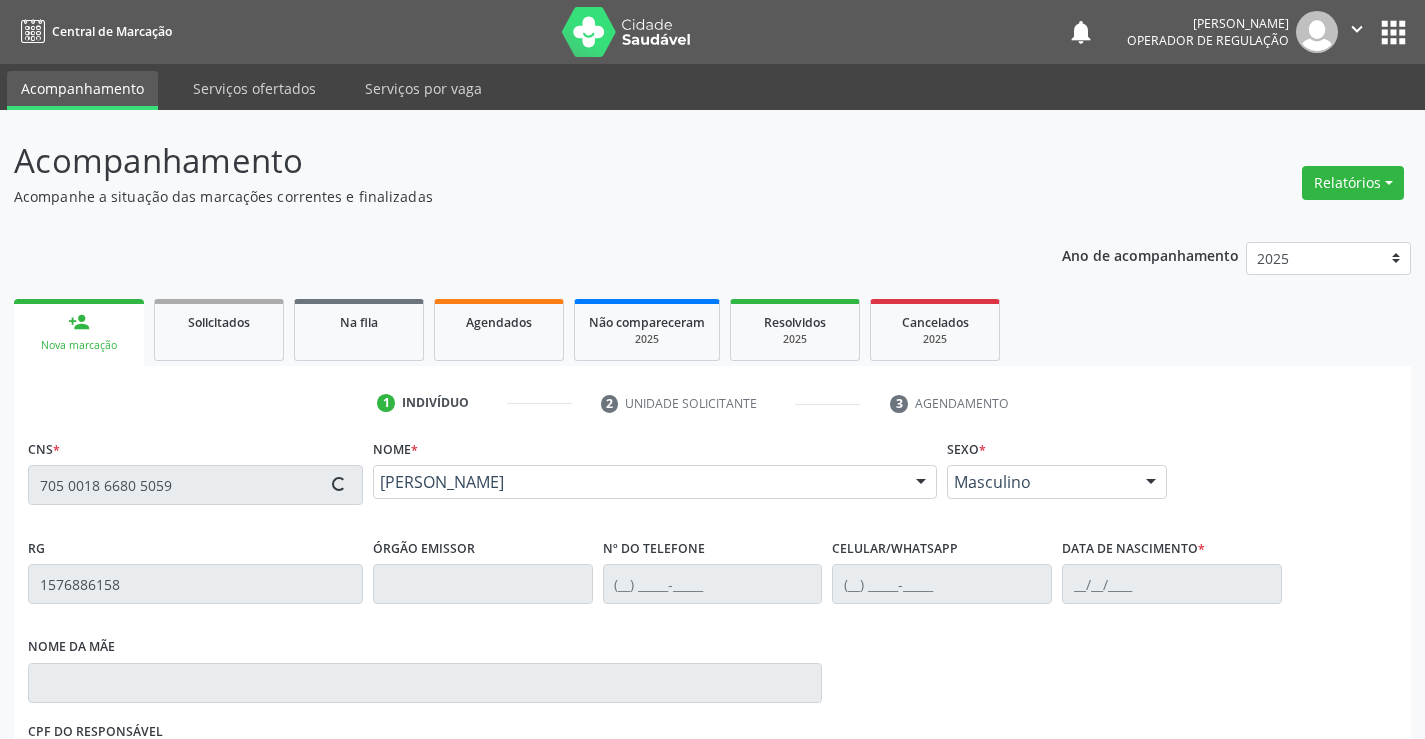 type on "(74) 99192-9998" 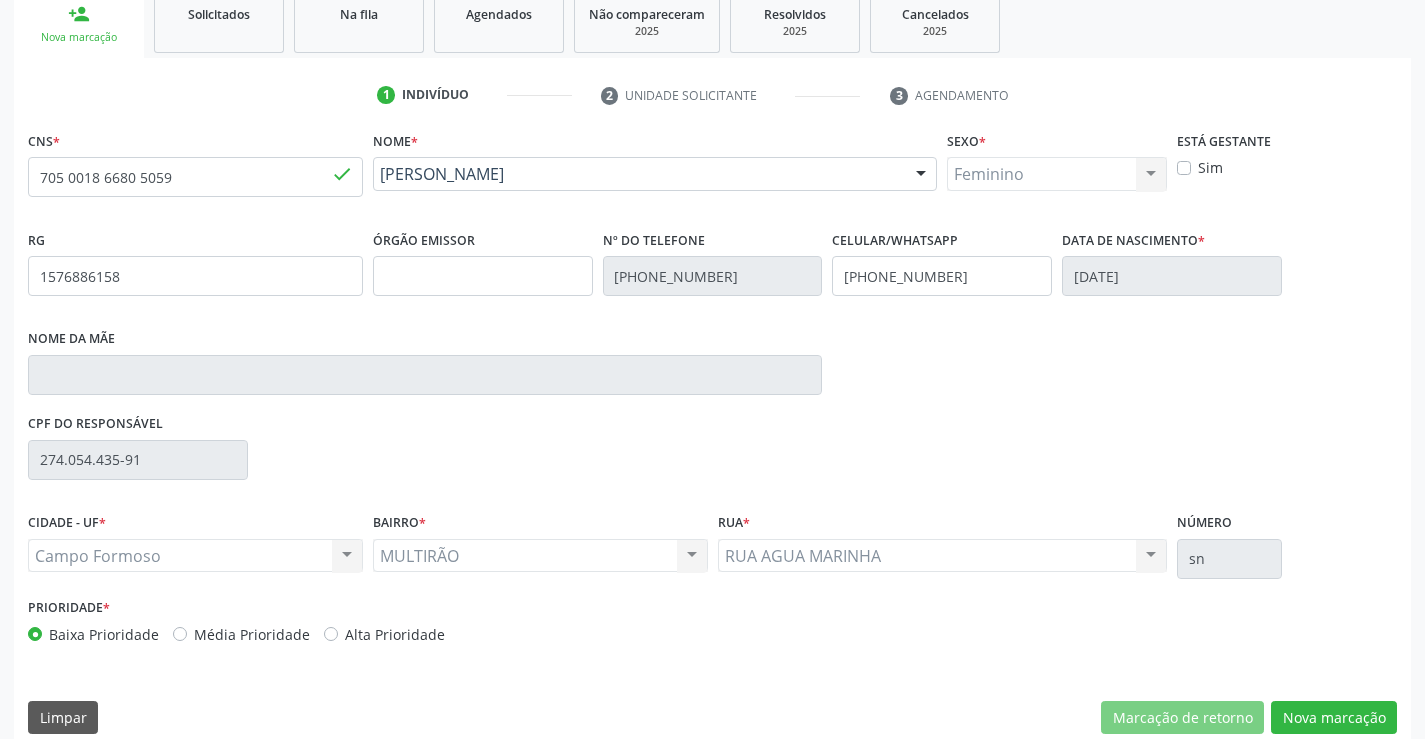 scroll, scrollTop: 331, scrollLeft: 0, axis: vertical 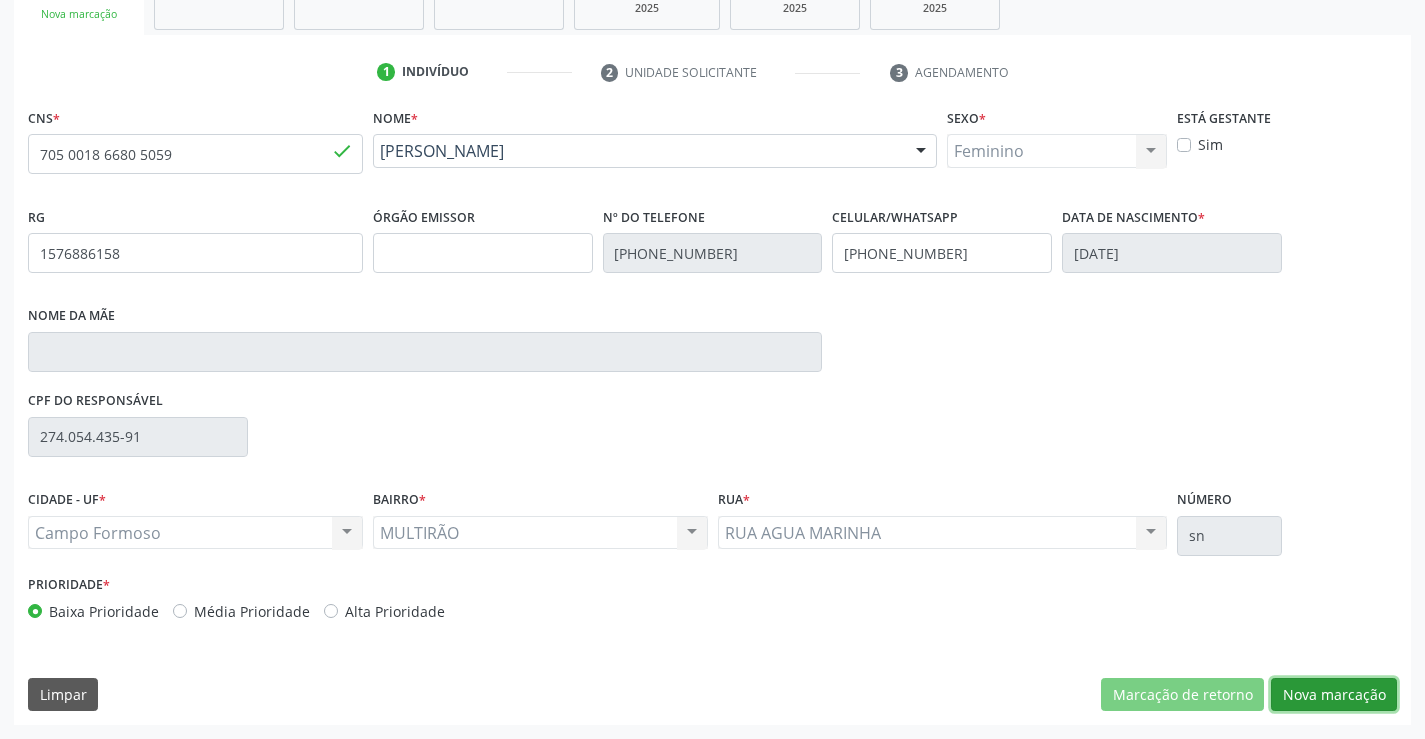 click on "Nova marcação" at bounding box center [1334, 695] 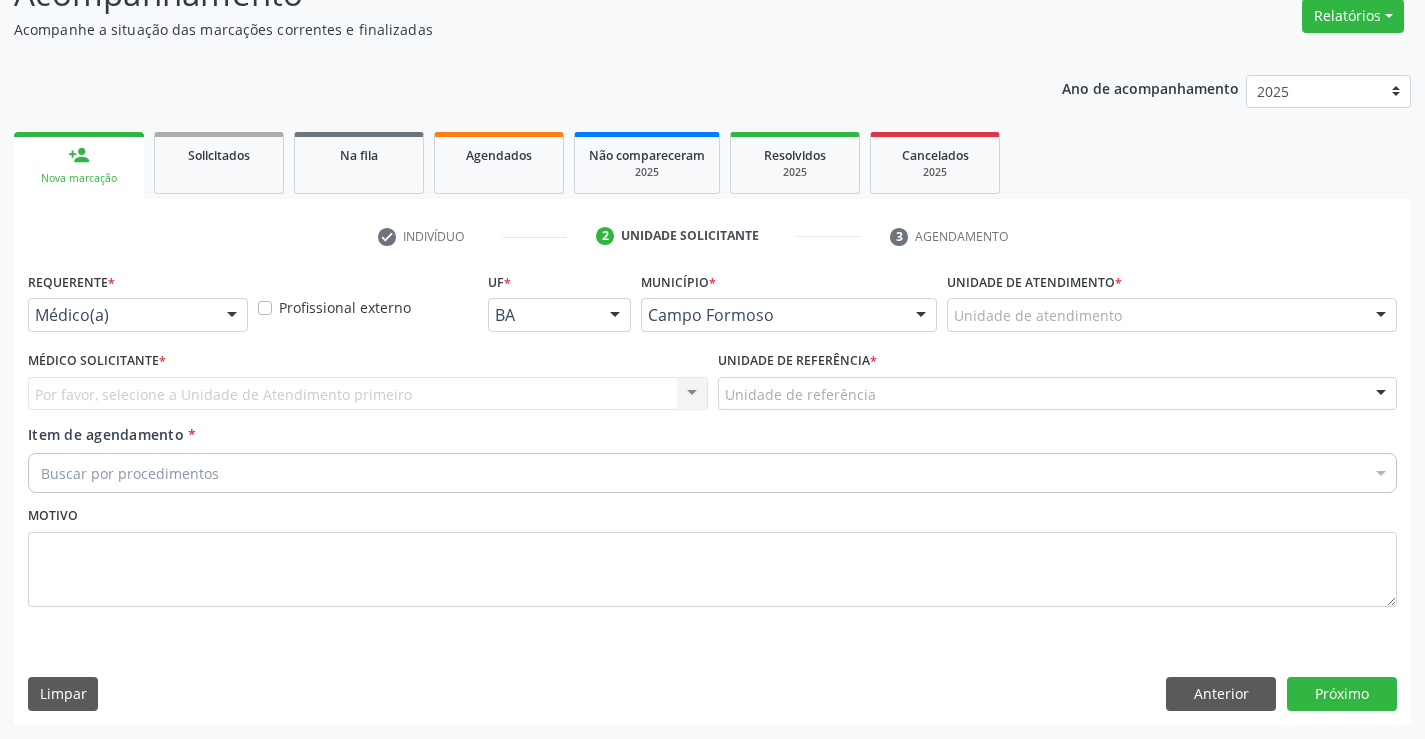 scroll, scrollTop: 167, scrollLeft: 0, axis: vertical 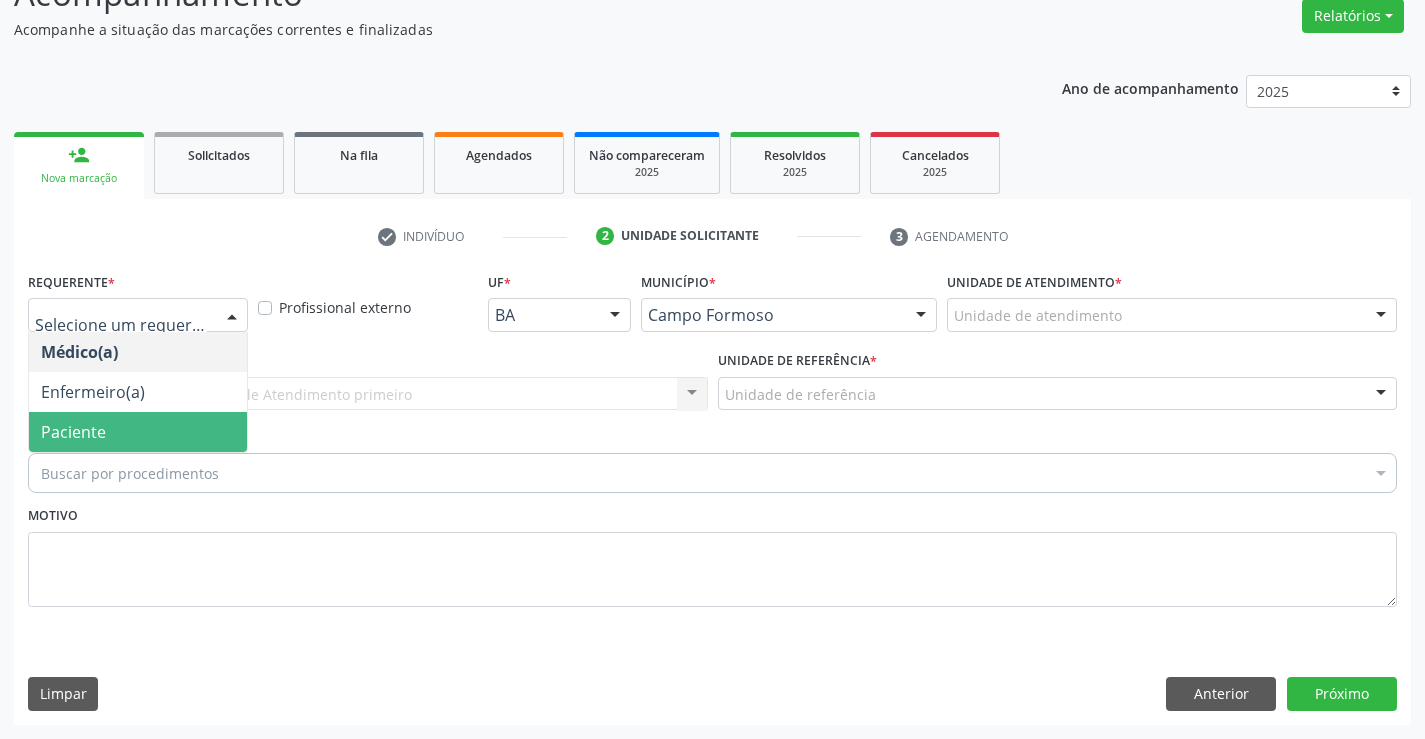 click on "Paciente" at bounding box center (73, 432) 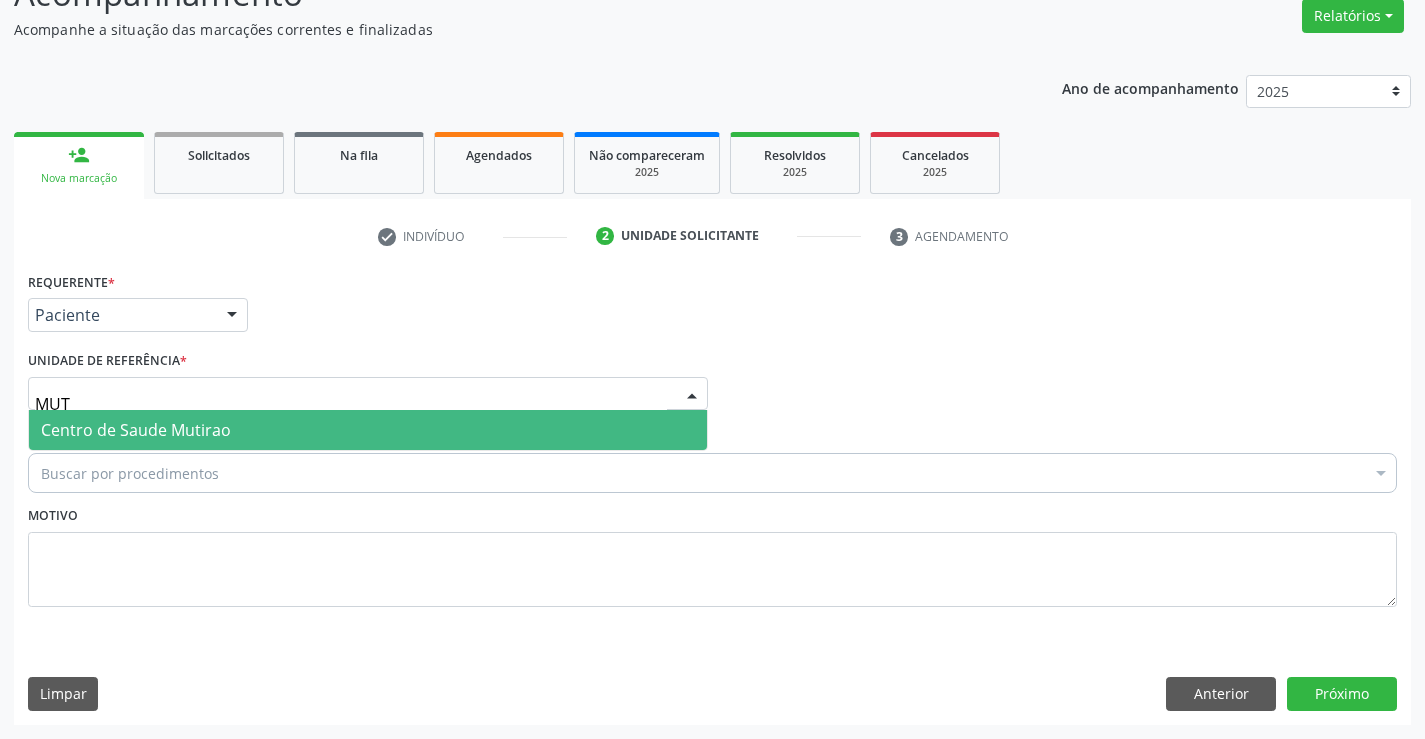 type on "MUTI" 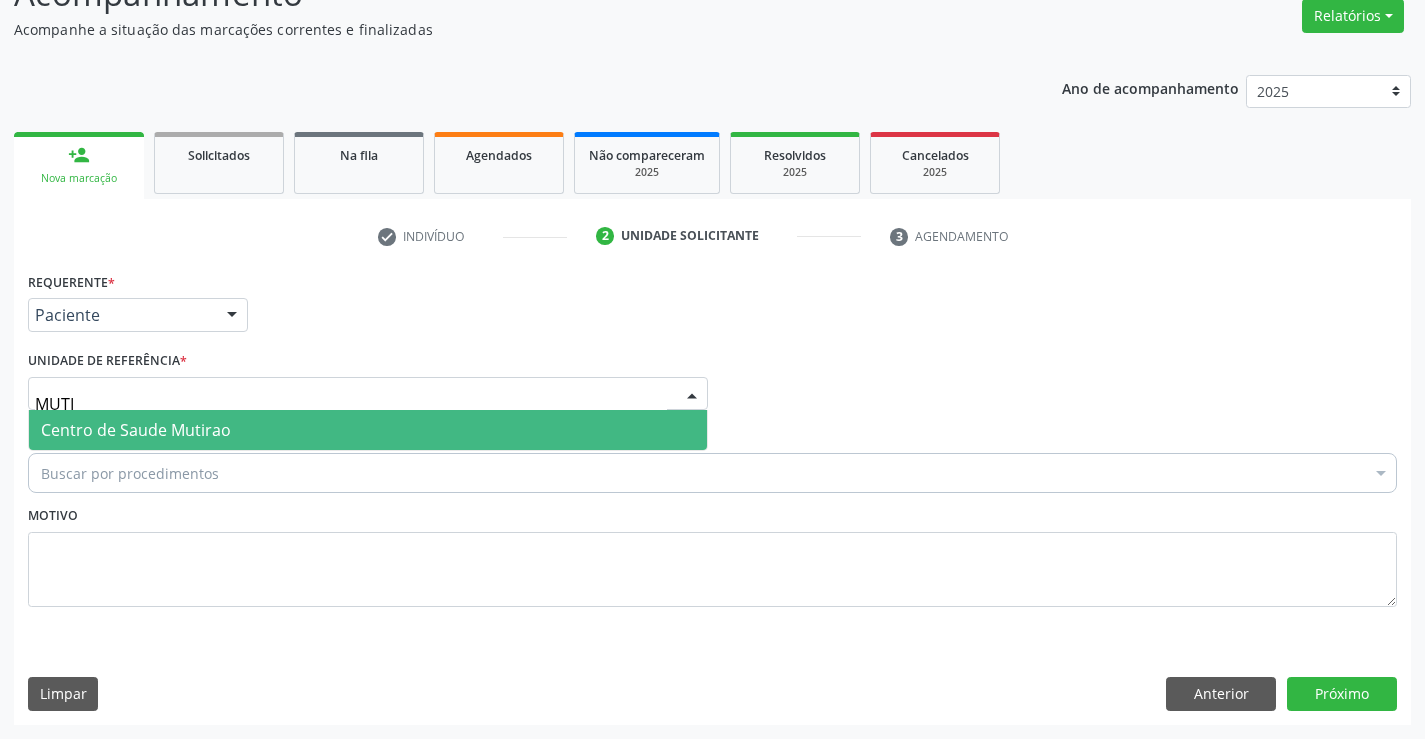 click on "Centro de Saude Mutirao" at bounding box center (136, 430) 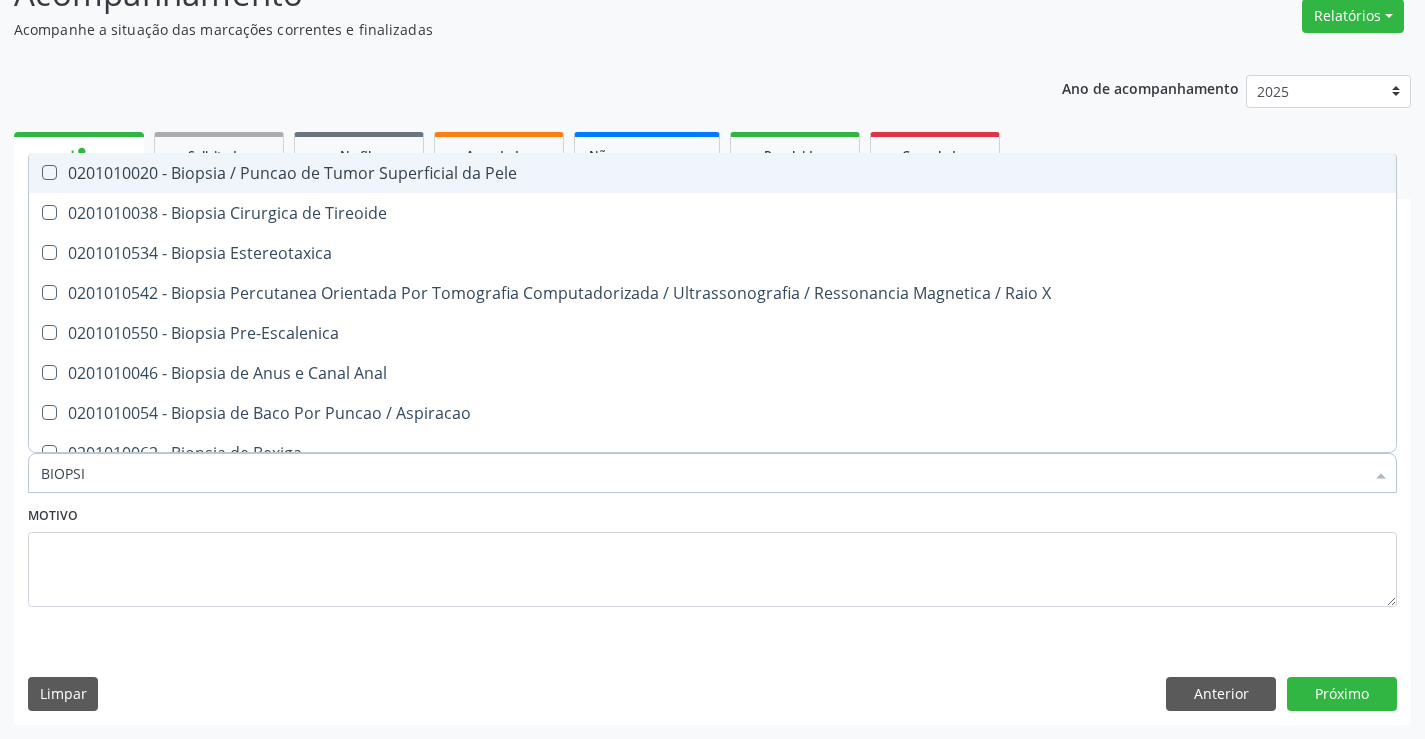type on "BIOPSIA" 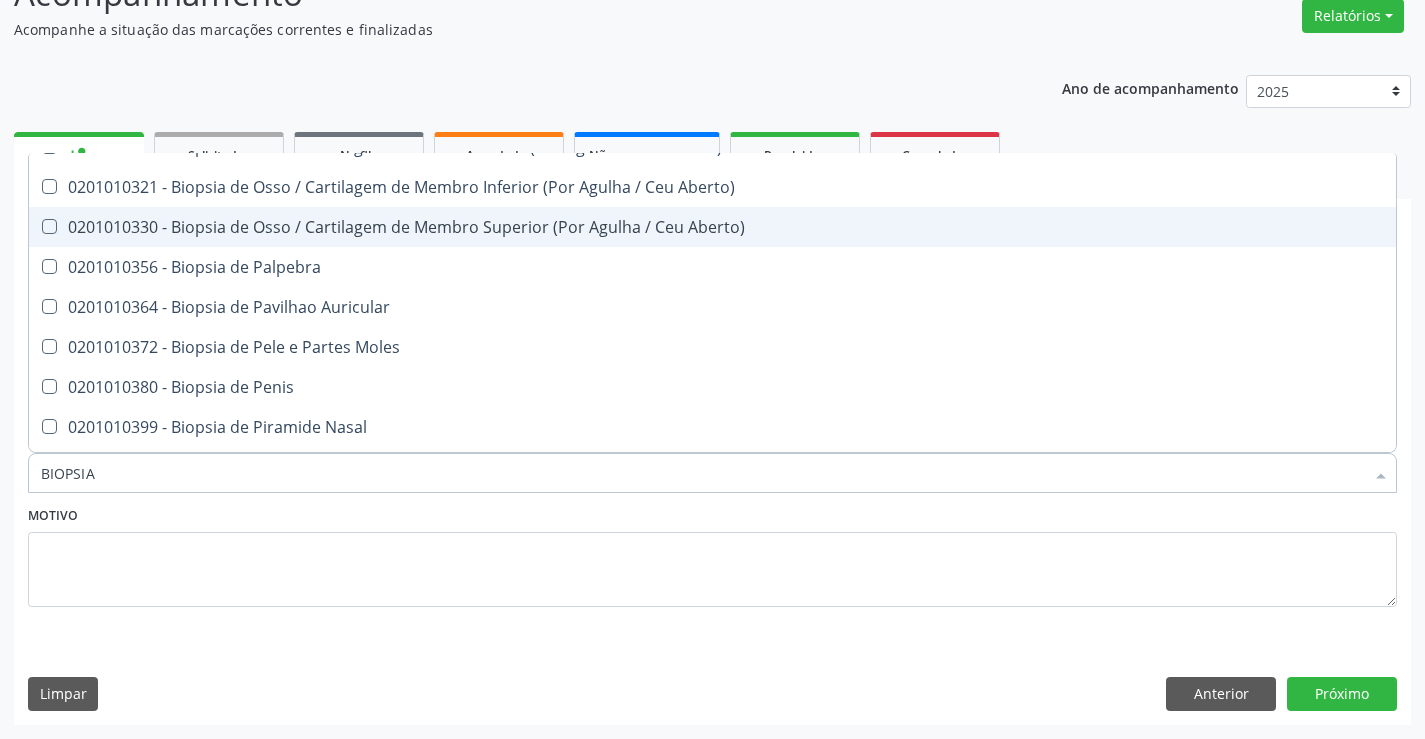 scroll, scrollTop: 1300, scrollLeft: 0, axis: vertical 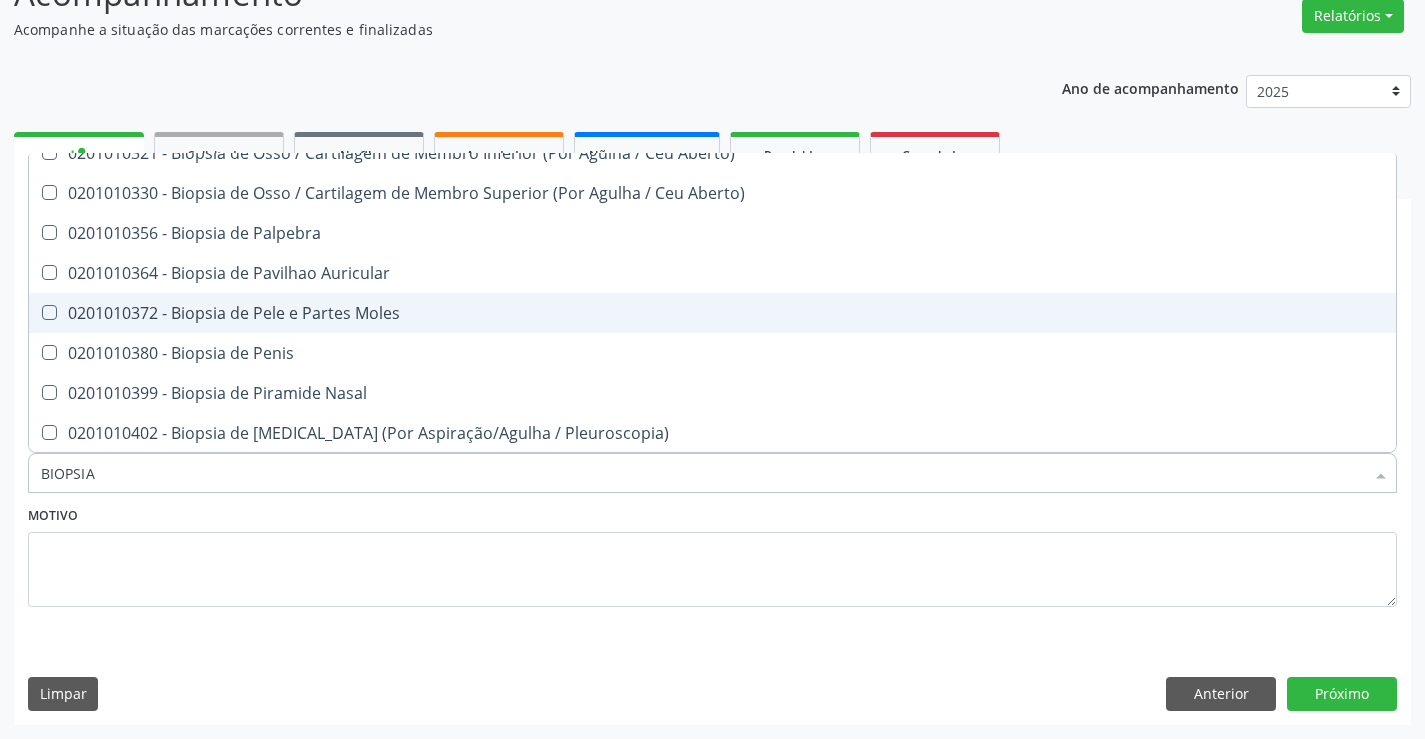 click on "0201010372 - Biopsia de Pele e Partes Moles" at bounding box center [712, 313] 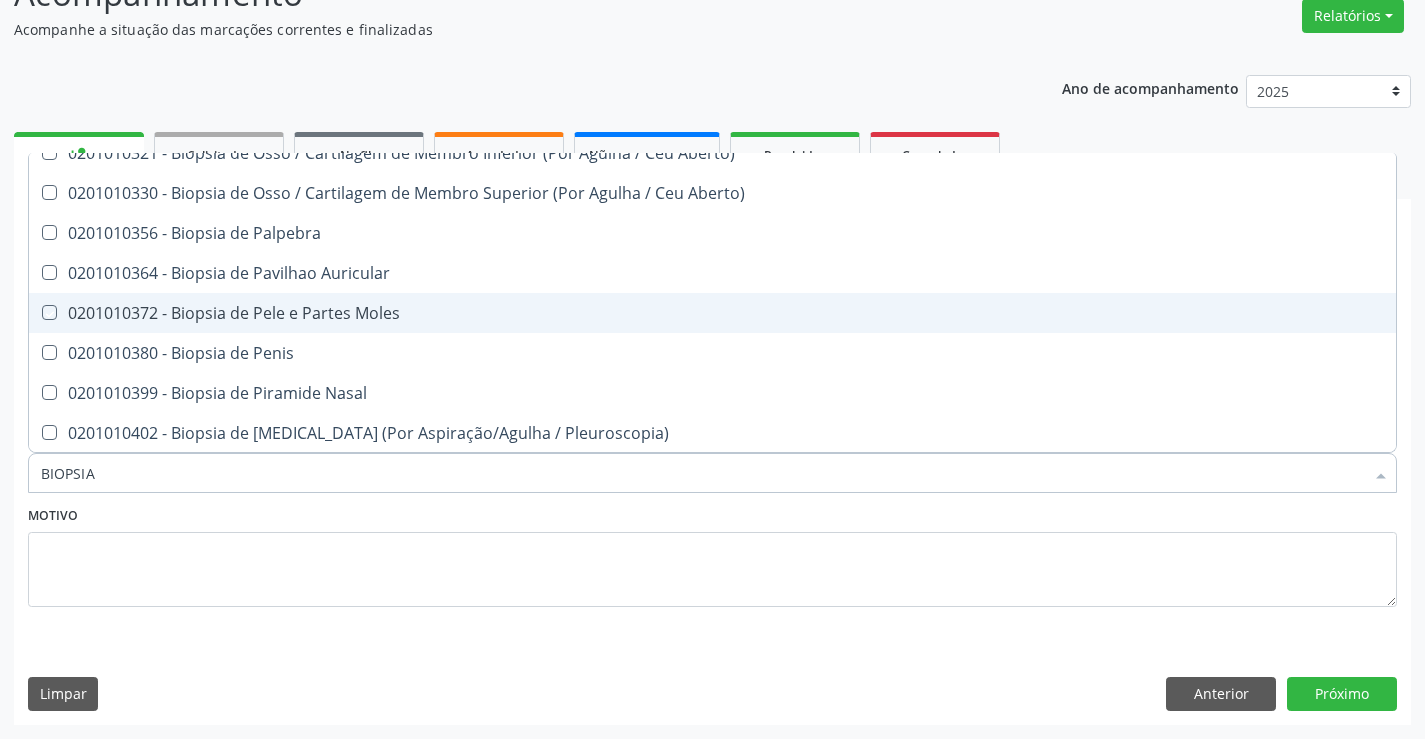 checkbox on "true" 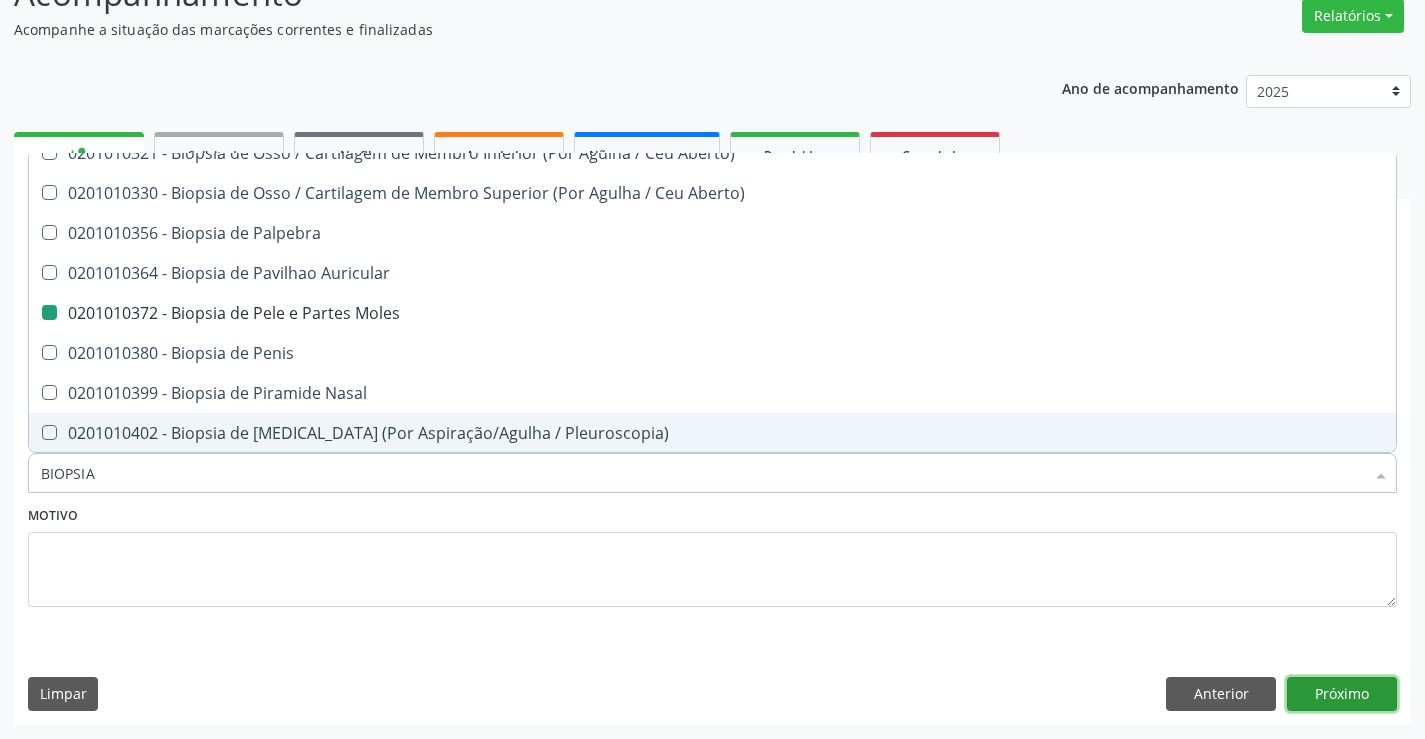 click on "Próximo" at bounding box center (1342, 694) 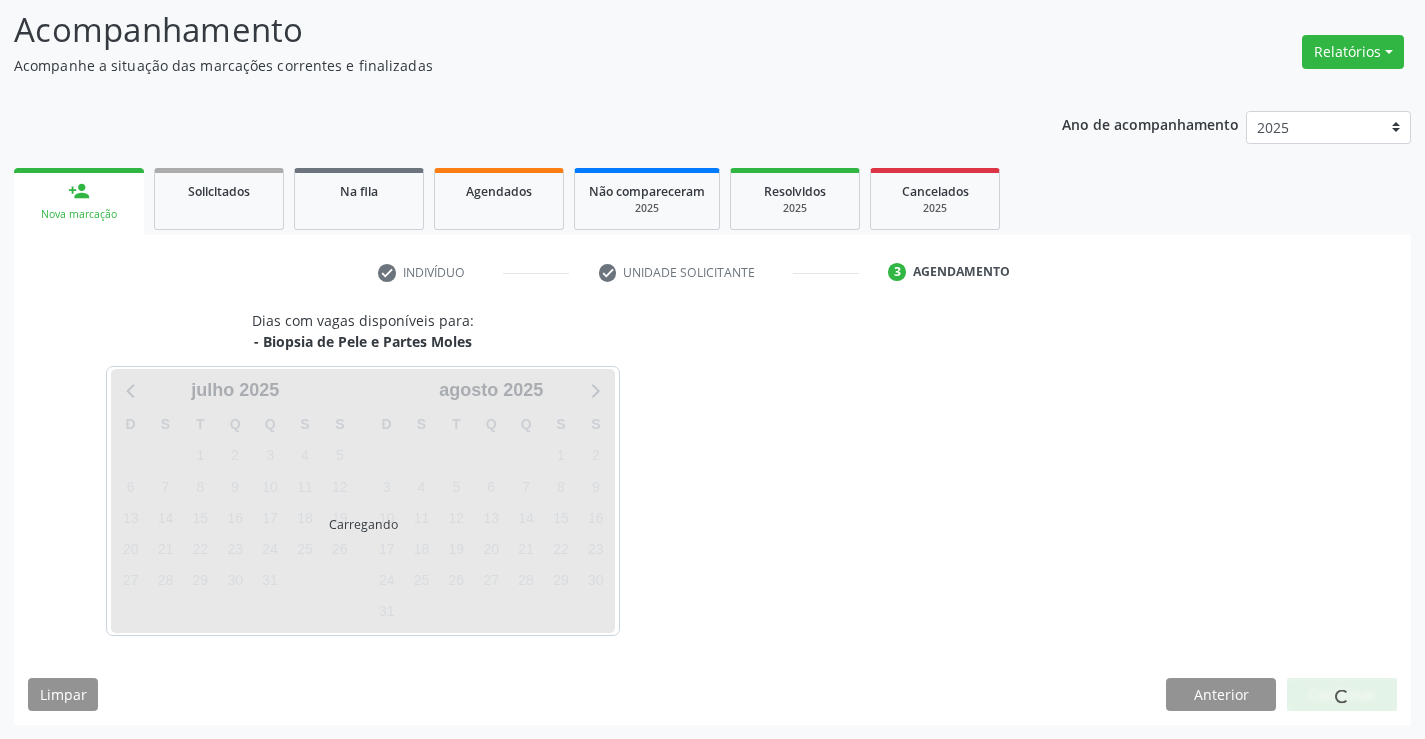 scroll, scrollTop: 131, scrollLeft: 0, axis: vertical 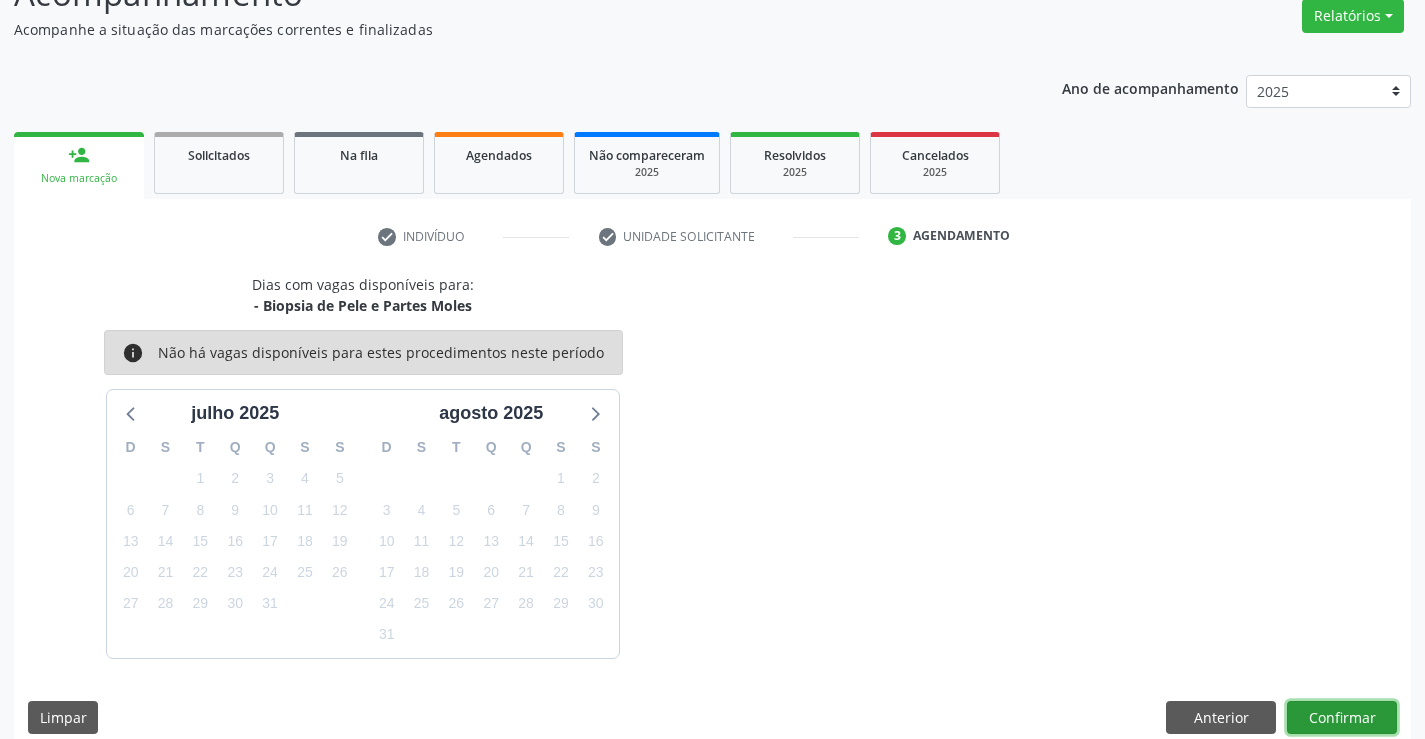 click on "Confirmar" at bounding box center [1342, 718] 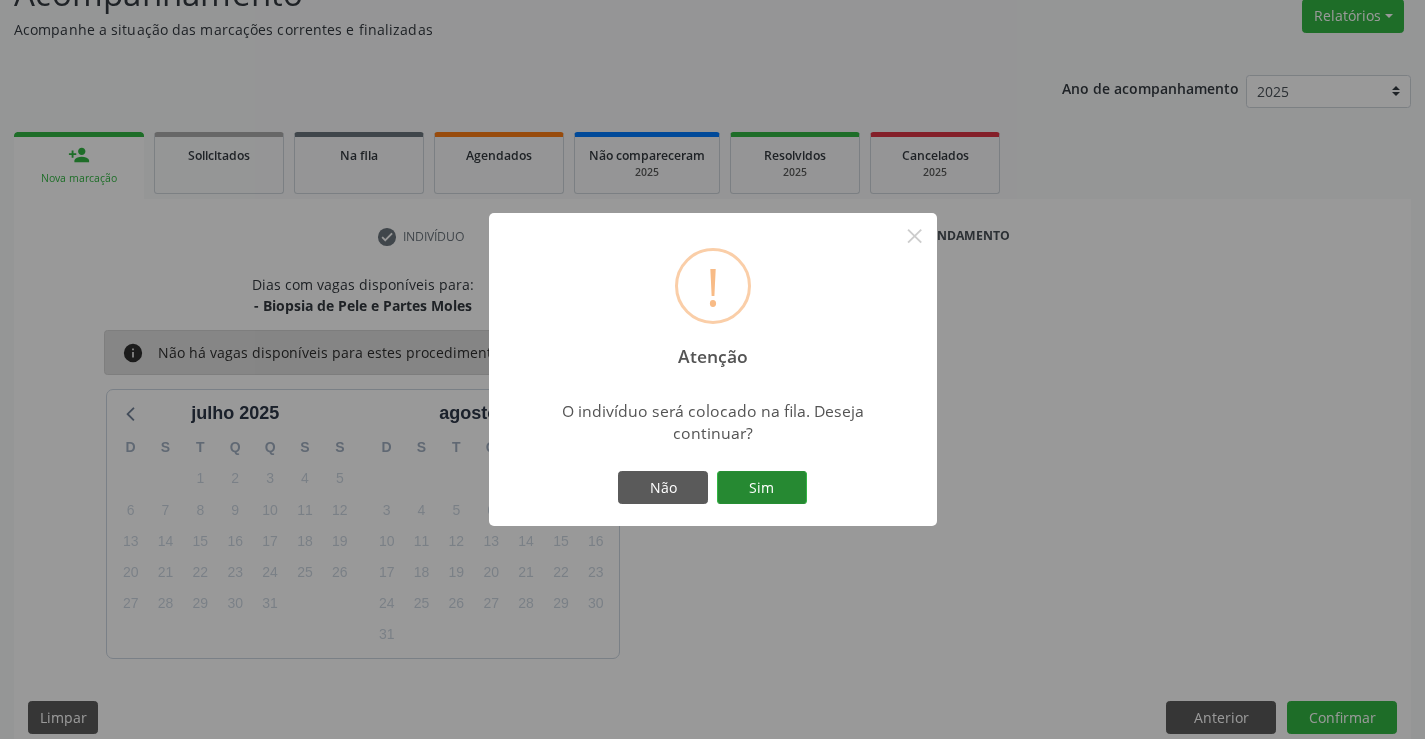 click on "Sim" at bounding box center [762, 488] 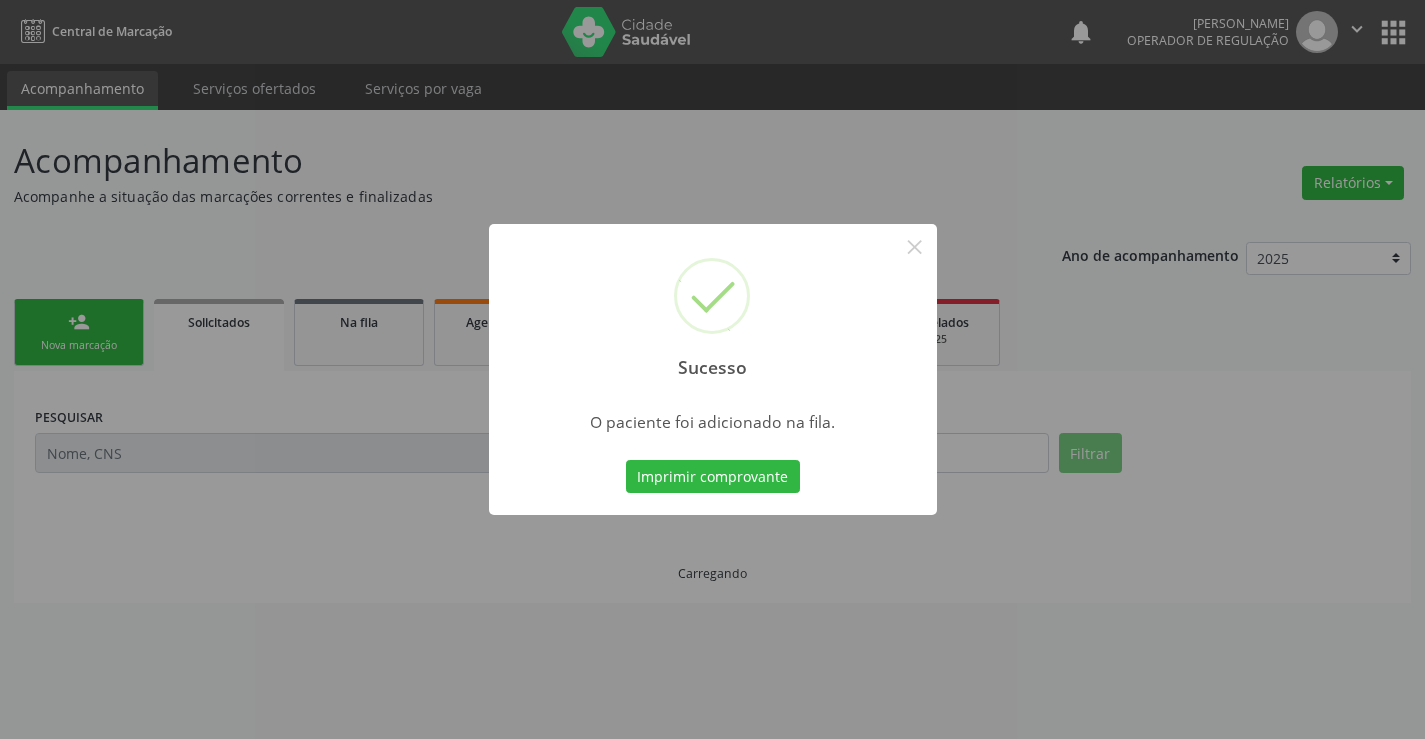 scroll, scrollTop: 0, scrollLeft: 0, axis: both 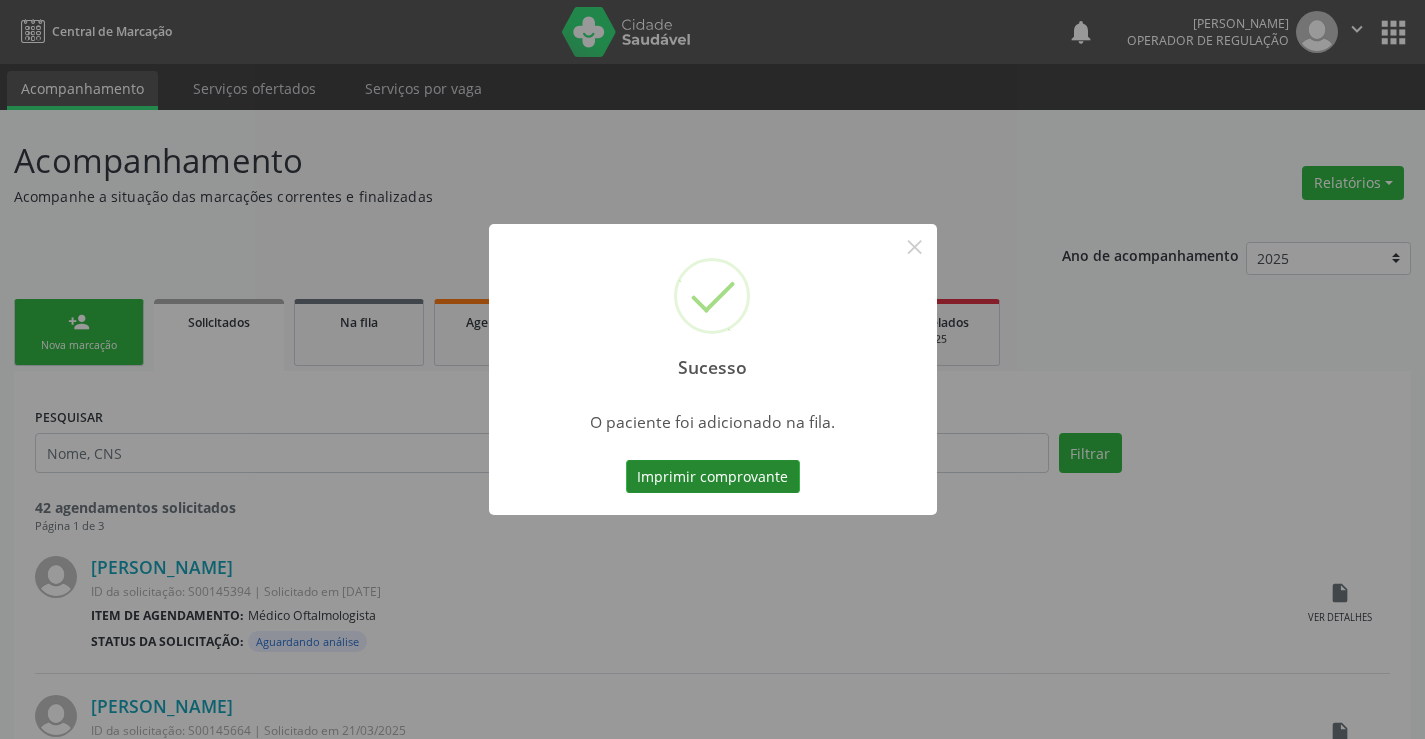 click on "Imprimir comprovante" at bounding box center [713, 477] 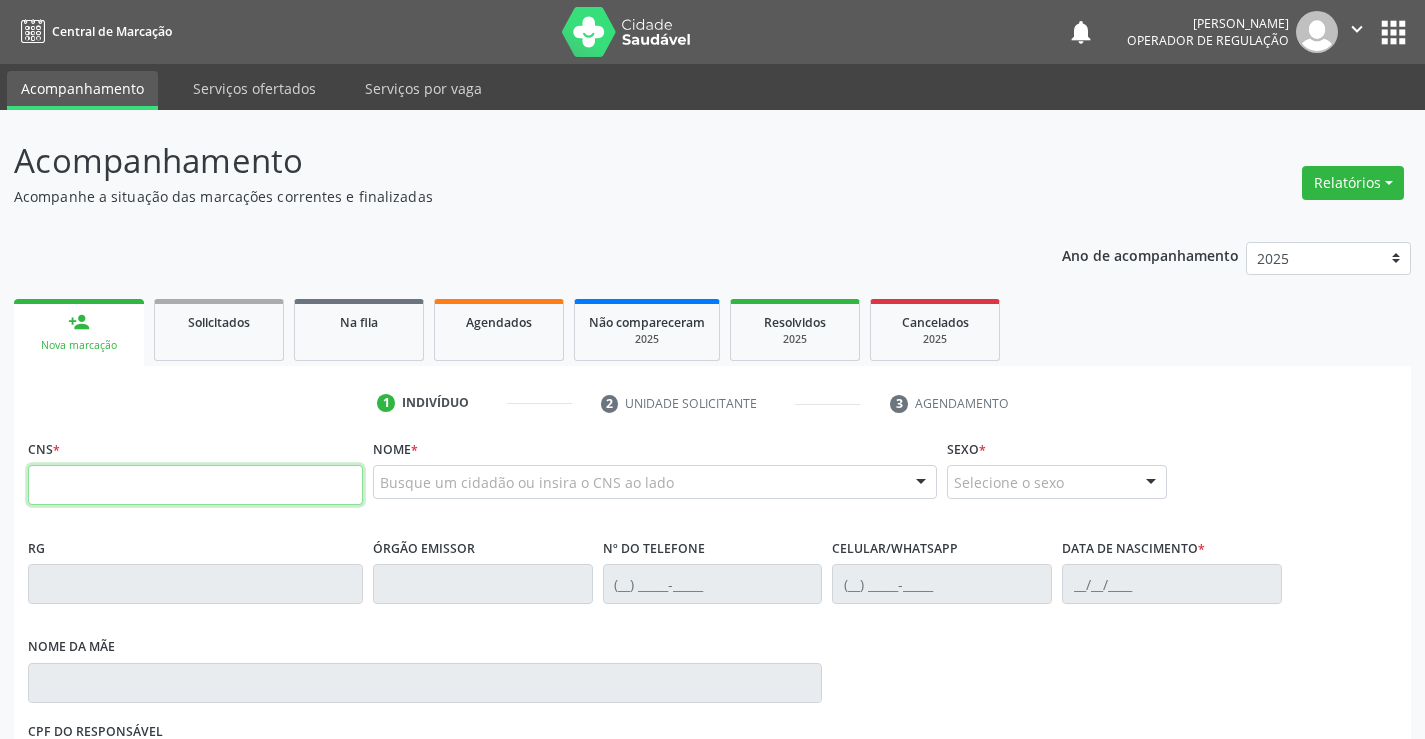 scroll, scrollTop: 0, scrollLeft: 0, axis: both 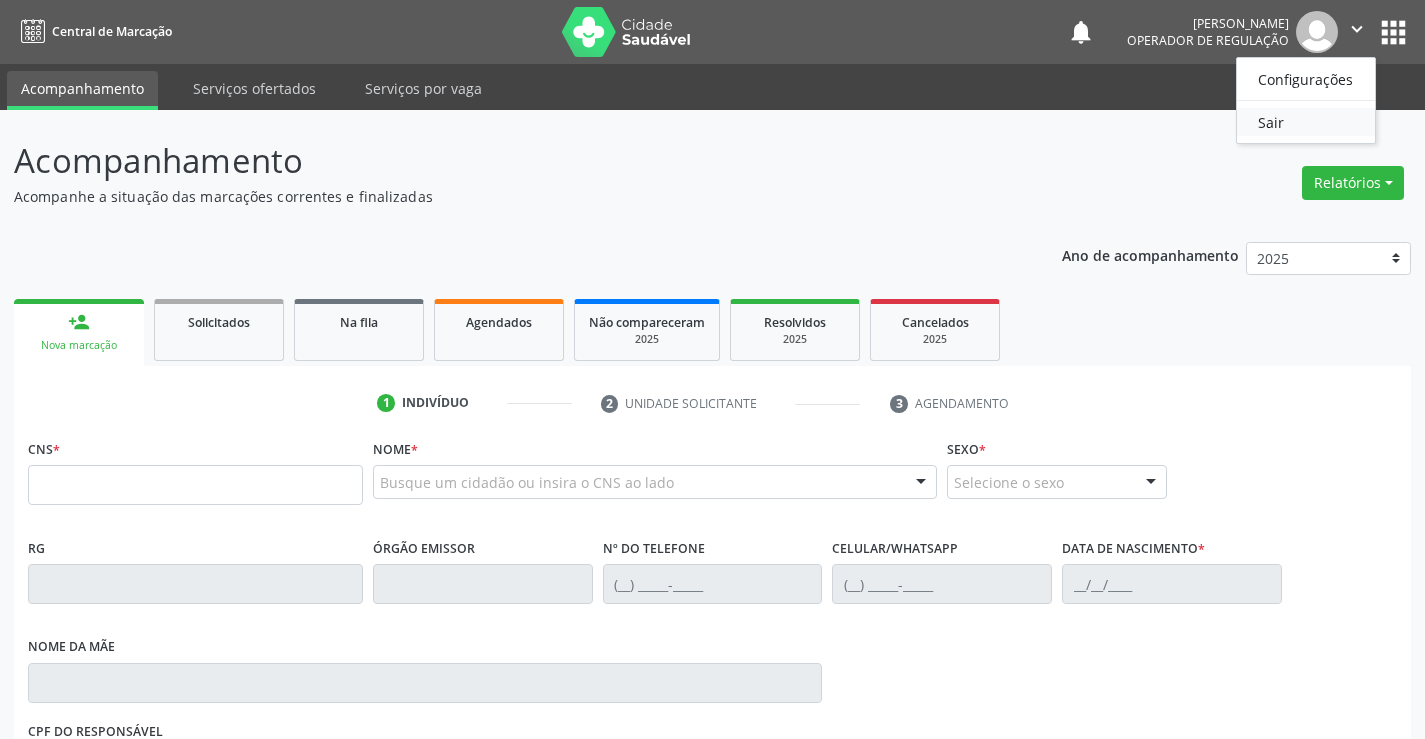 click on "Sair" at bounding box center [1306, 122] 